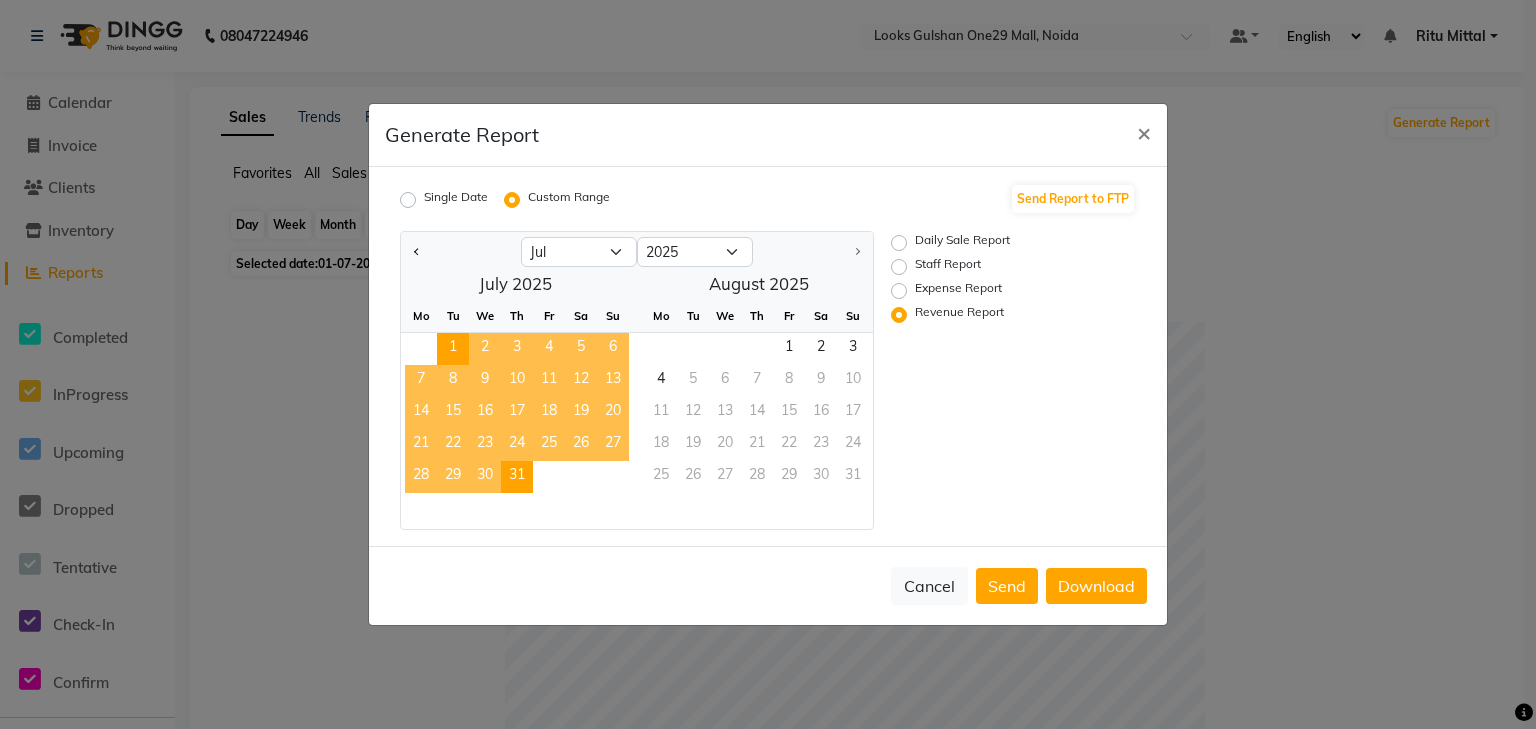select on "full_report" 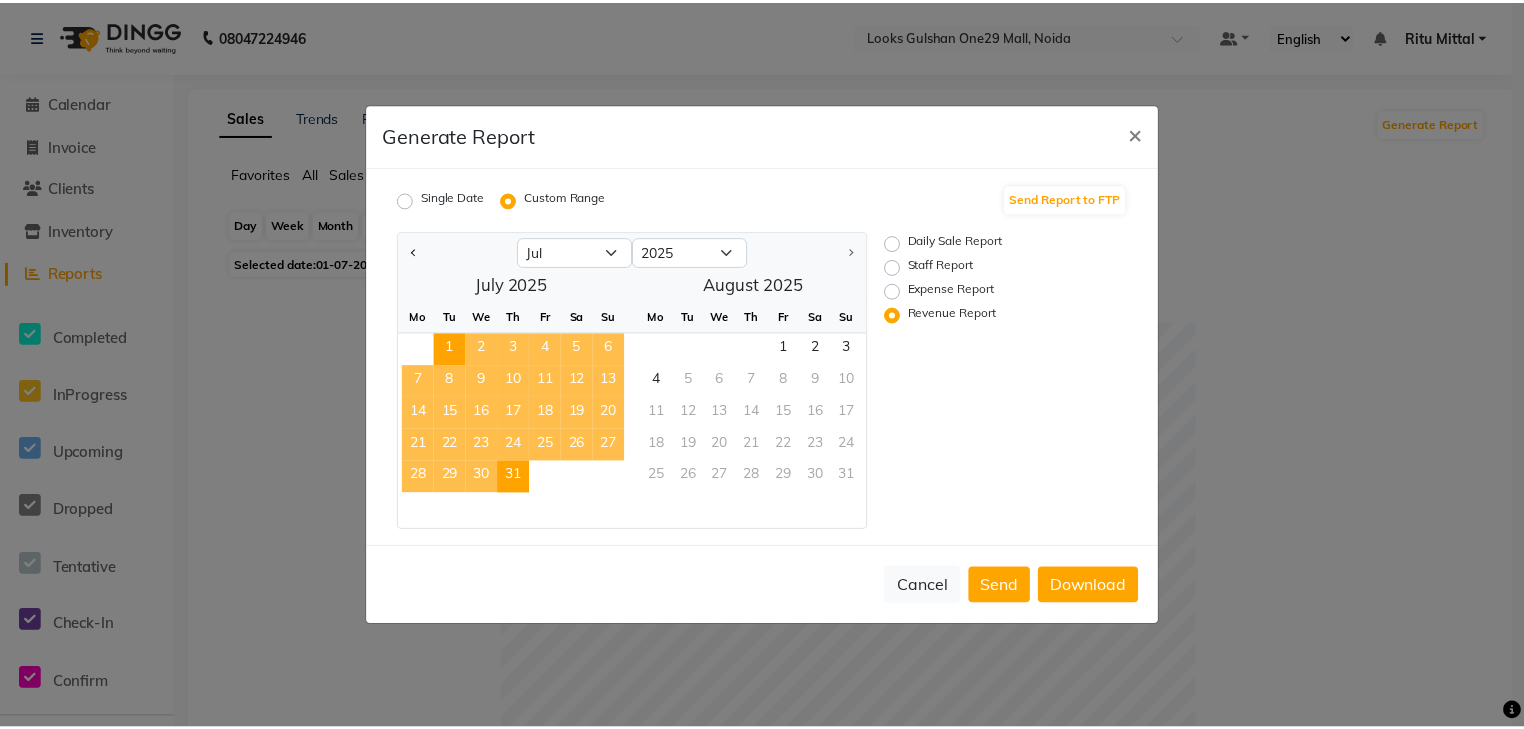 scroll, scrollTop: 0, scrollLeft: 0, axis: both 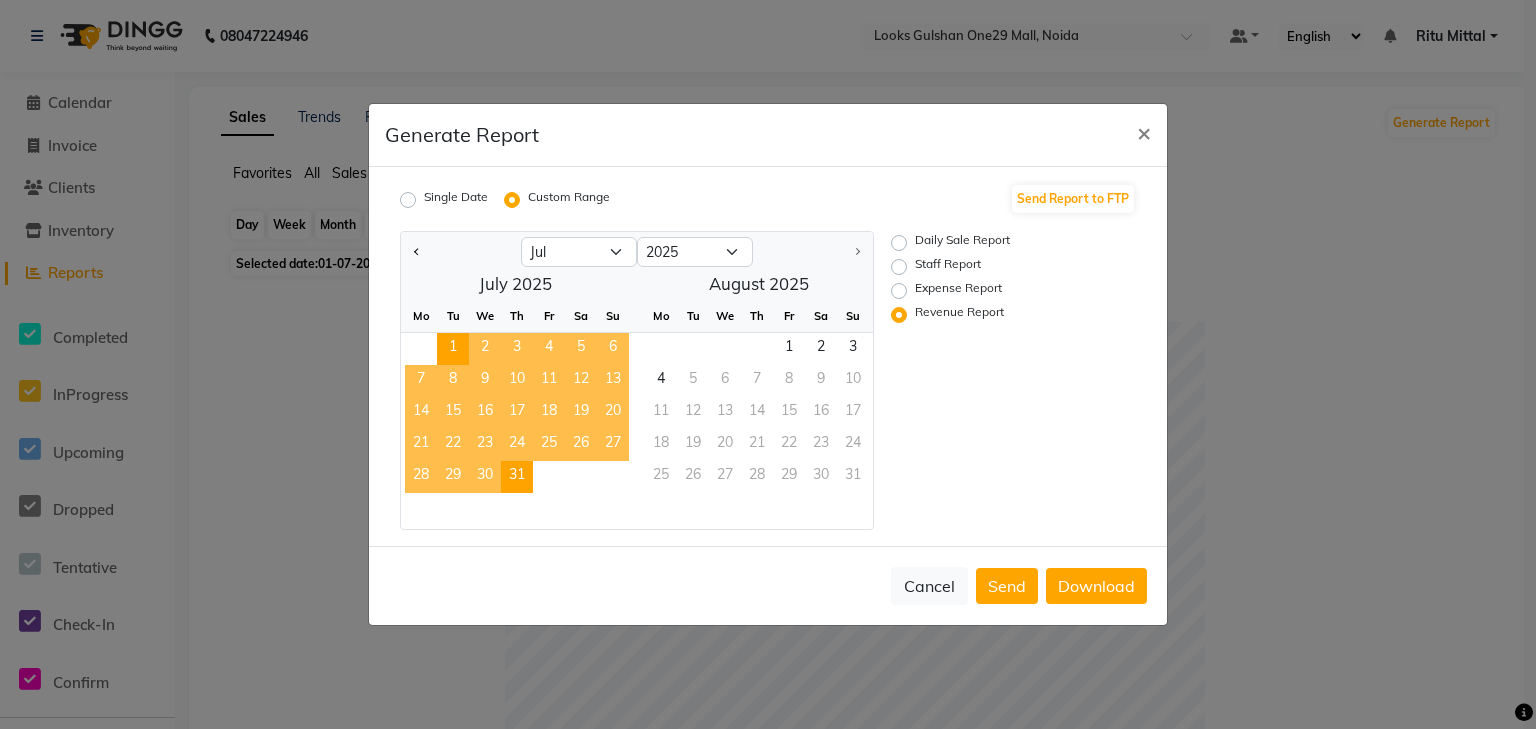 click on "Expense Report" 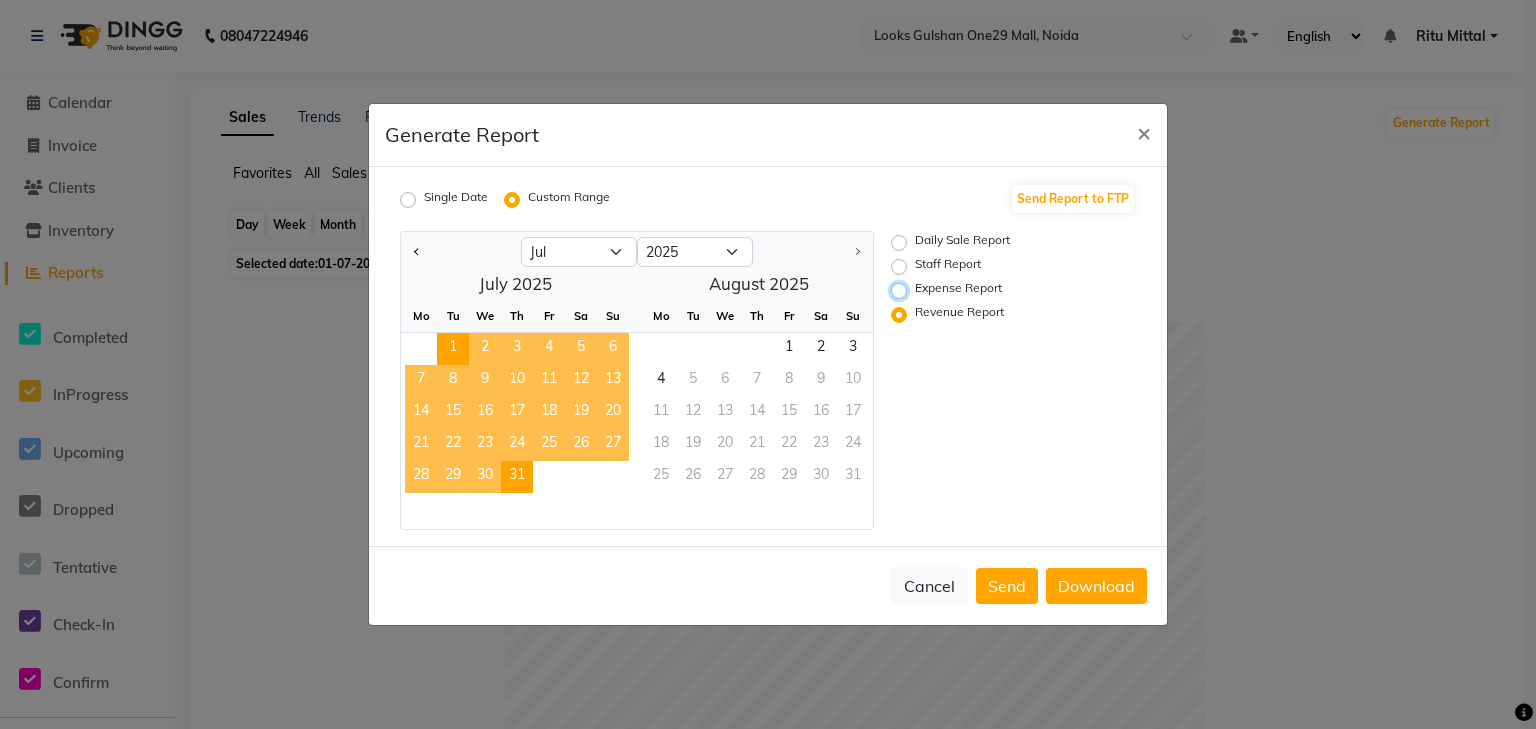 click on "Expense Report" at bounding box center (902, 291) 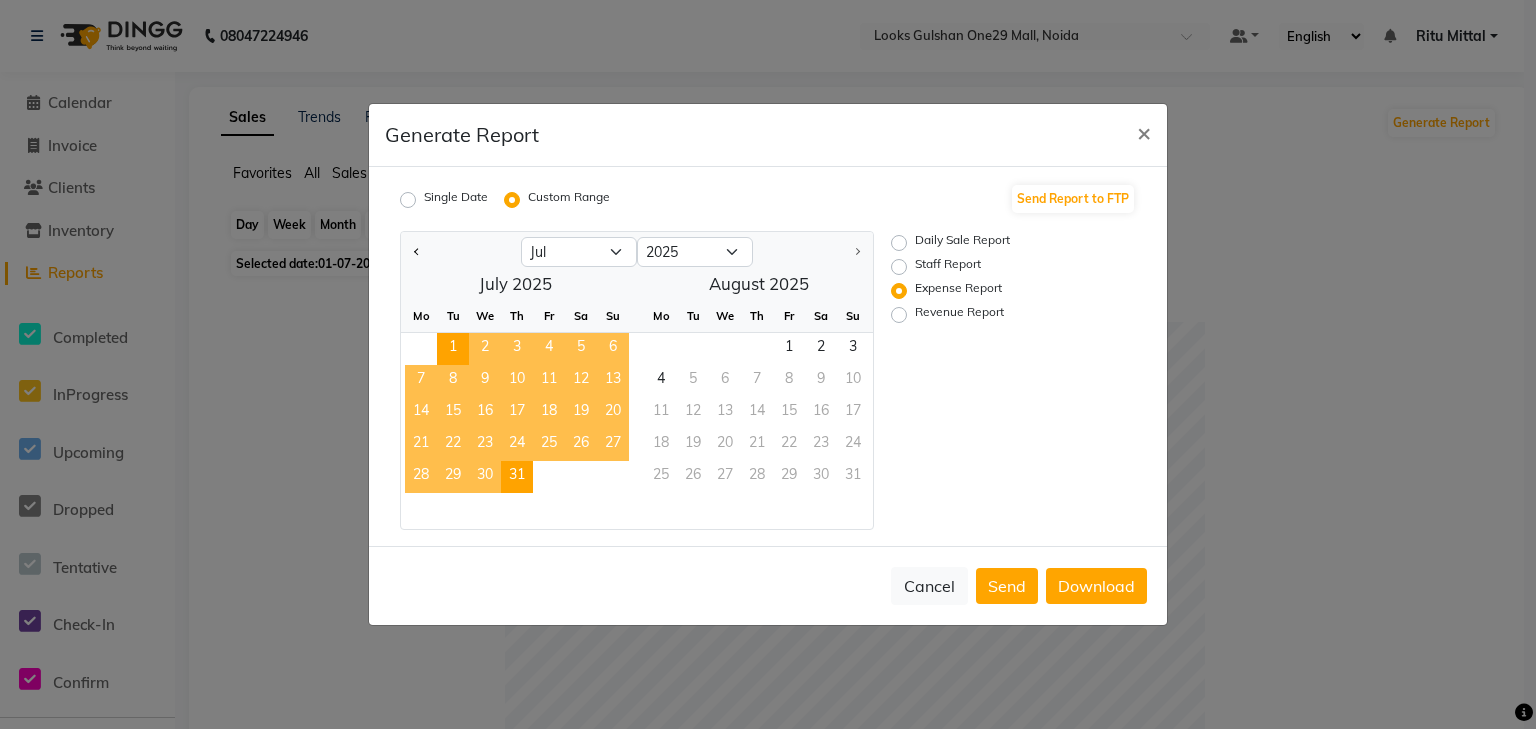 click on "Cancel   Send   Download" 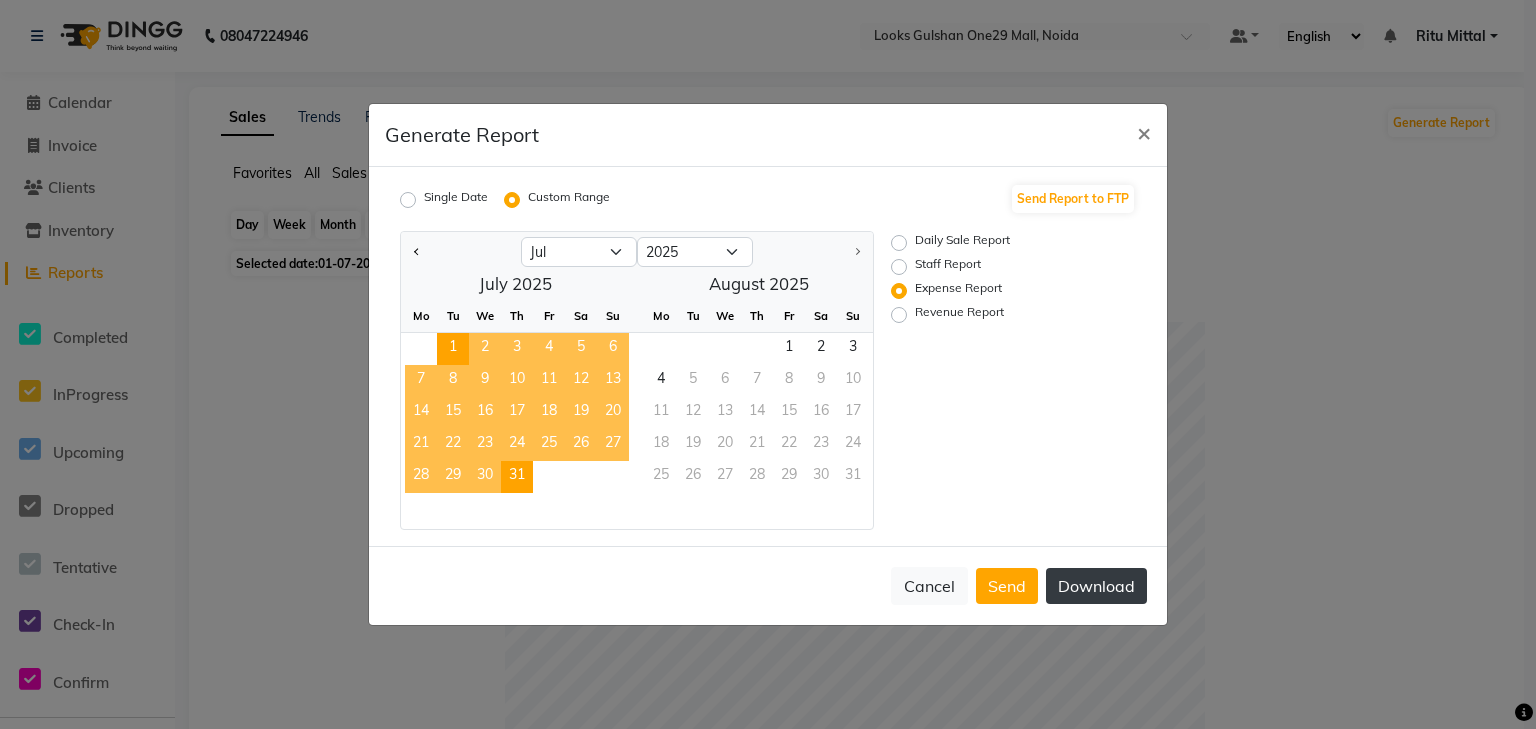 click on "Download" 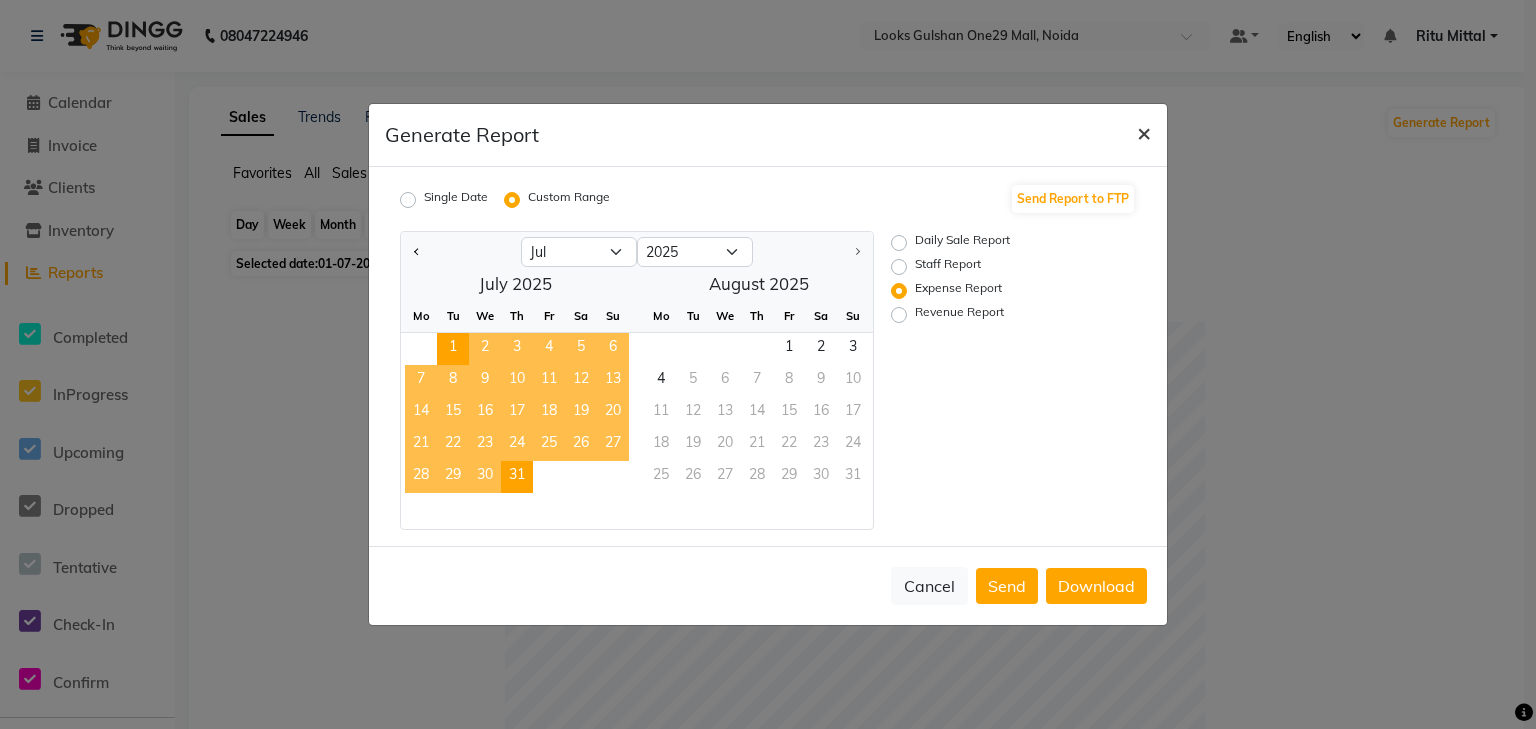 click on "×" 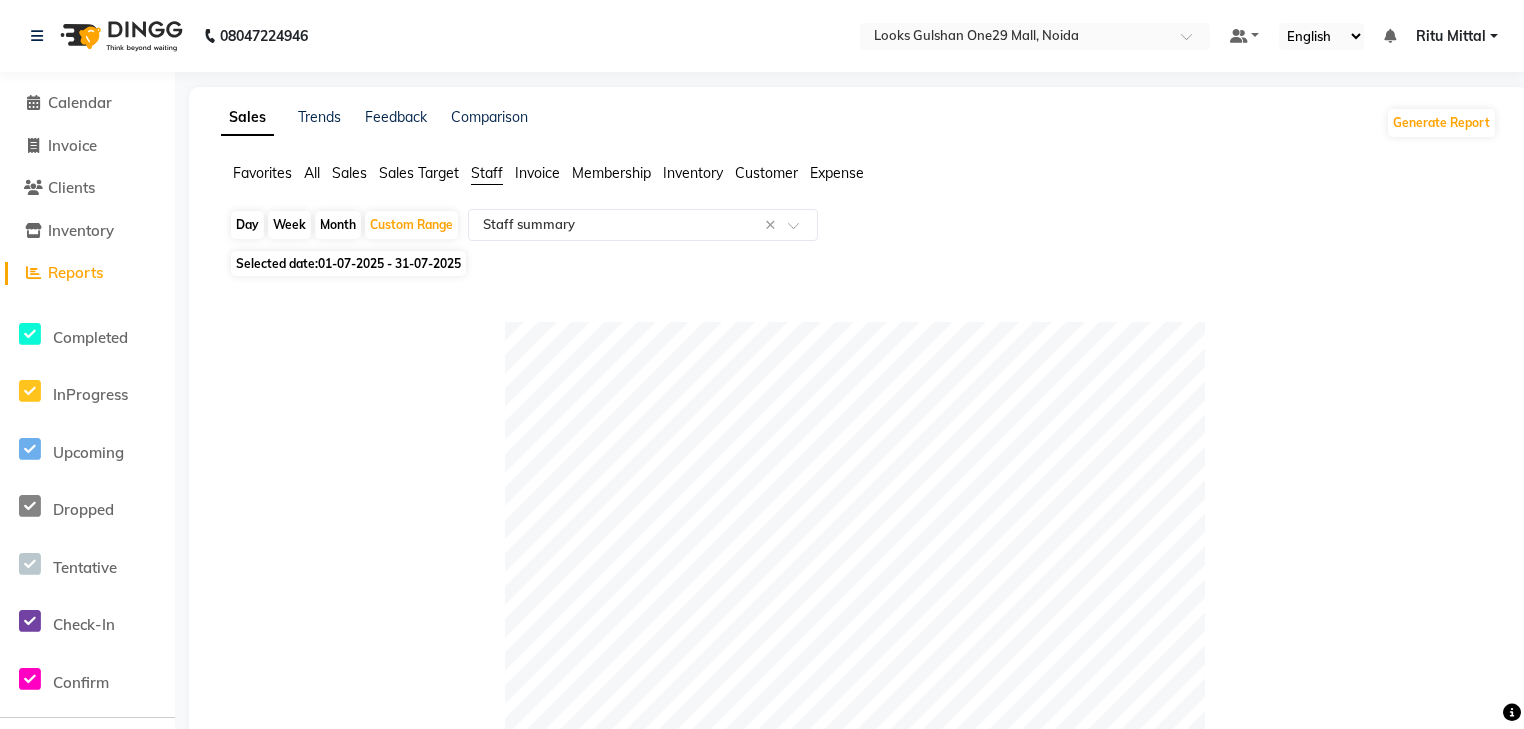 click on "Inventory" 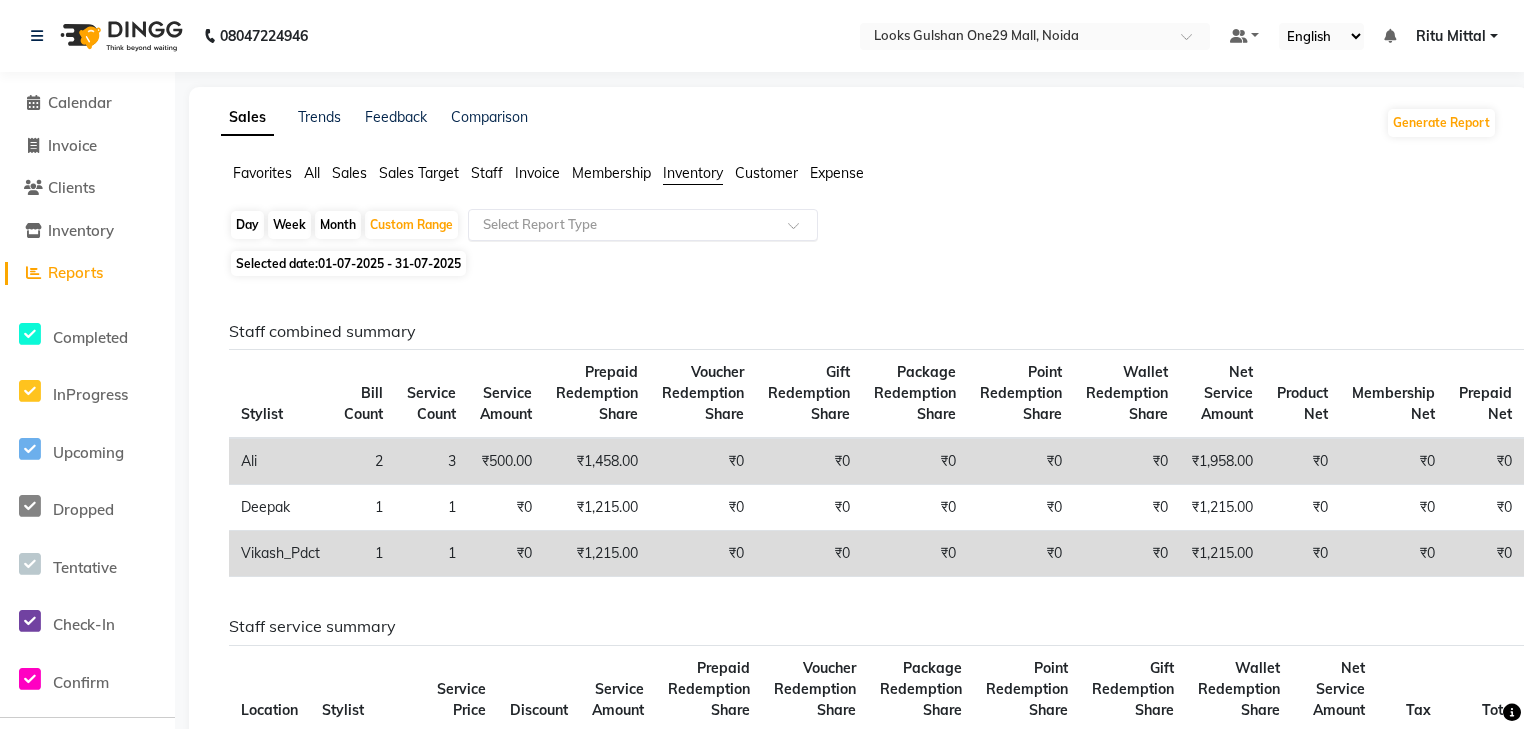 click 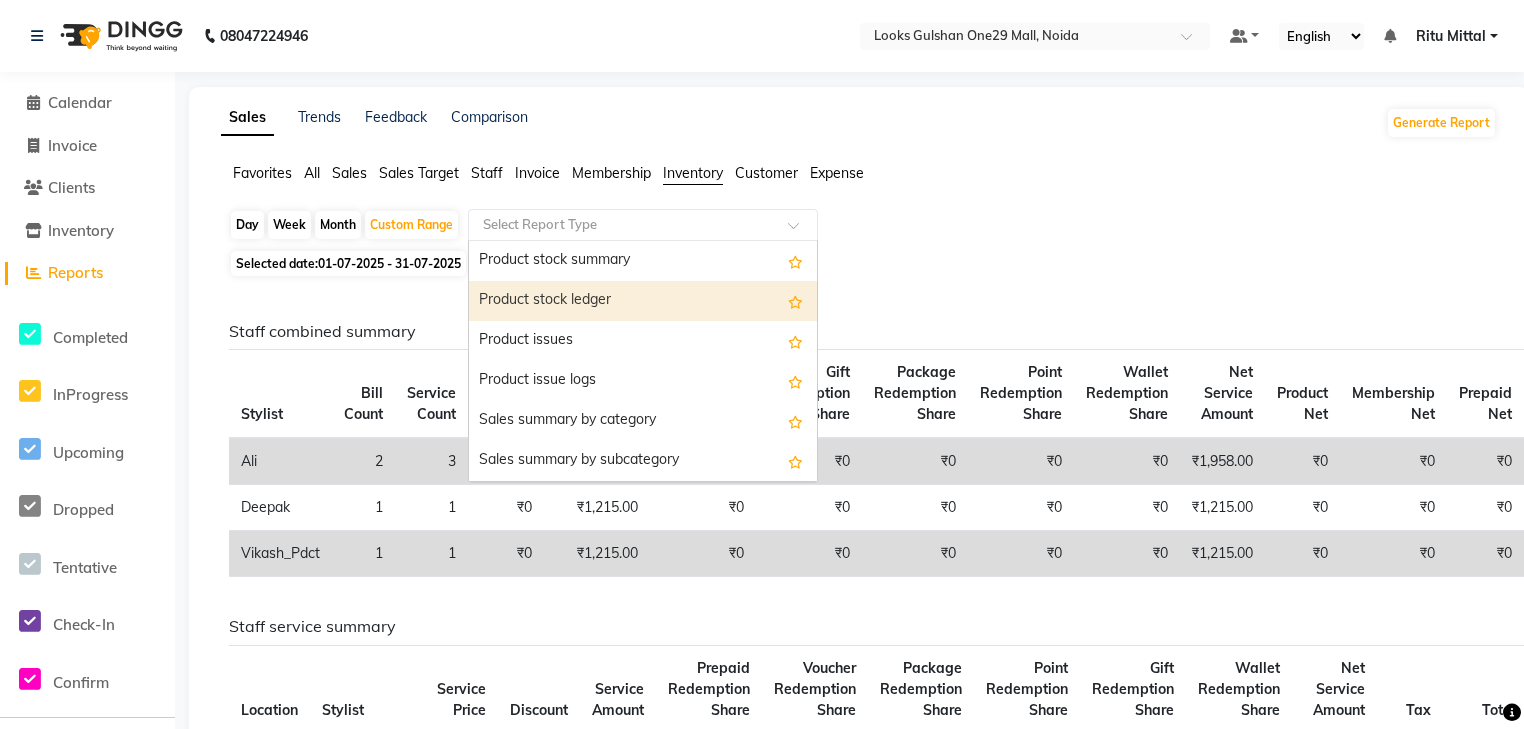 click on "Product stock ledger" at bounding box center (643, 301) 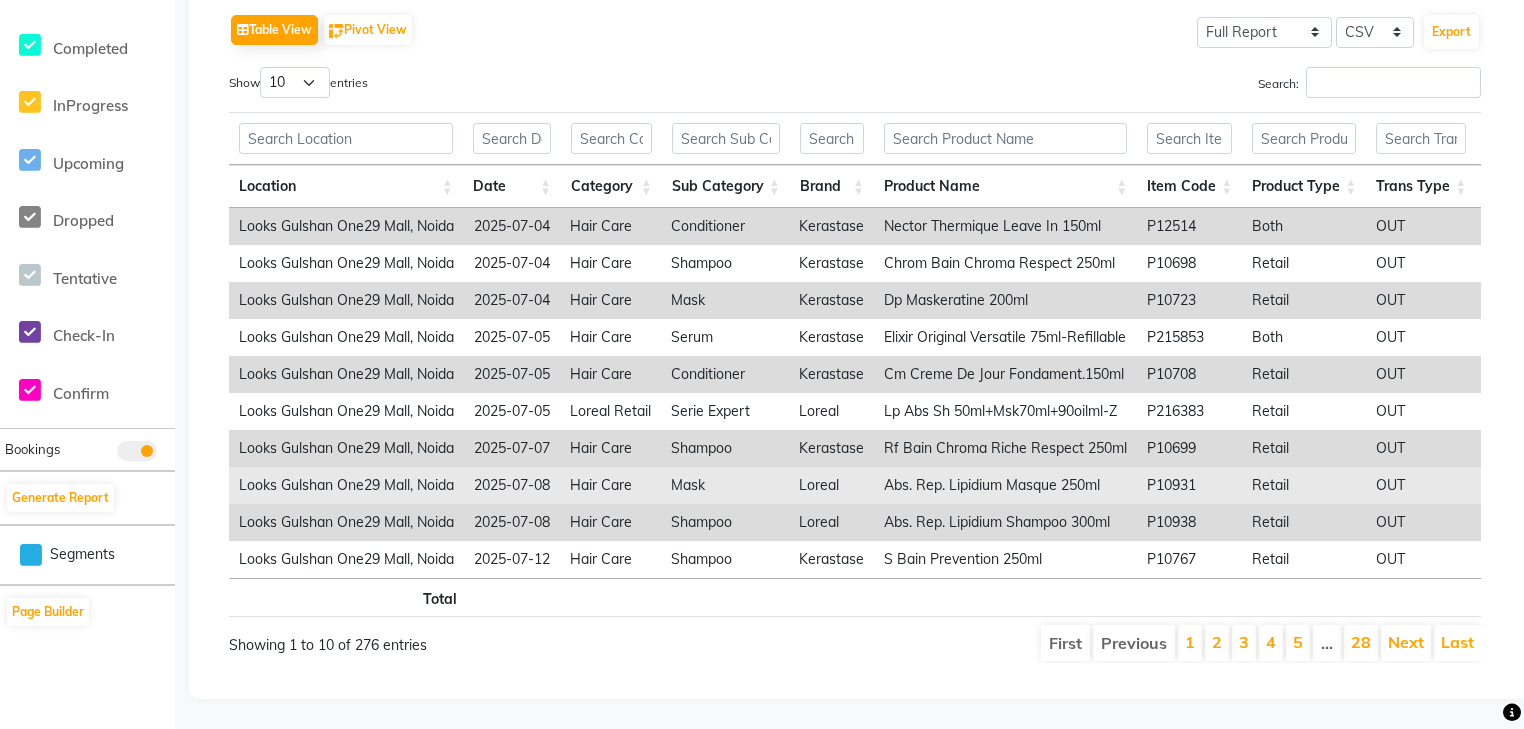 scroll, scrollTop: 0, scrollLeft: 0, axis: both 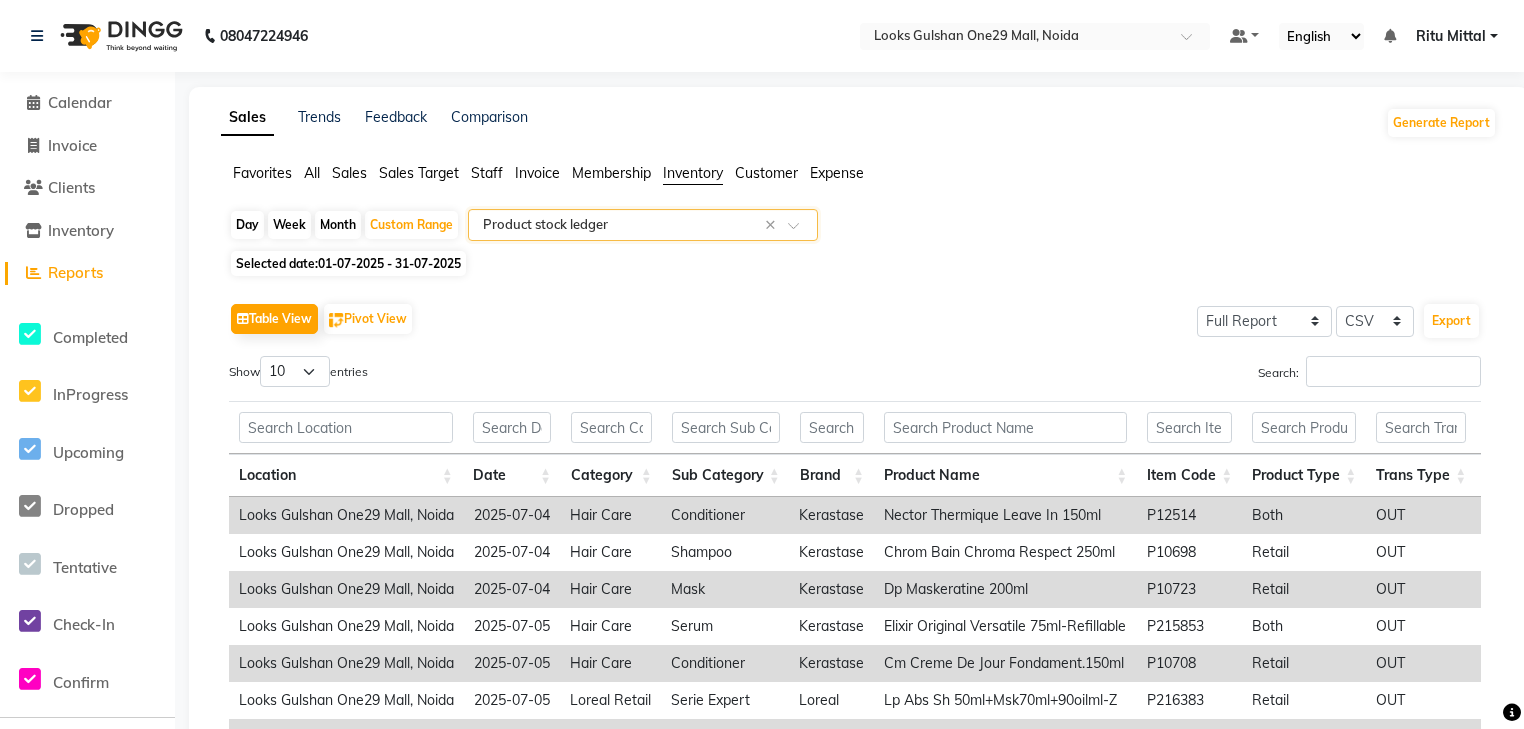 click on "01-07-2025 - 31-07-2025" 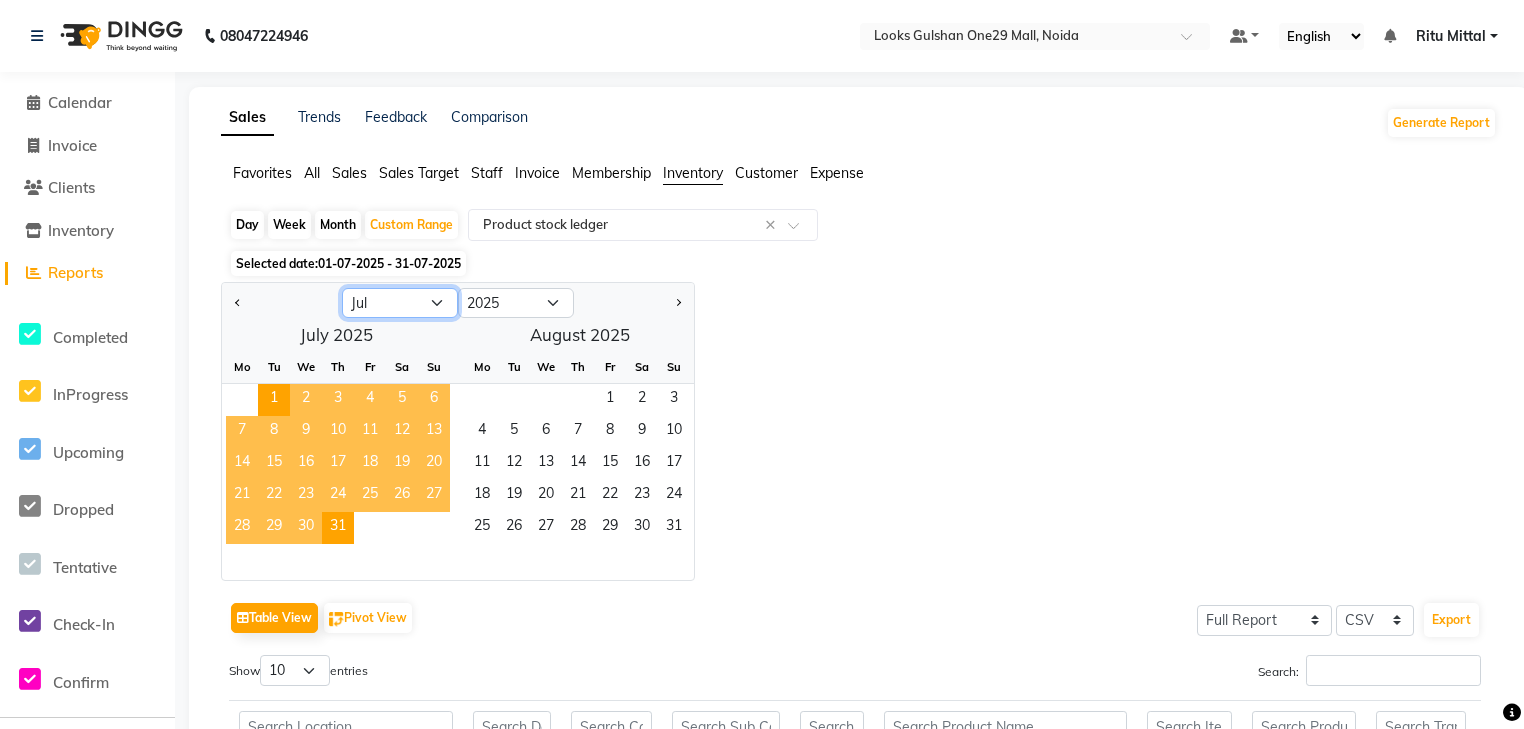 click on "Jan Feb Mar Apr May Jun Jul Aug Sep Oct Nov Dec" 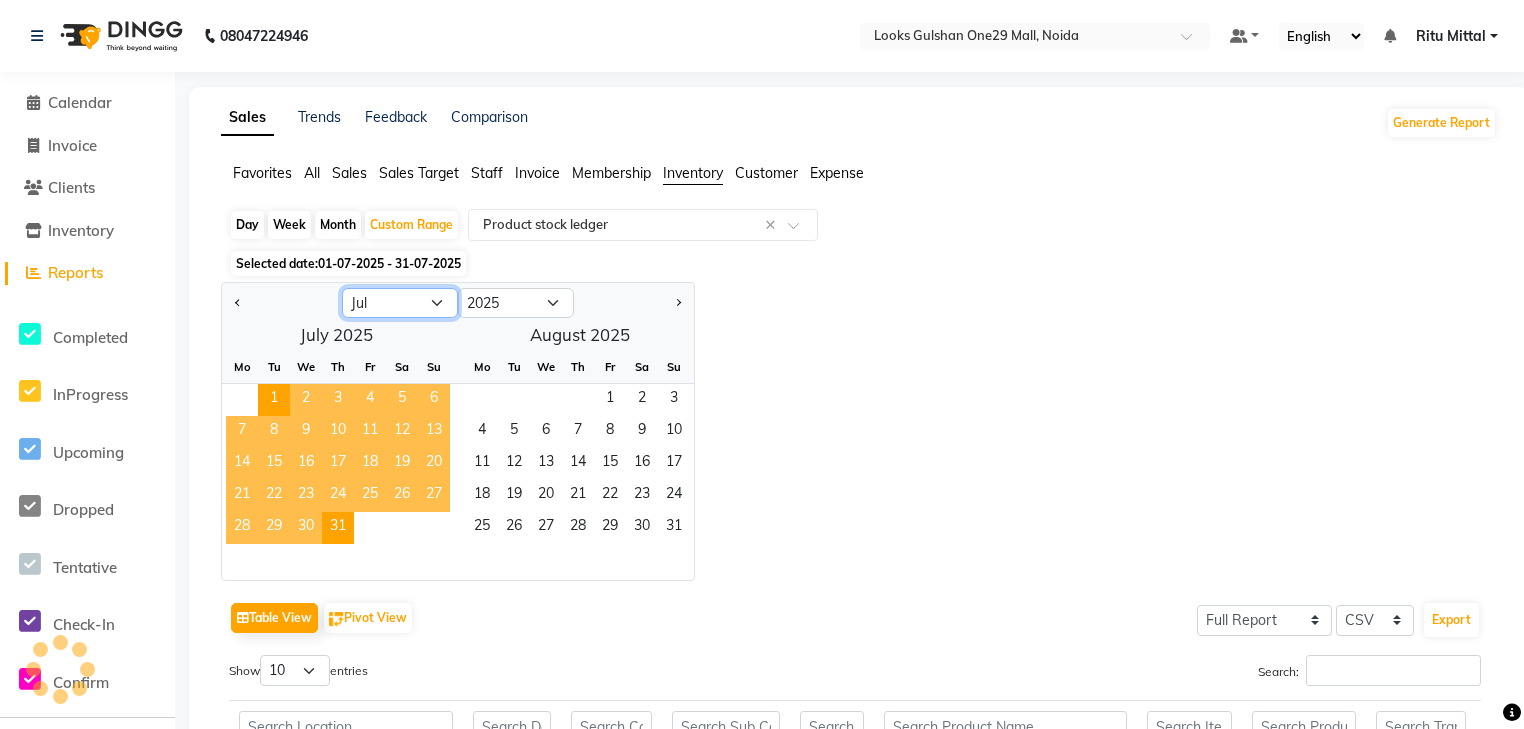 select on "5" 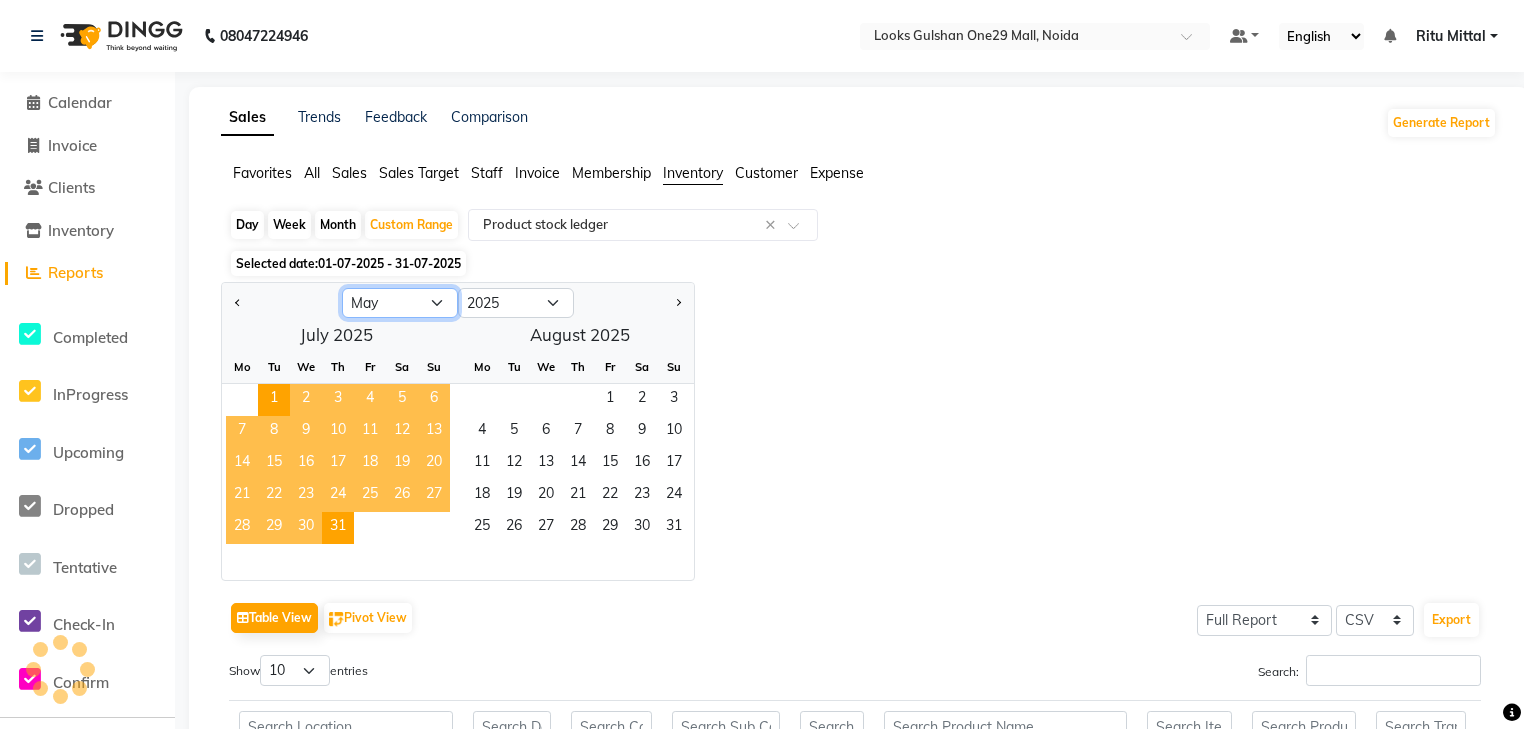 click on "Jan Feb Mar Apr May Jun Jul Aug Sep Oct Nov Dec" 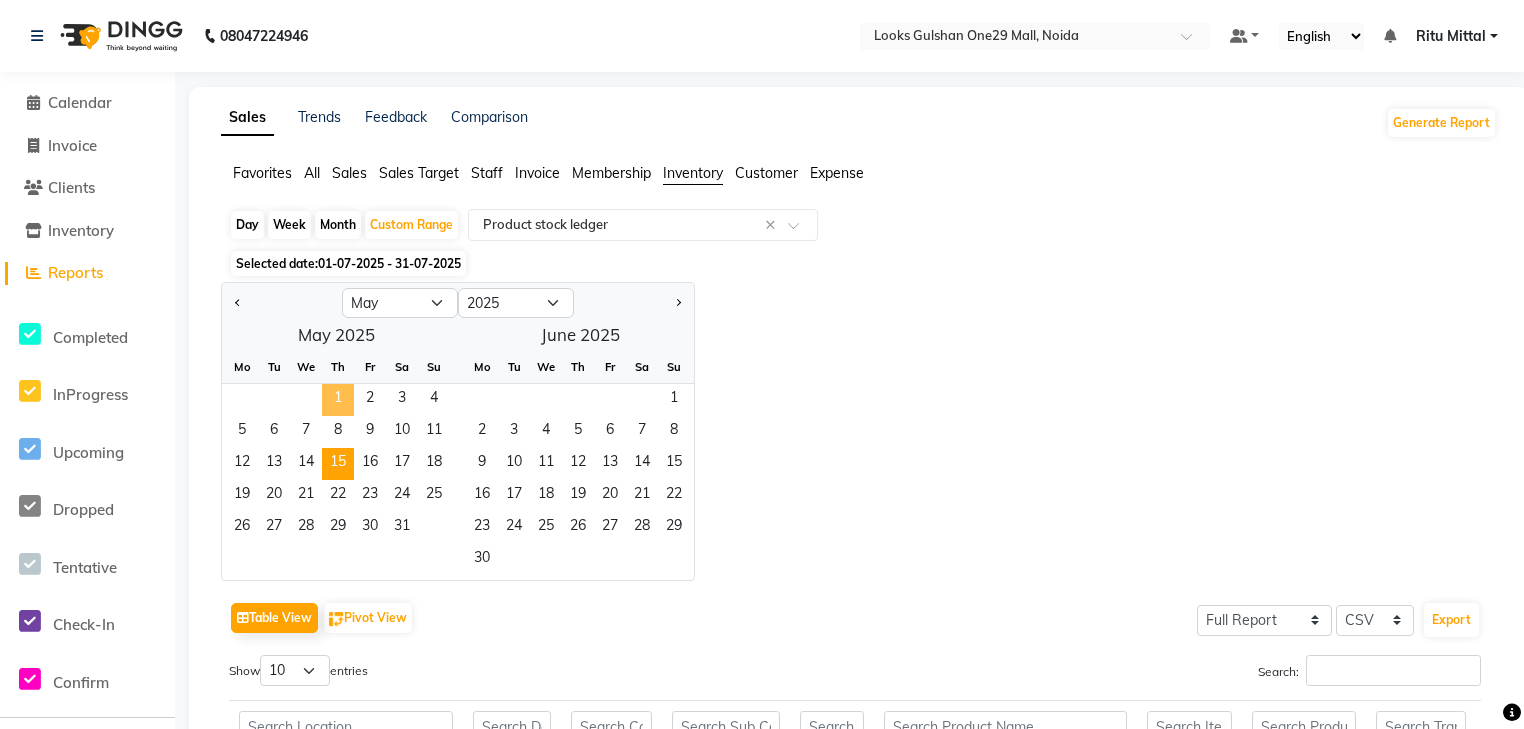 drag, startPoint x: 344, startPoint y: 410, endPoint x: 336, endPoint y: 472, distance: 62.514 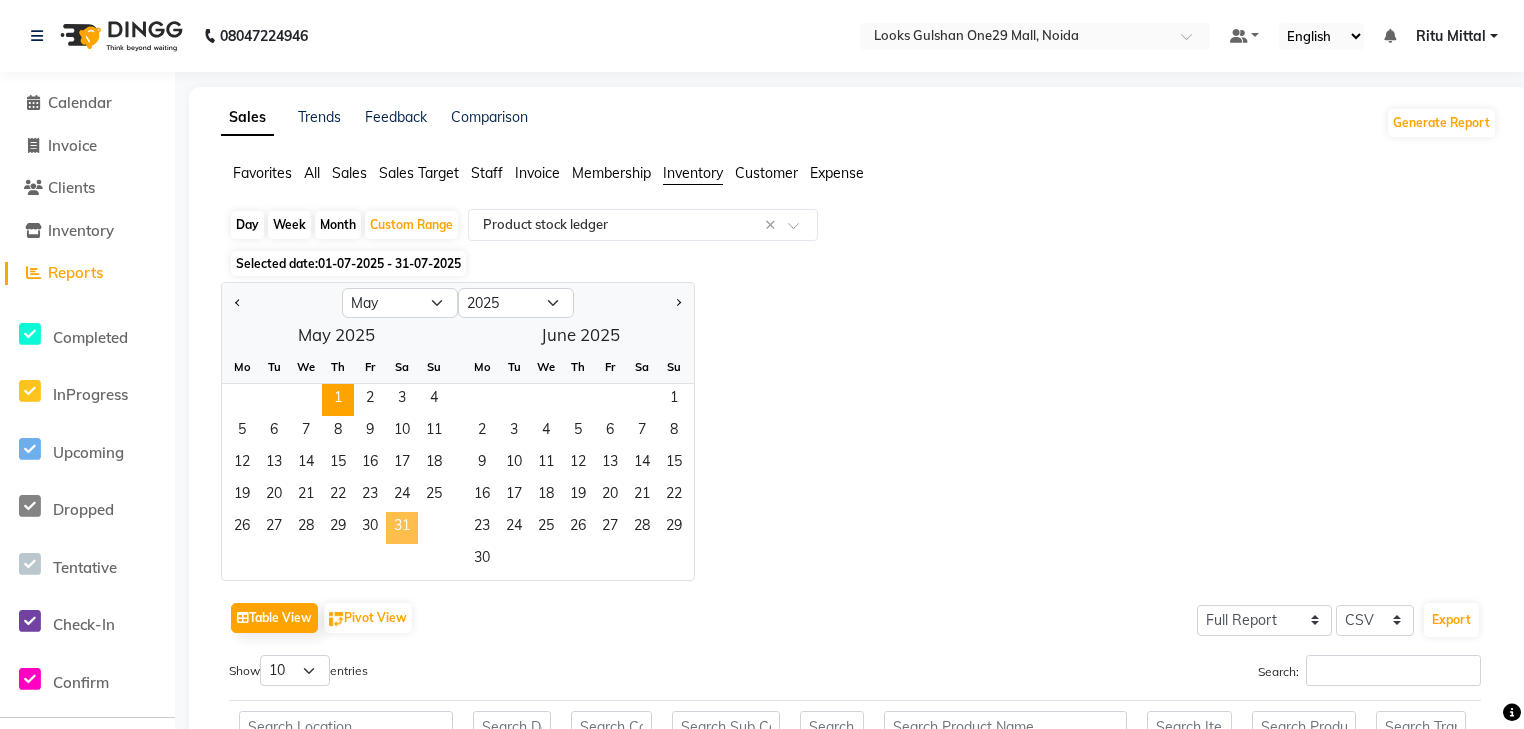 click on "31" 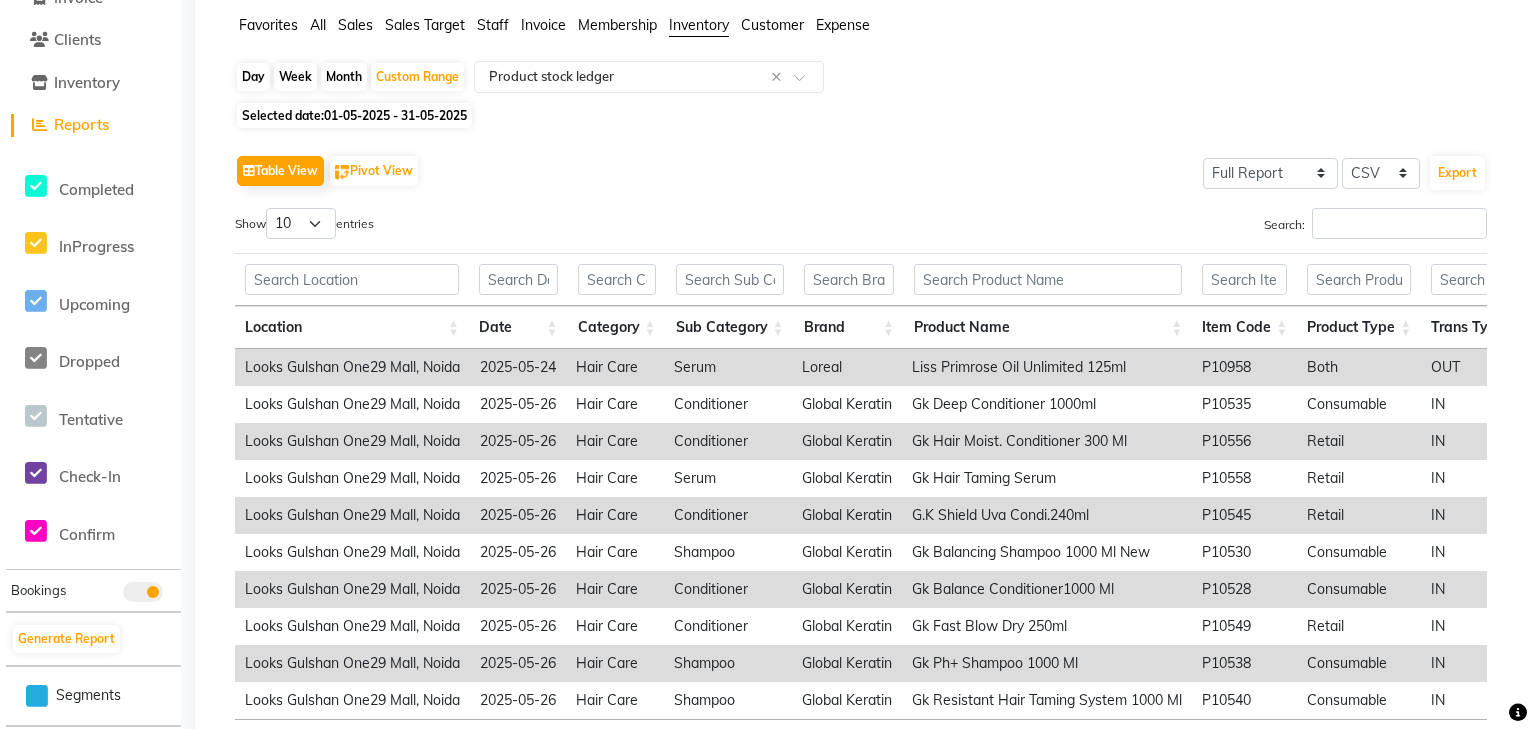scroll, scrollTop: 0, scrollLeft: 0, axis: both 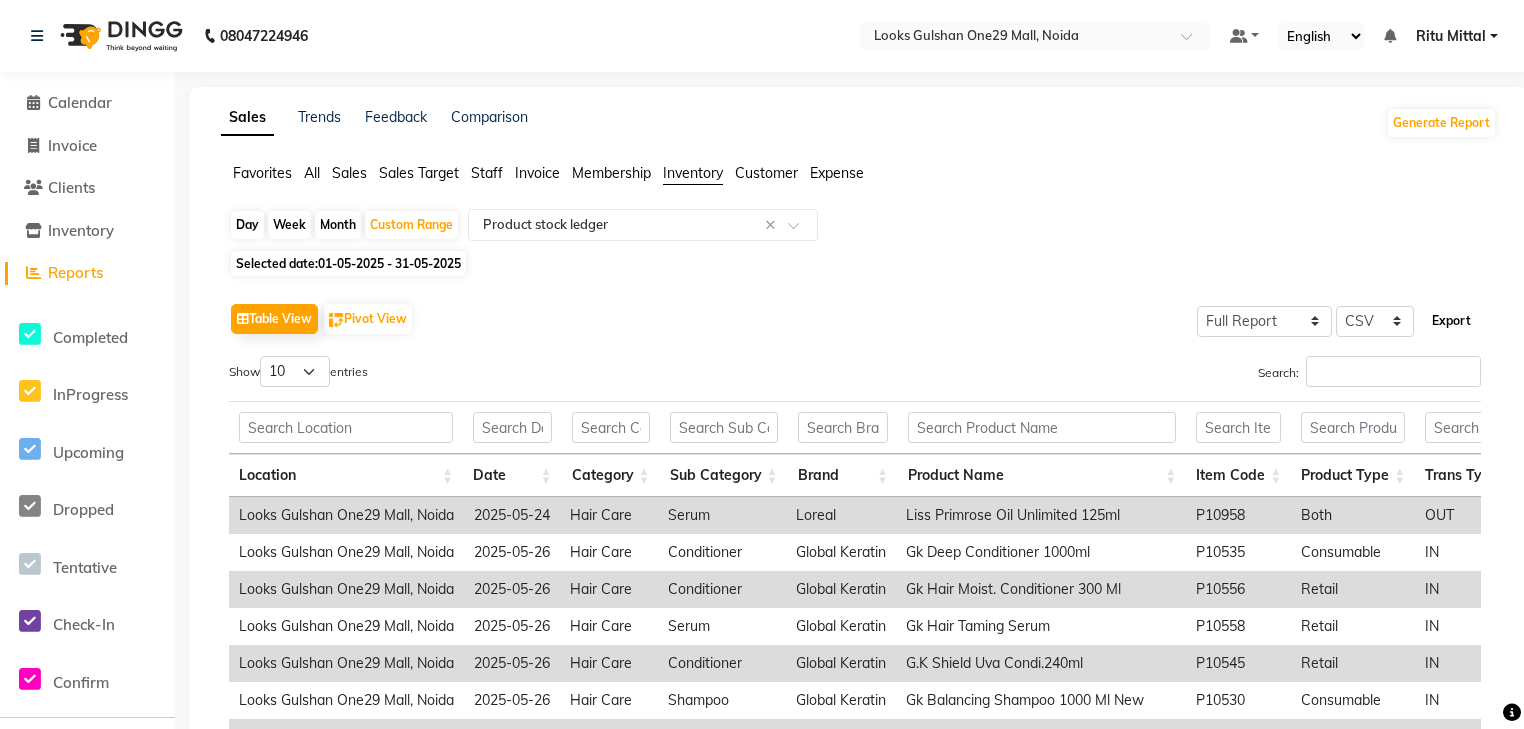 click on "Export" 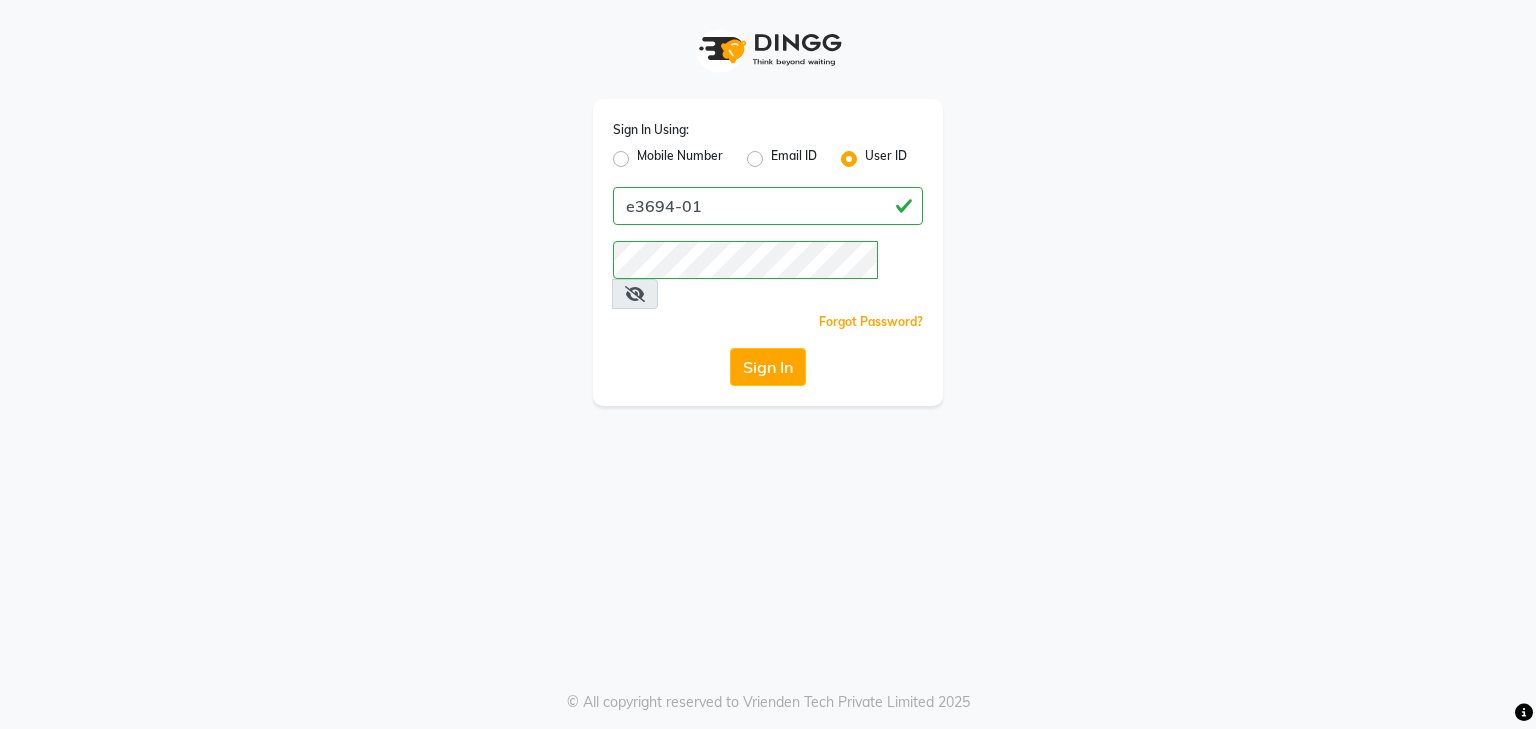 click on "Sign In Using: Mobile Number Email ID User ID [USERID]  Remember me Forgot Password?  Sign In   © All copyright reserved to Vrienden Tech Private Limited 2025" at bounding box center [768, 364] 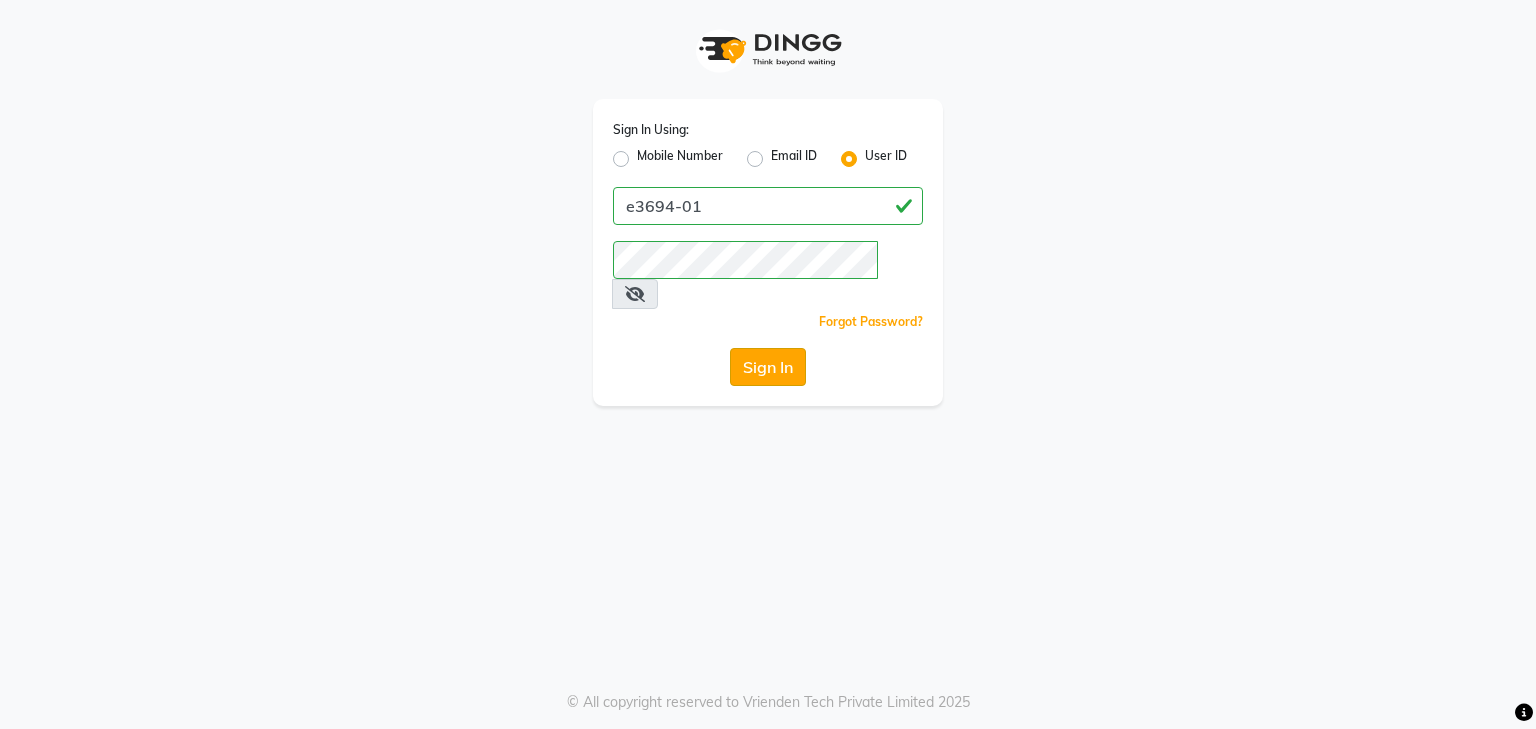 click on "Sign In" 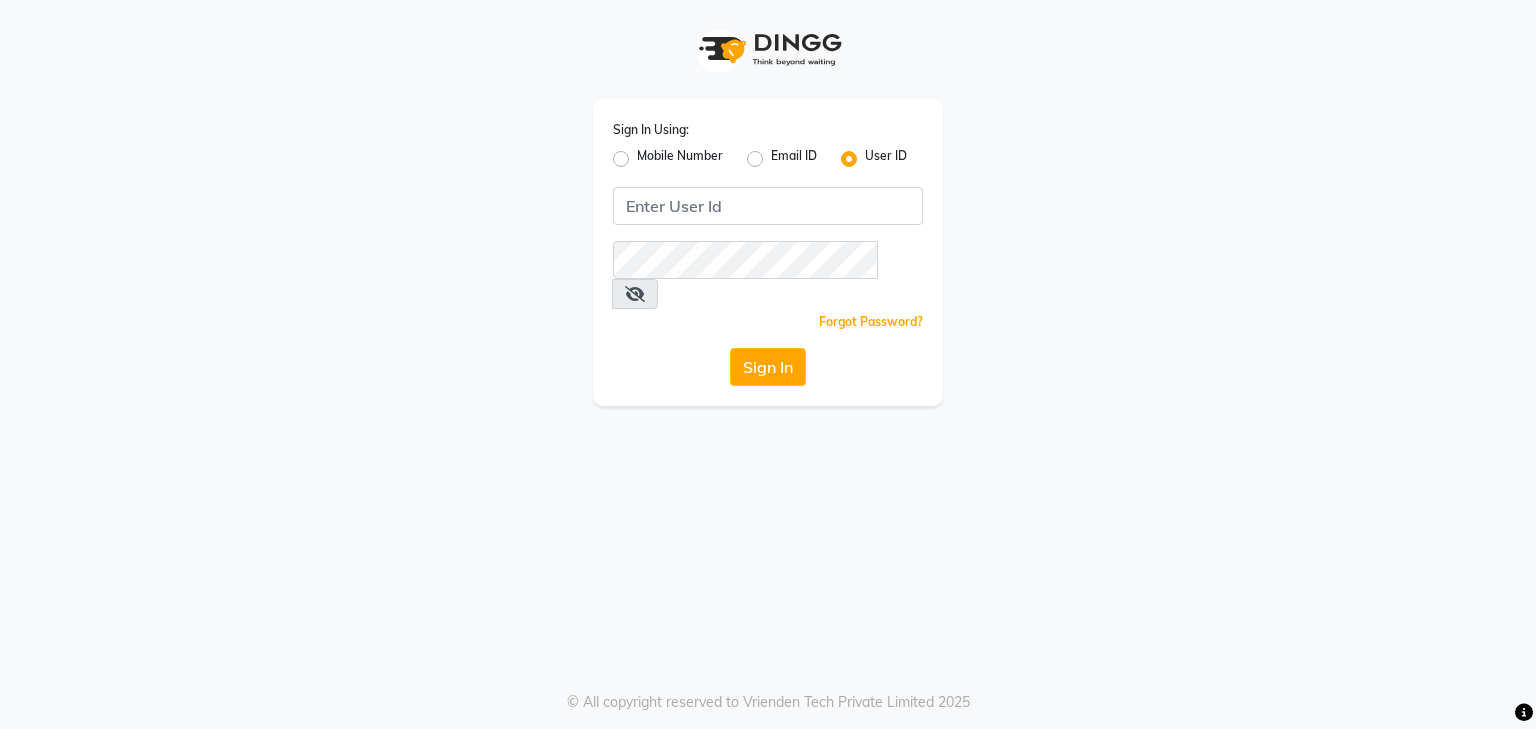 scroll, scrollTop: 0, scrollLeft: 0, axis: both 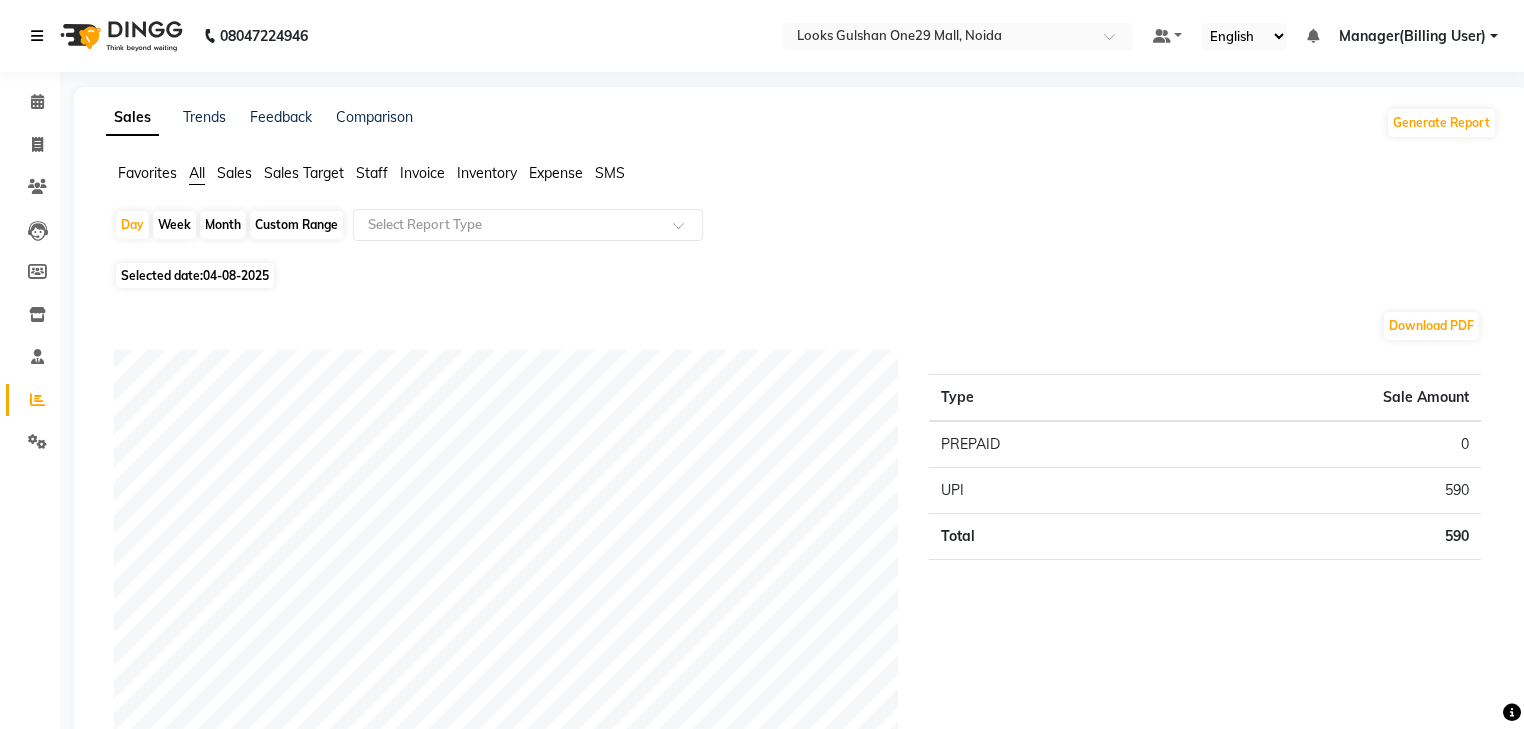 click at bounding box center (37, 36) 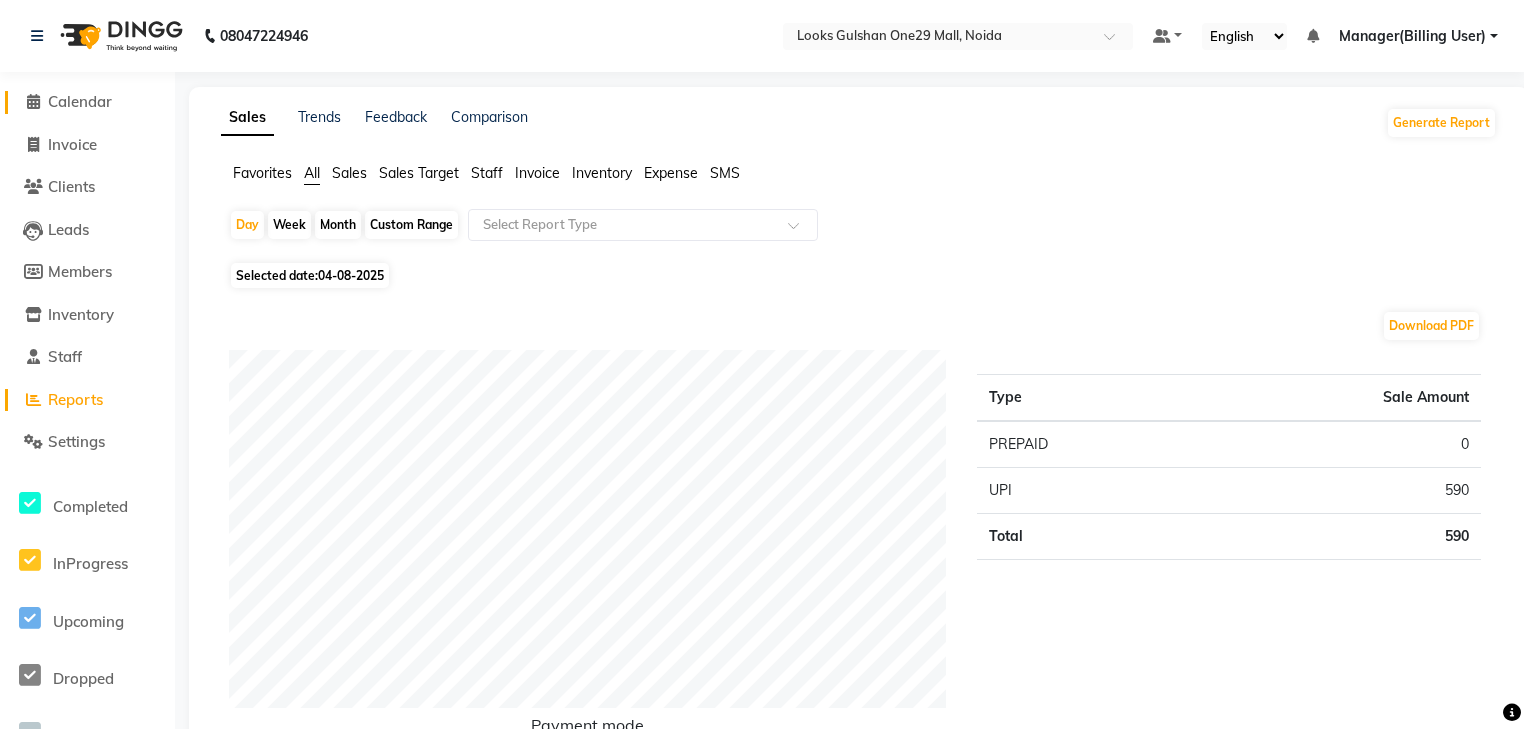 click on "Calendar" 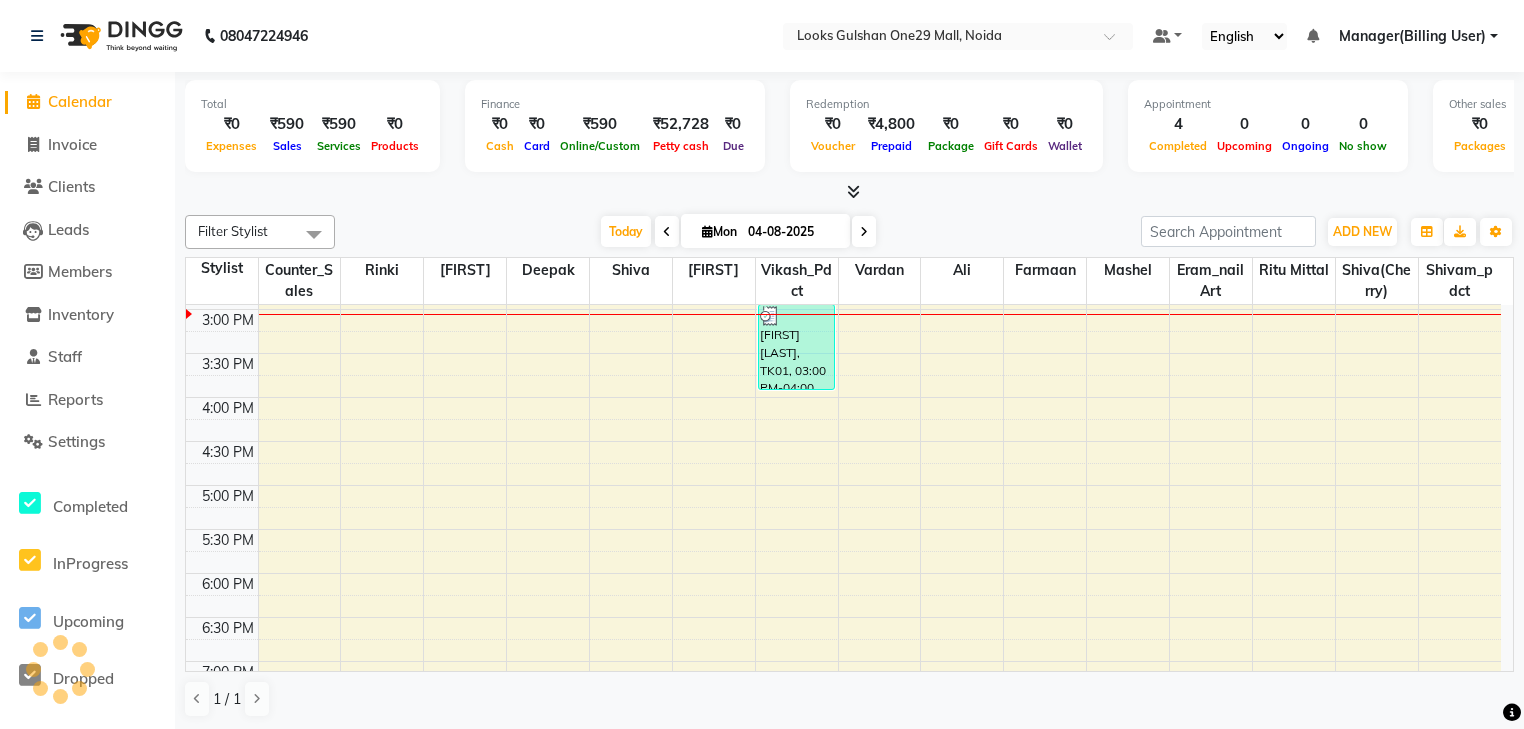 scroll, scrollTop: 0, scrollLeft: 0, axis: both 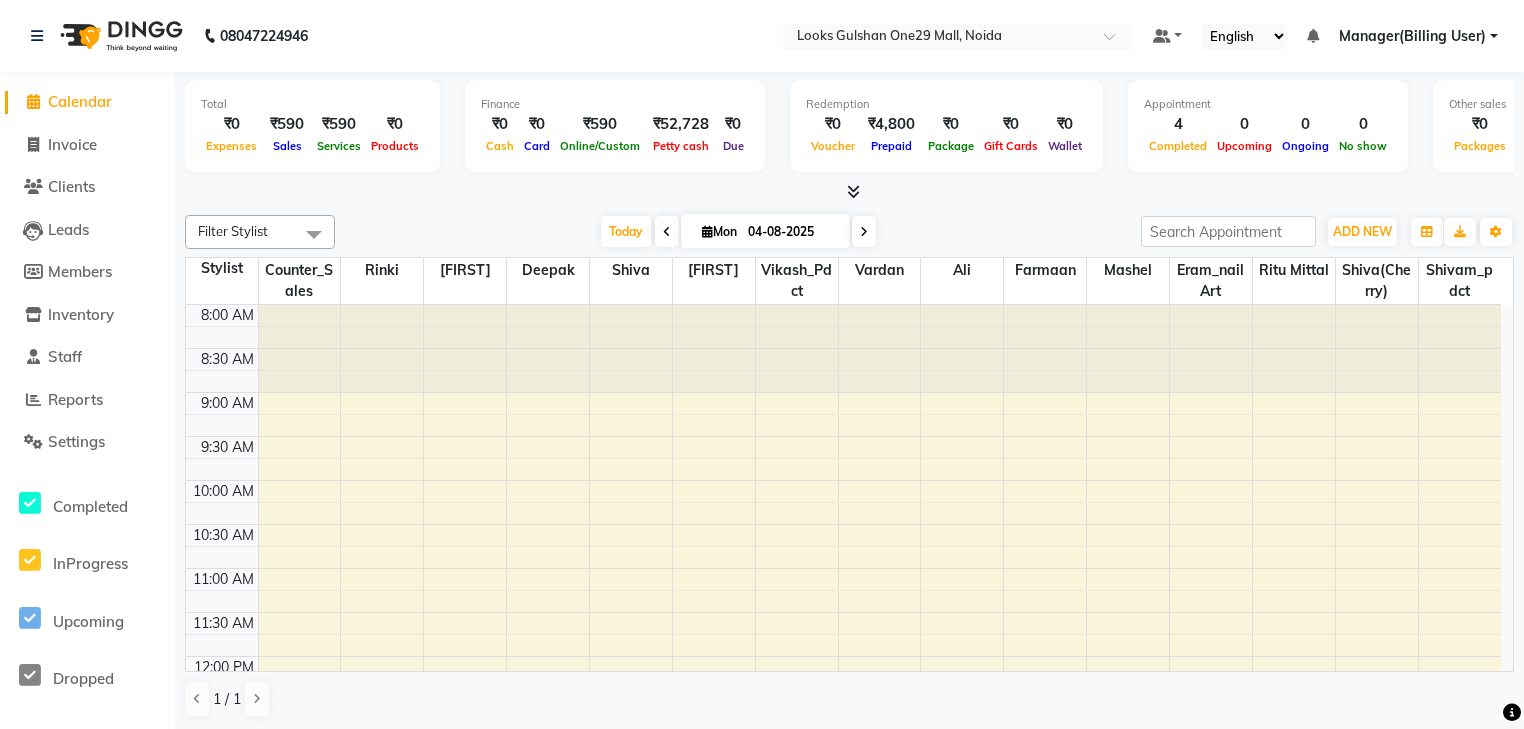 click at bounding box center (849, 192) 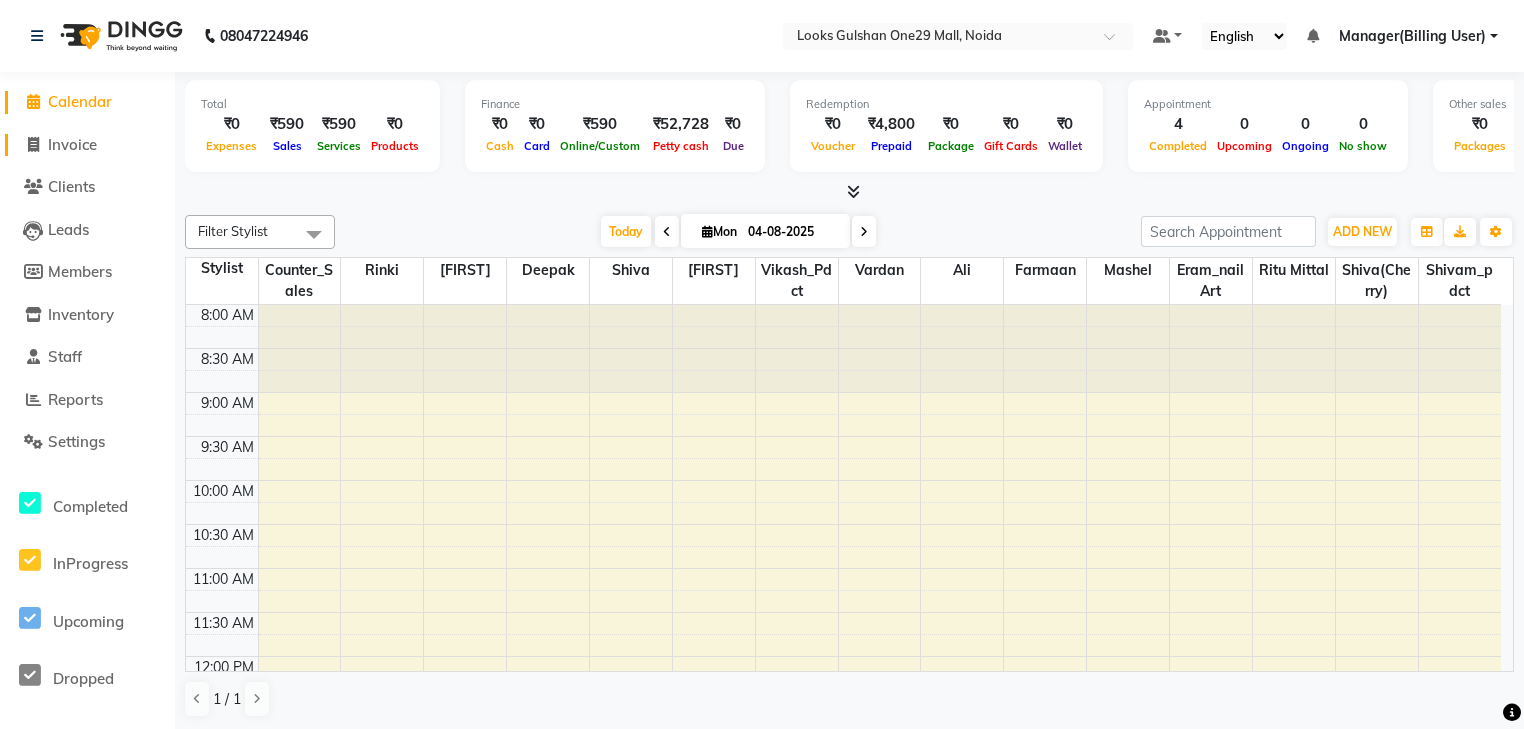 click on "Invoice" 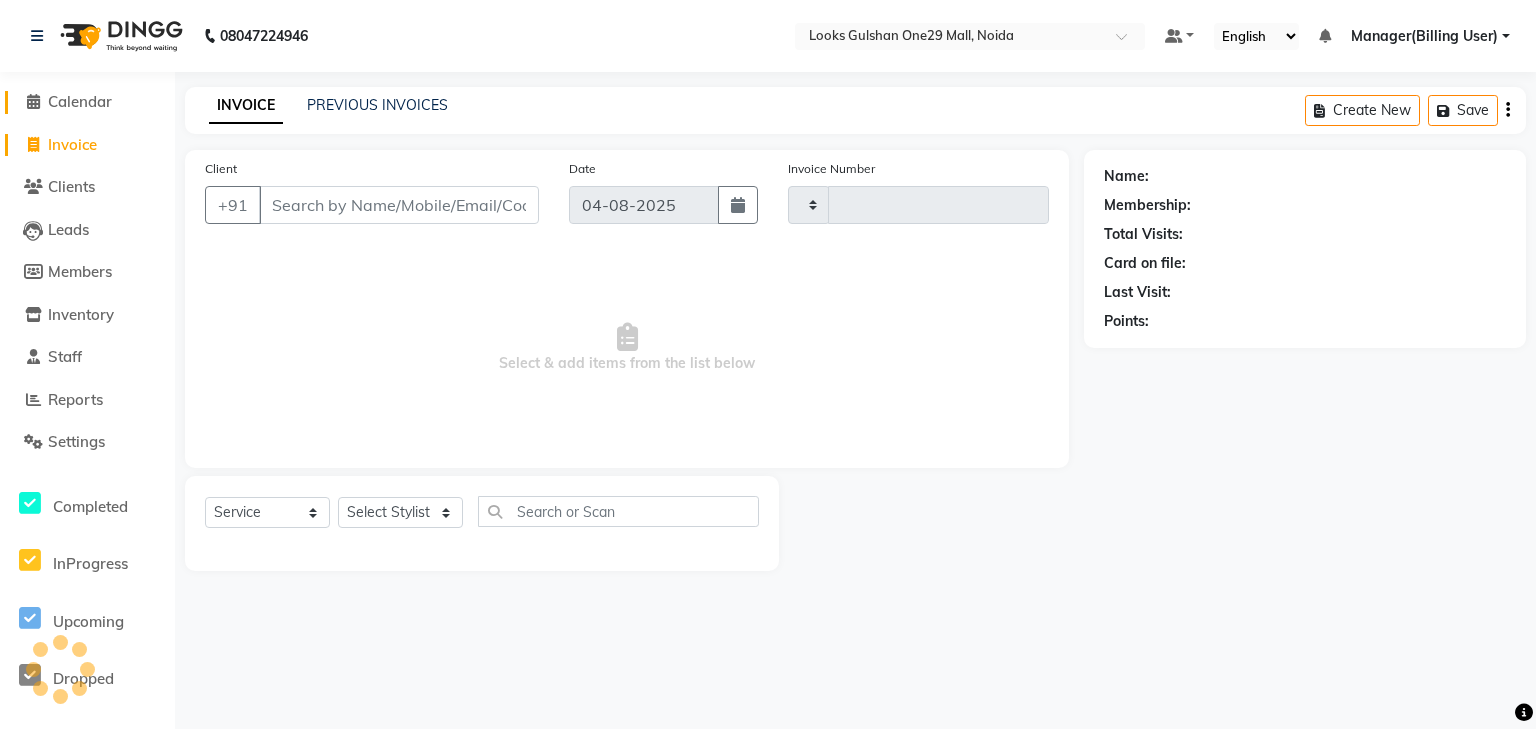 type on "0848" 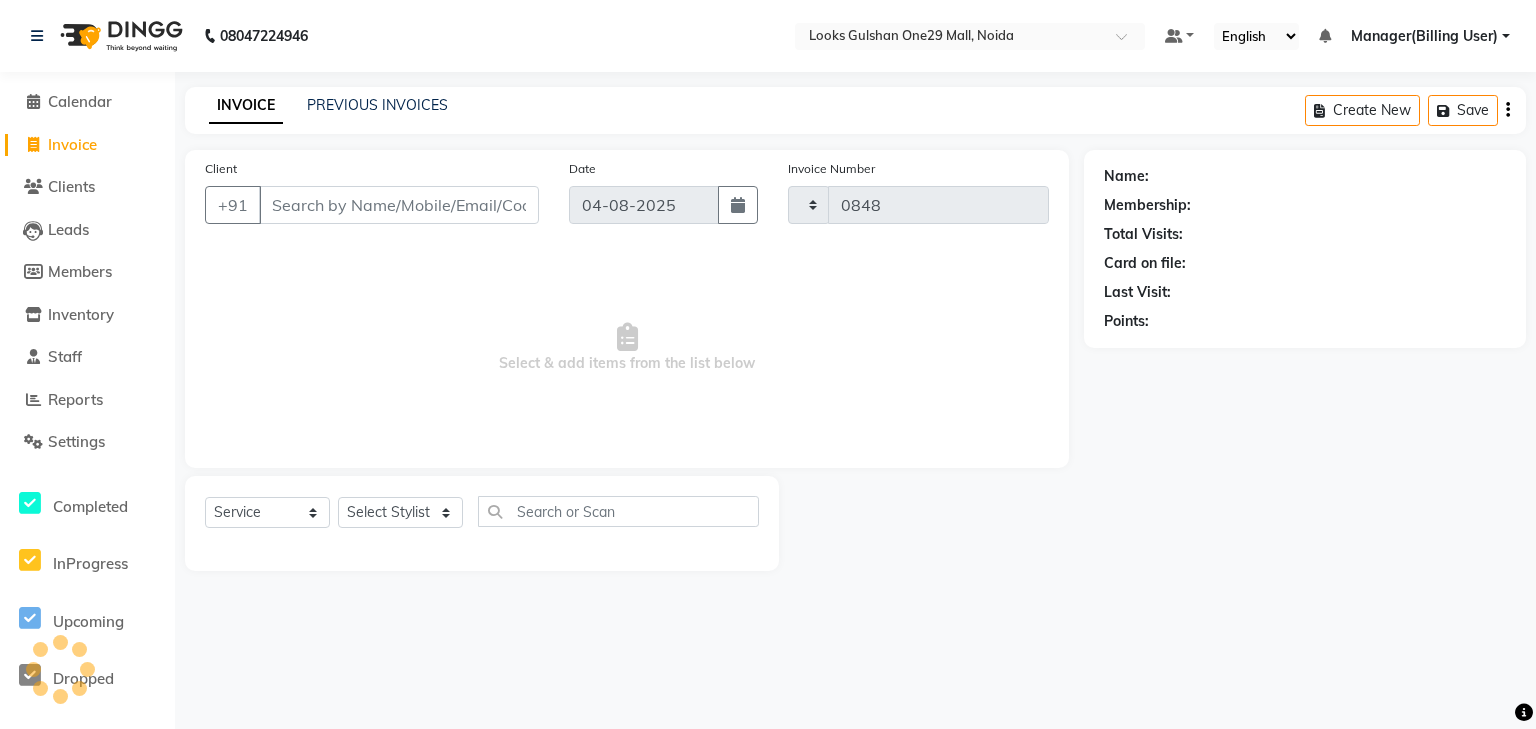 select on "8337" 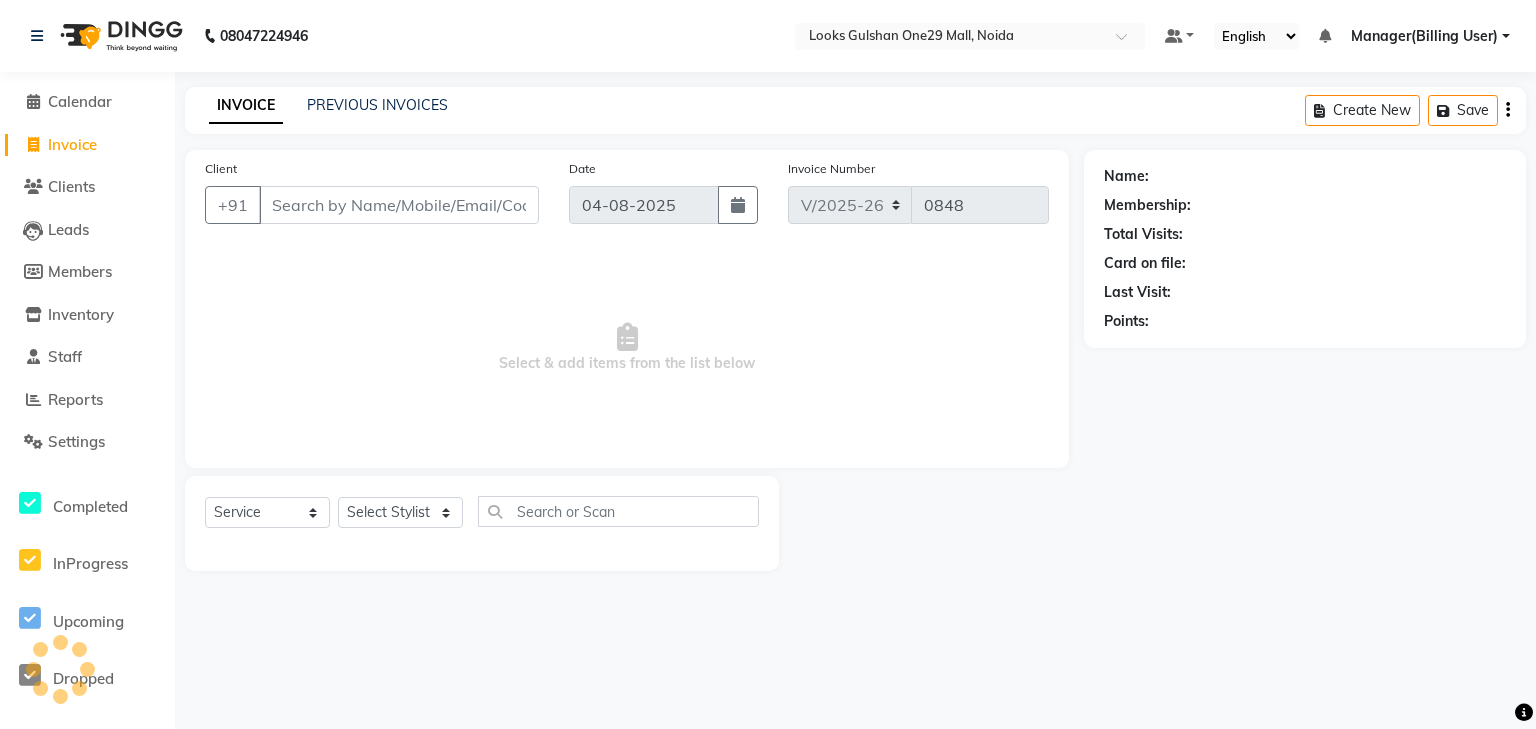 click on "Calendar" 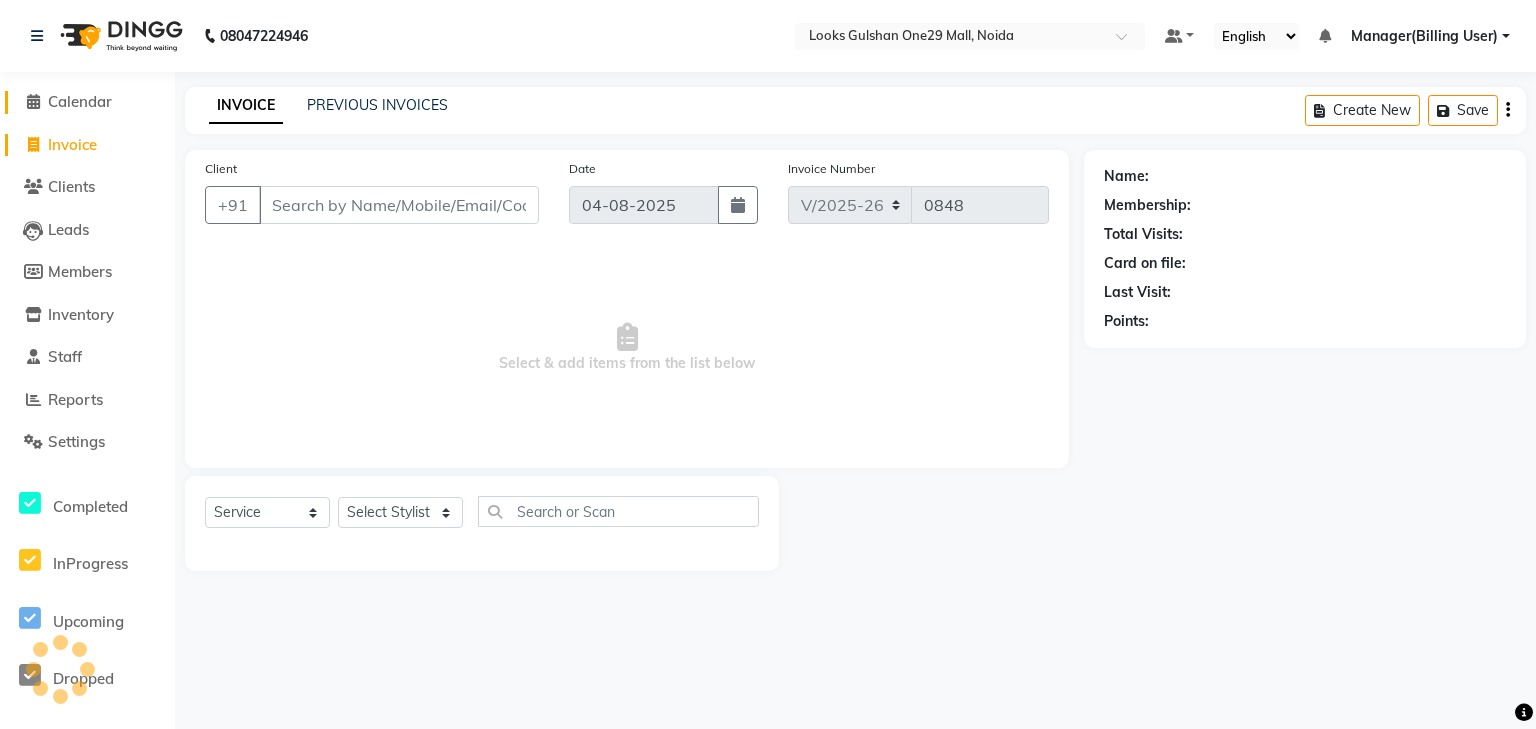 click on "Calendar" 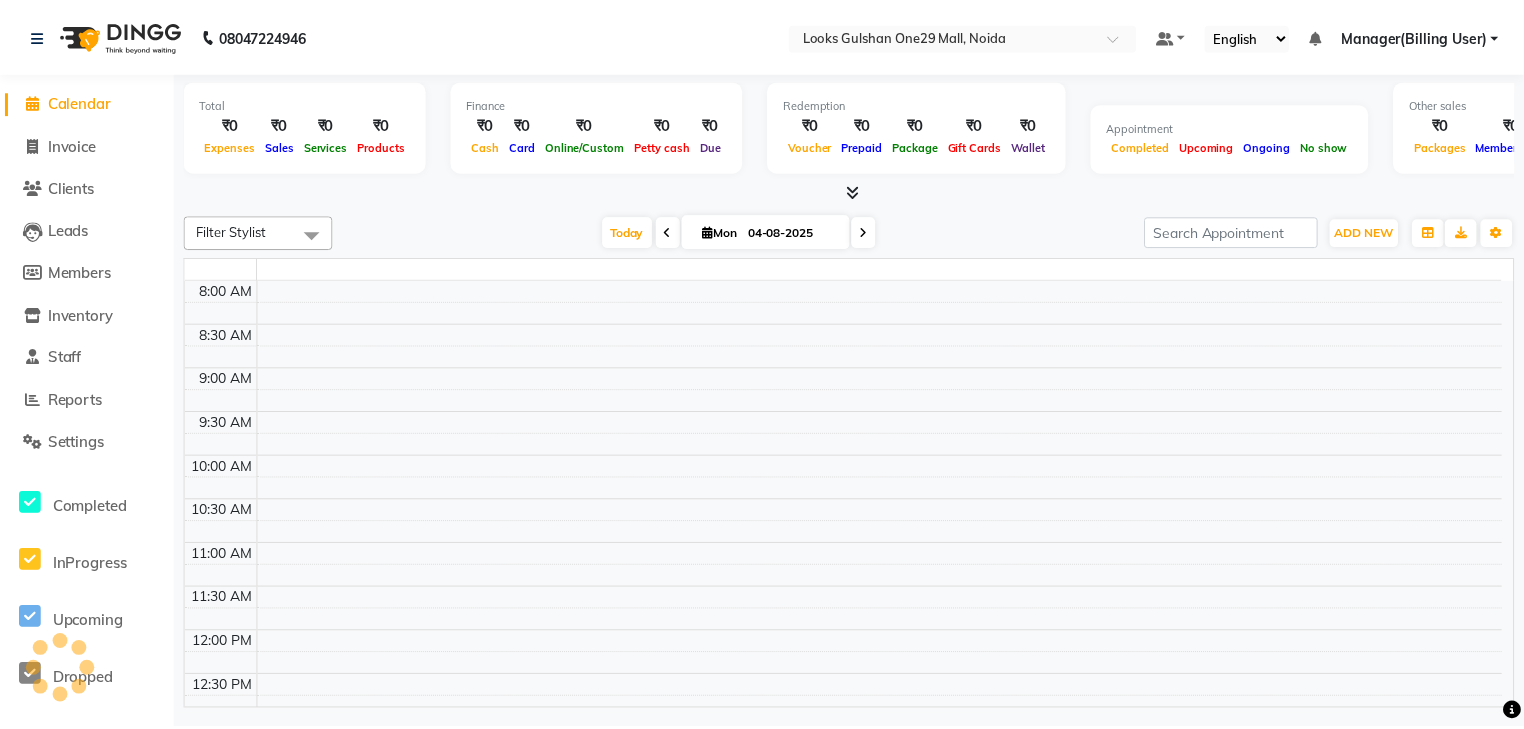 scroll, scrollTop: 0, scrollLeft: 0, axis: both 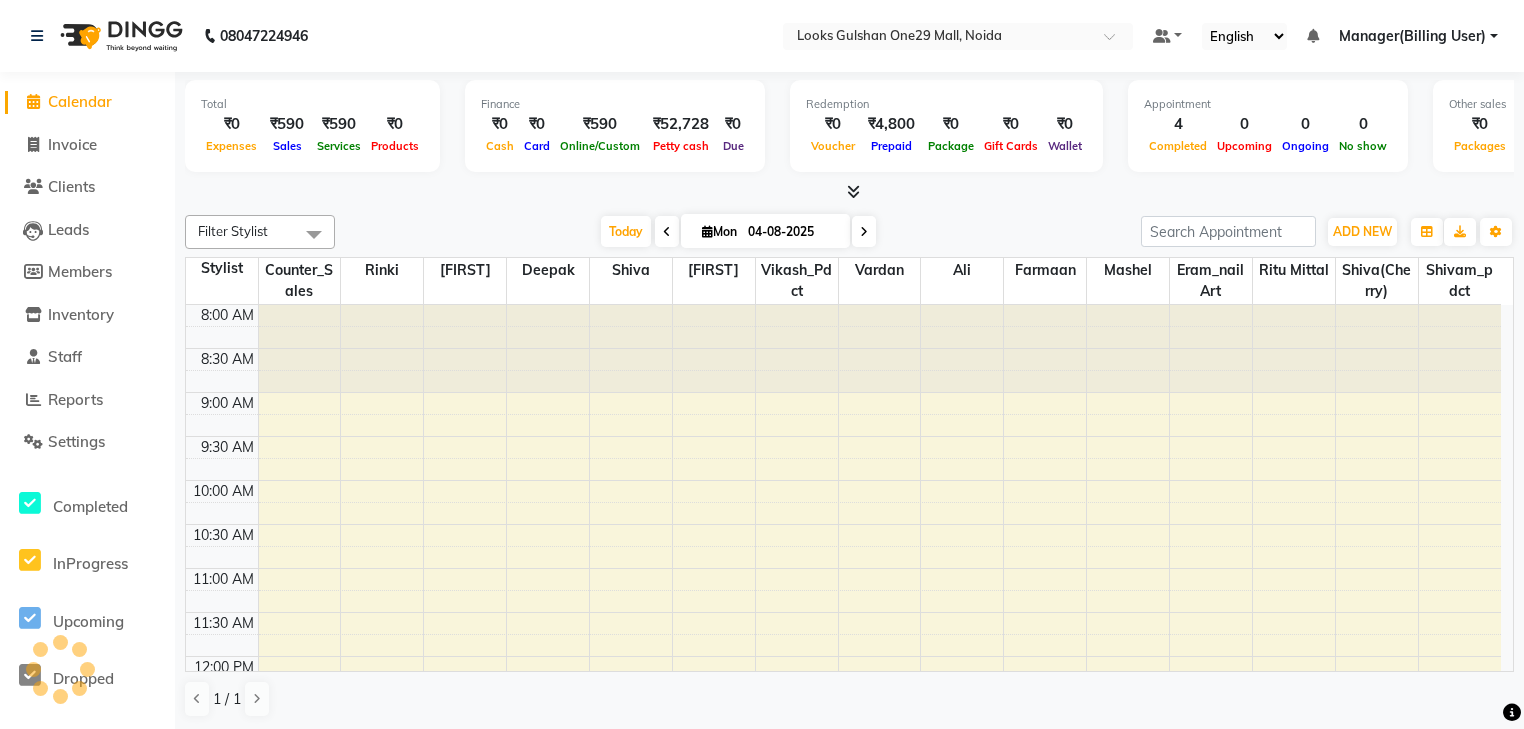 click at bounding box center [849, 192] 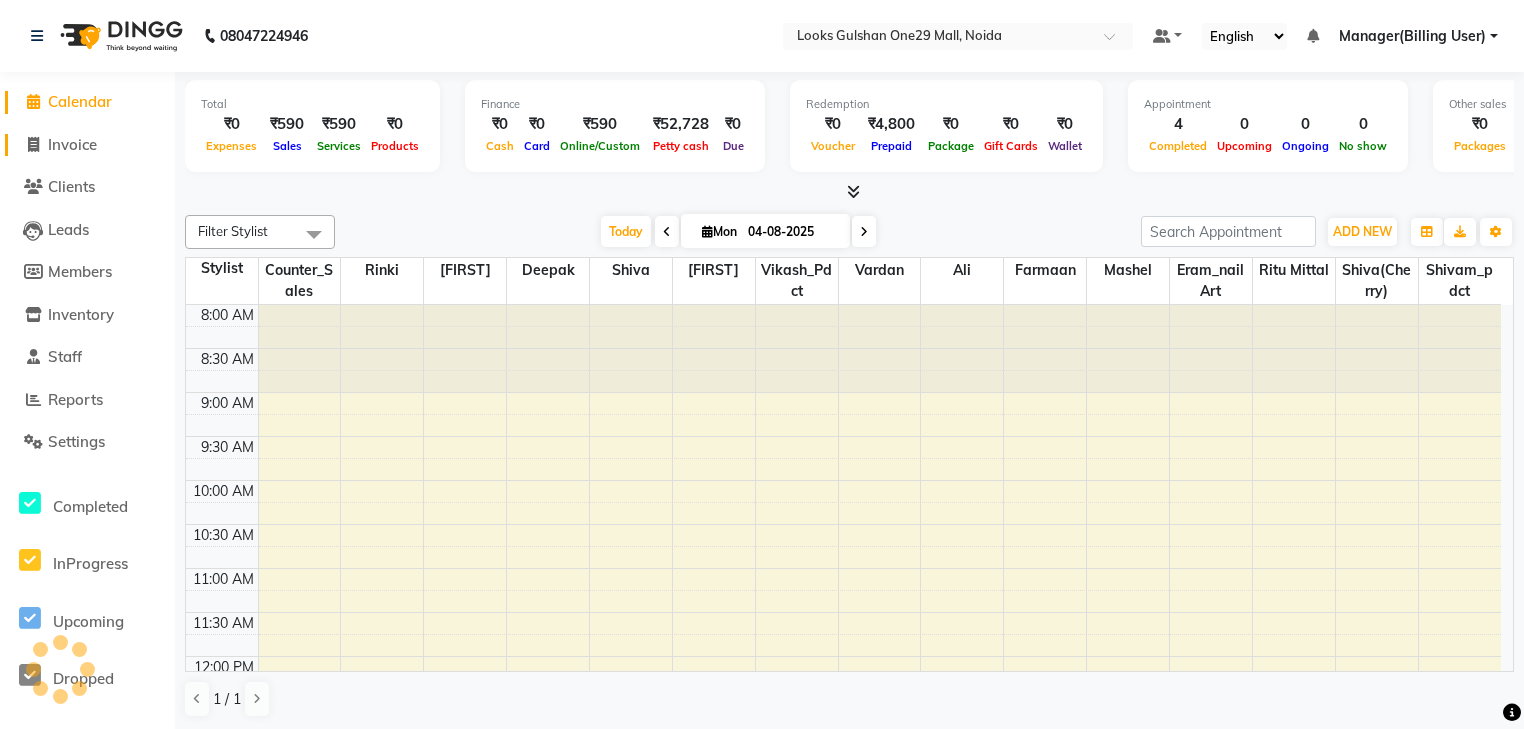 click on "Invoice" 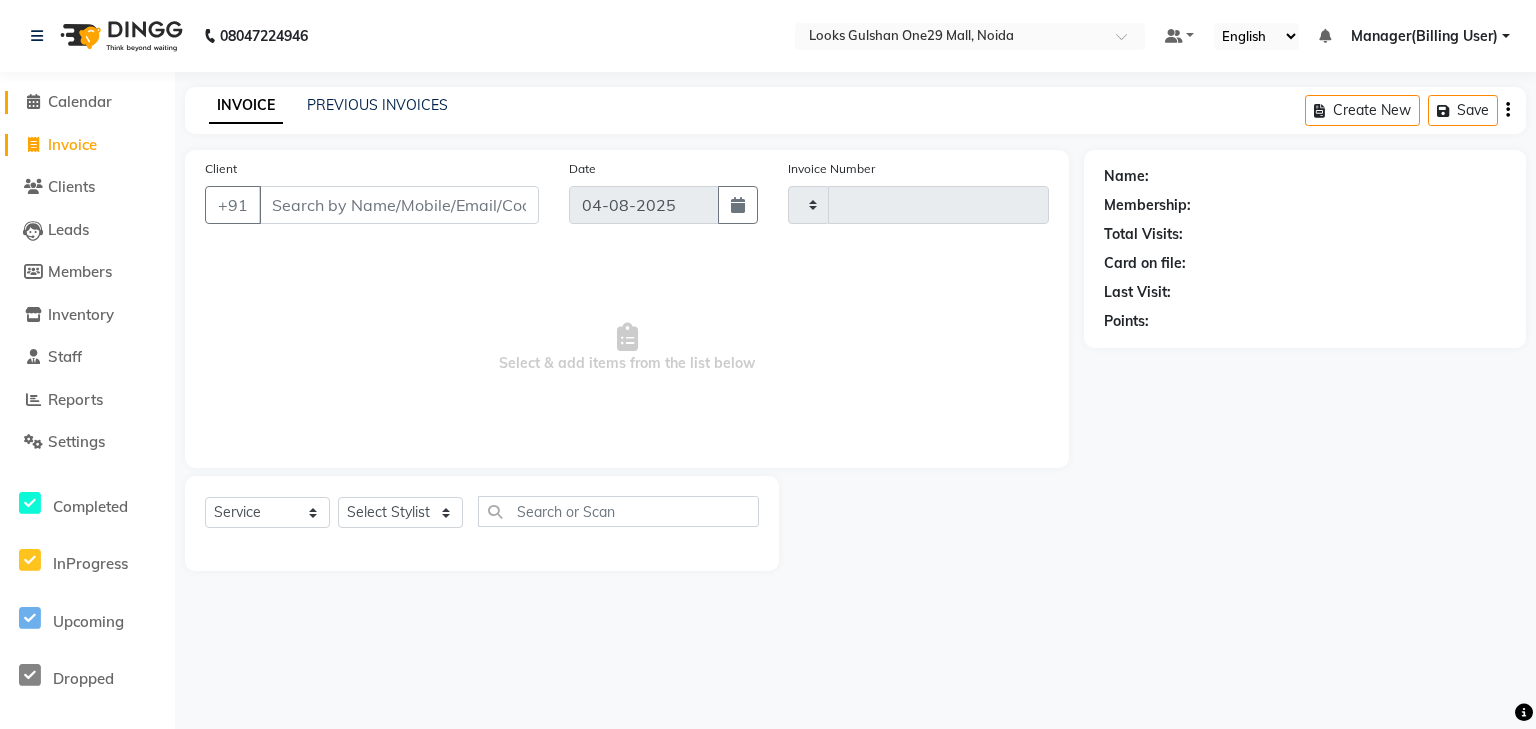 click on "Calendar" 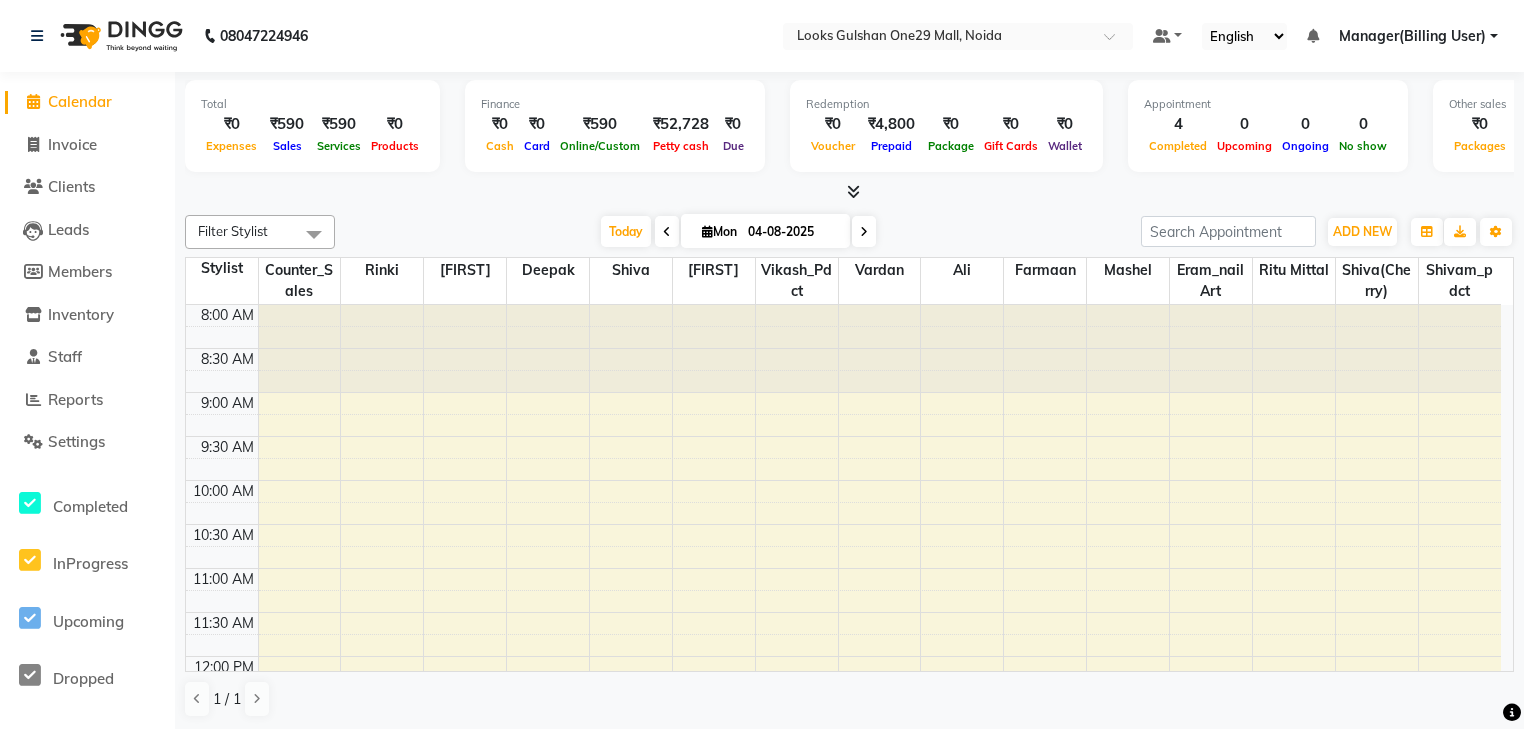 click on "Total  ₹0  Expenses ₹590  Sales ₹590  Services ₹0  Products Finance  ₹0  Cash ₹0  Card ₹590  Online/Custom ₹52,728 Petty cash ₹0 Due  Redemption  ₹0 Voucher ₹4,800 Prepaid ₹0 Package ₹0  Gift Cards ₹0  Wallet  Appointment  4 Completed 0 Upcoming 0 Ongoing 0 No show  Other sales  ₹0  Packages ₹0  Memberships ₹0  Vouchers ₹0  Prepaids ₹0  Gift Cards" at bounding box center (849, 129) 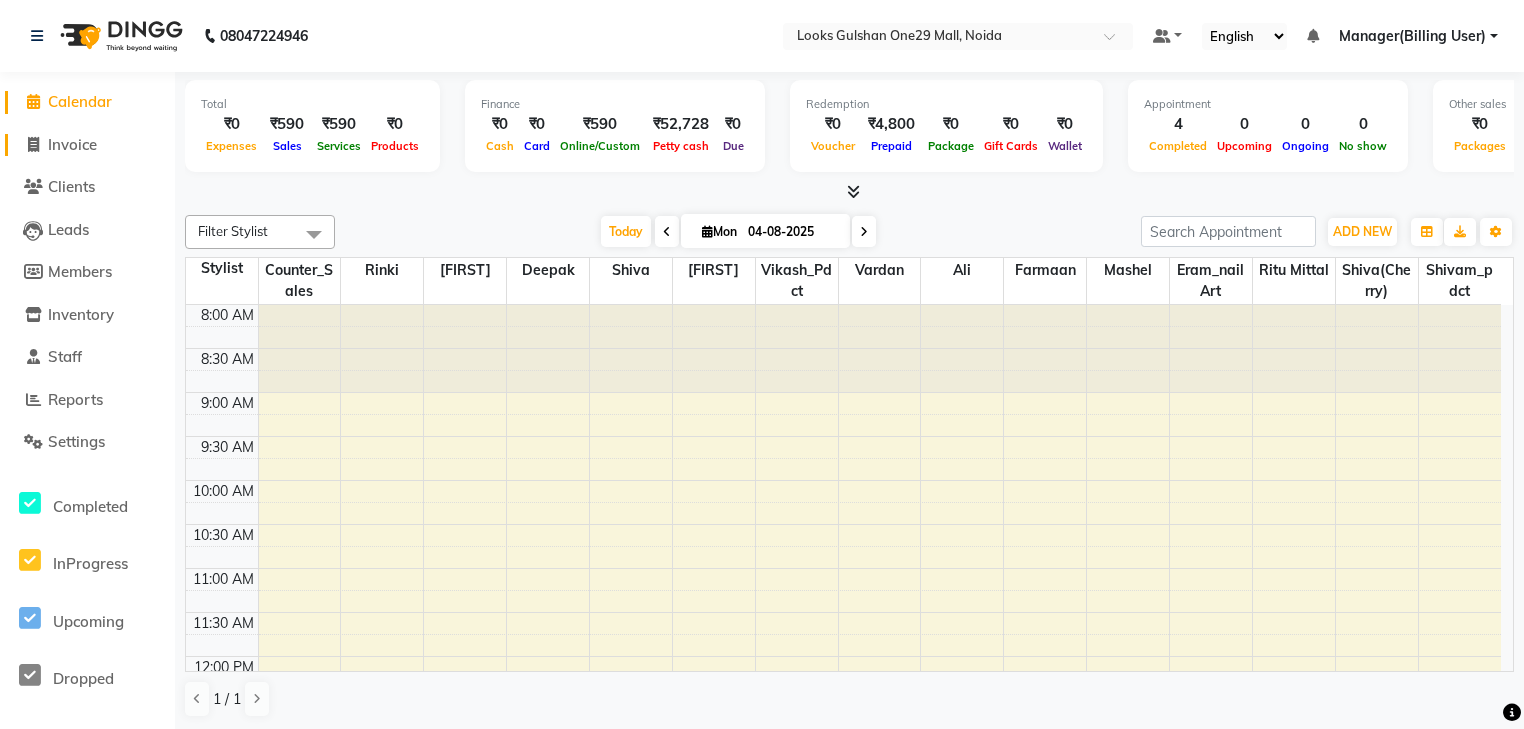 click on "Invoice" 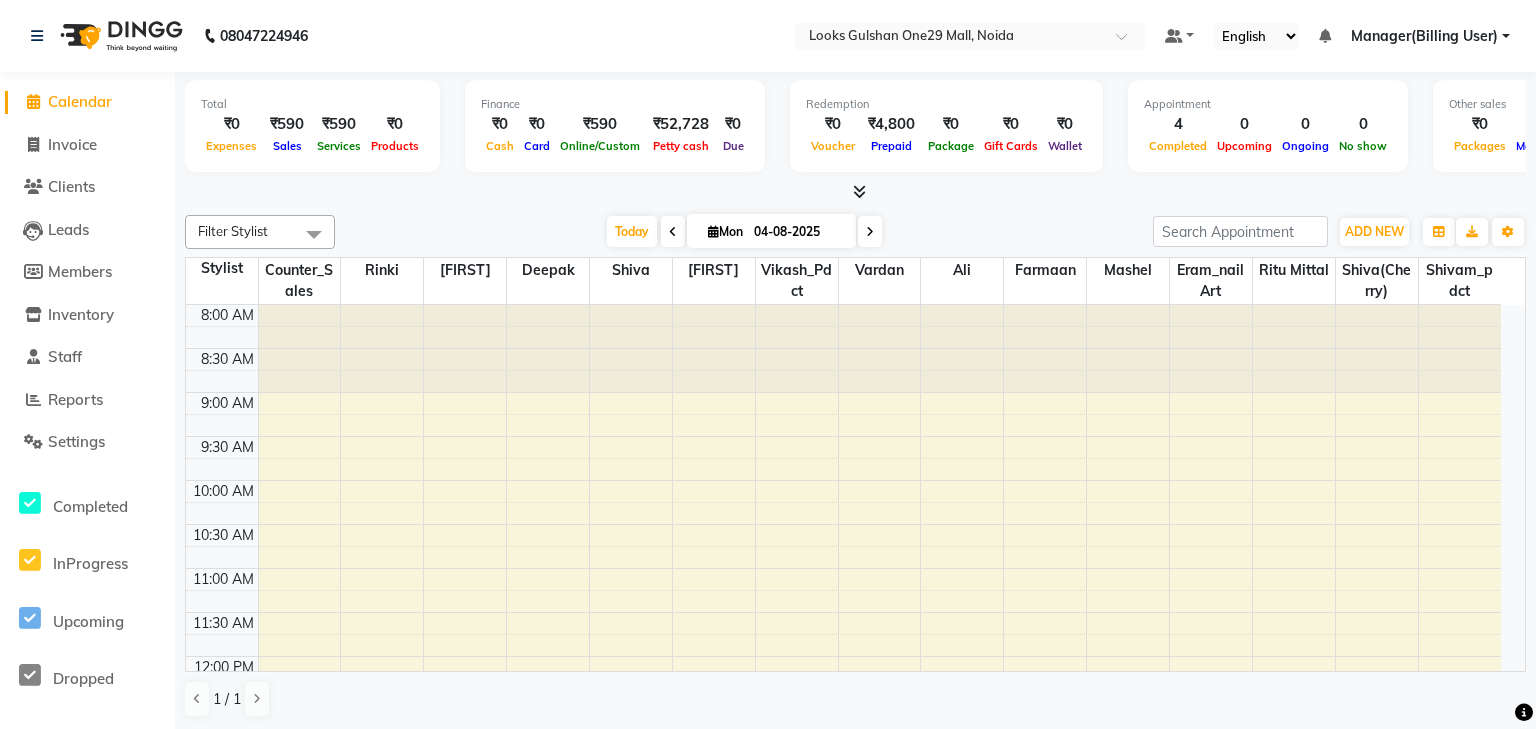 select on "8337" 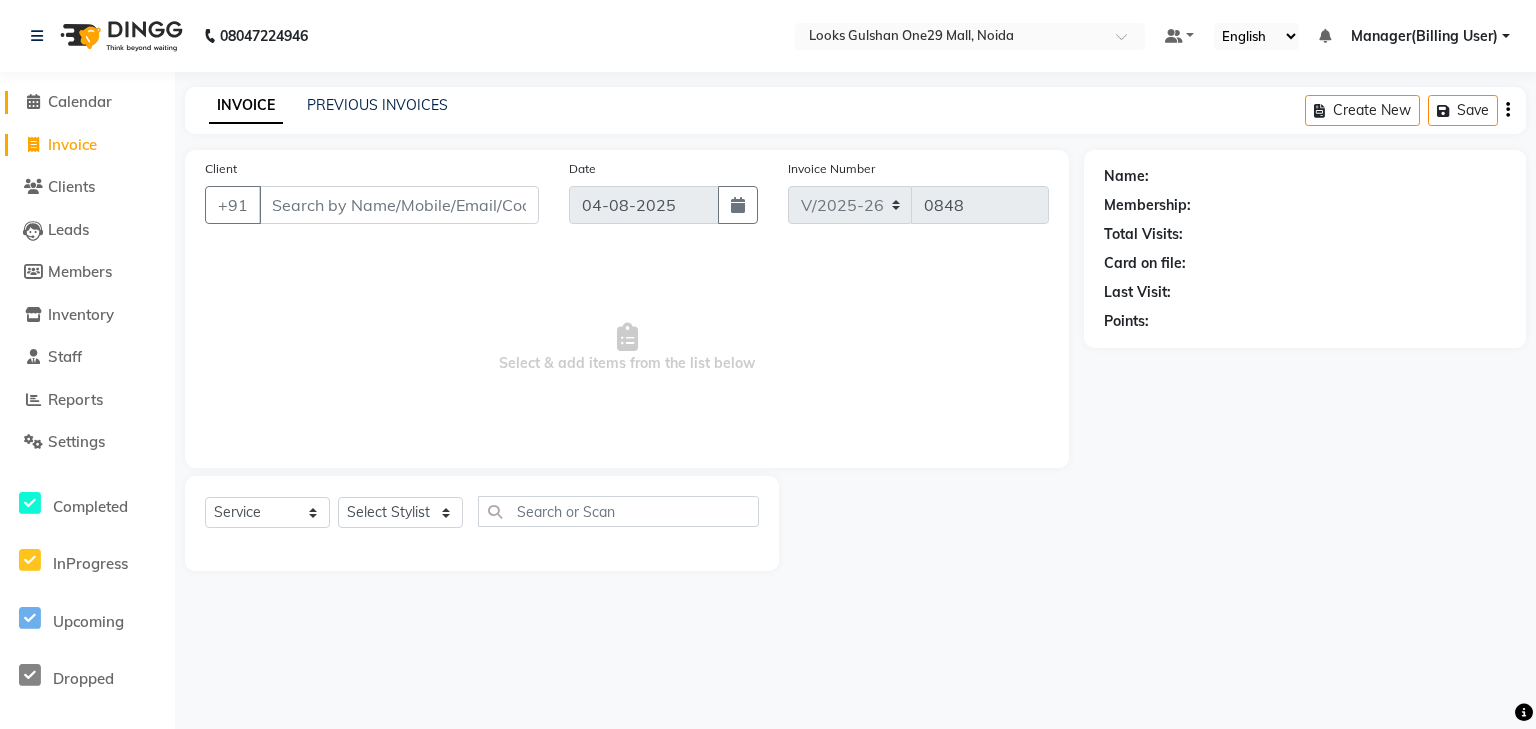 click on "Calendar" 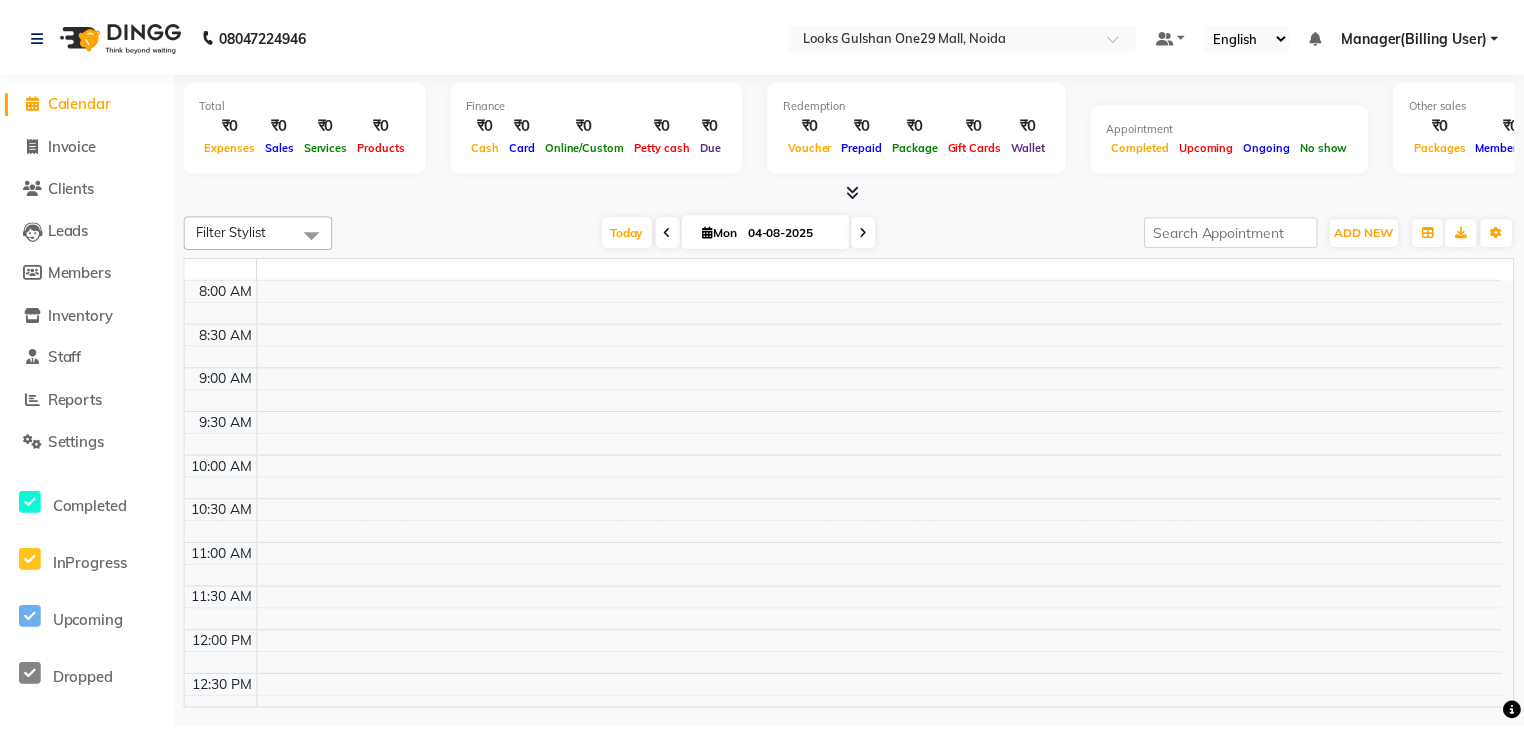 scroll, scrollTop: 0, scrollLeft: 0, axis: both 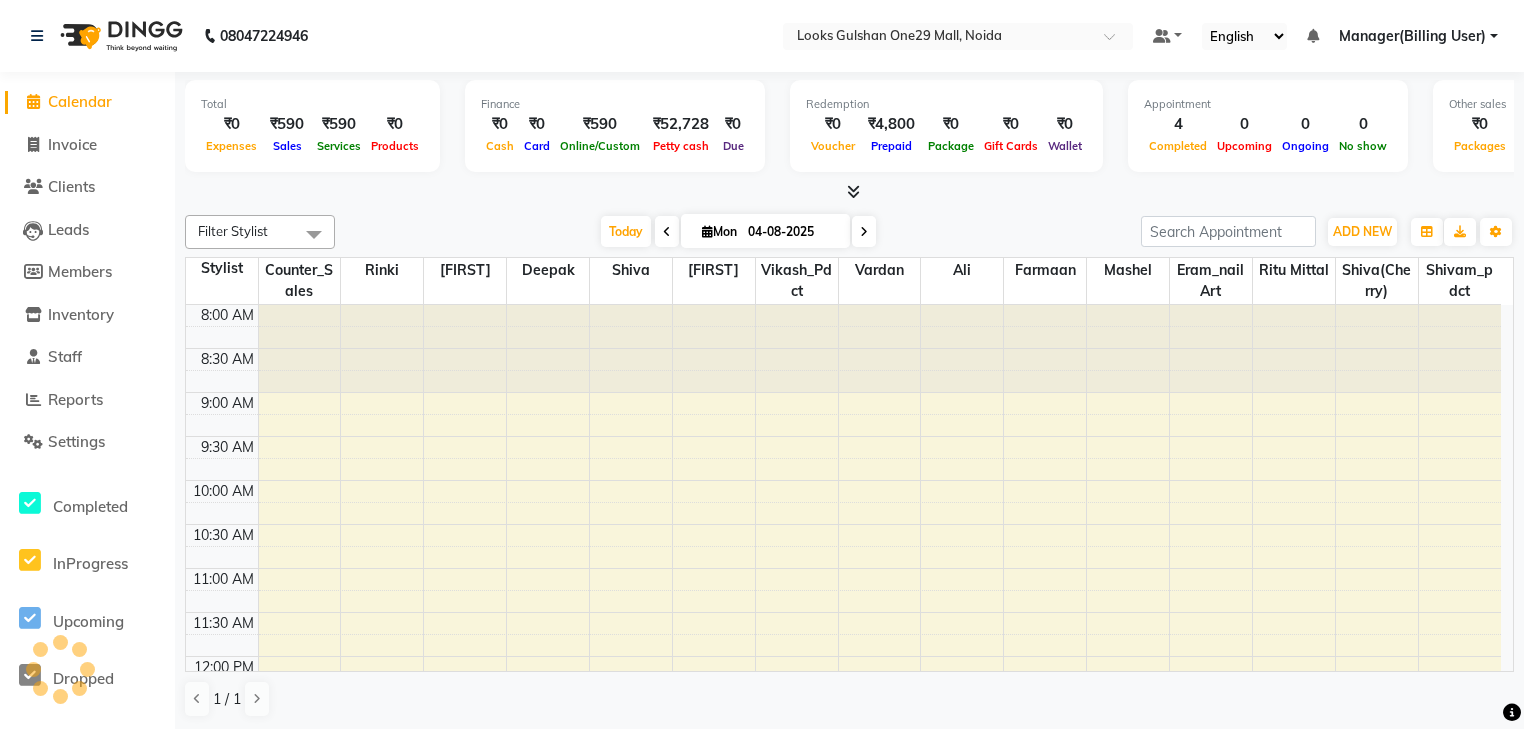 click on "Total  ₹0  Expenses ₹590  Sales ₹590  Services ₹0  Products" at bounding box center (312, 126) 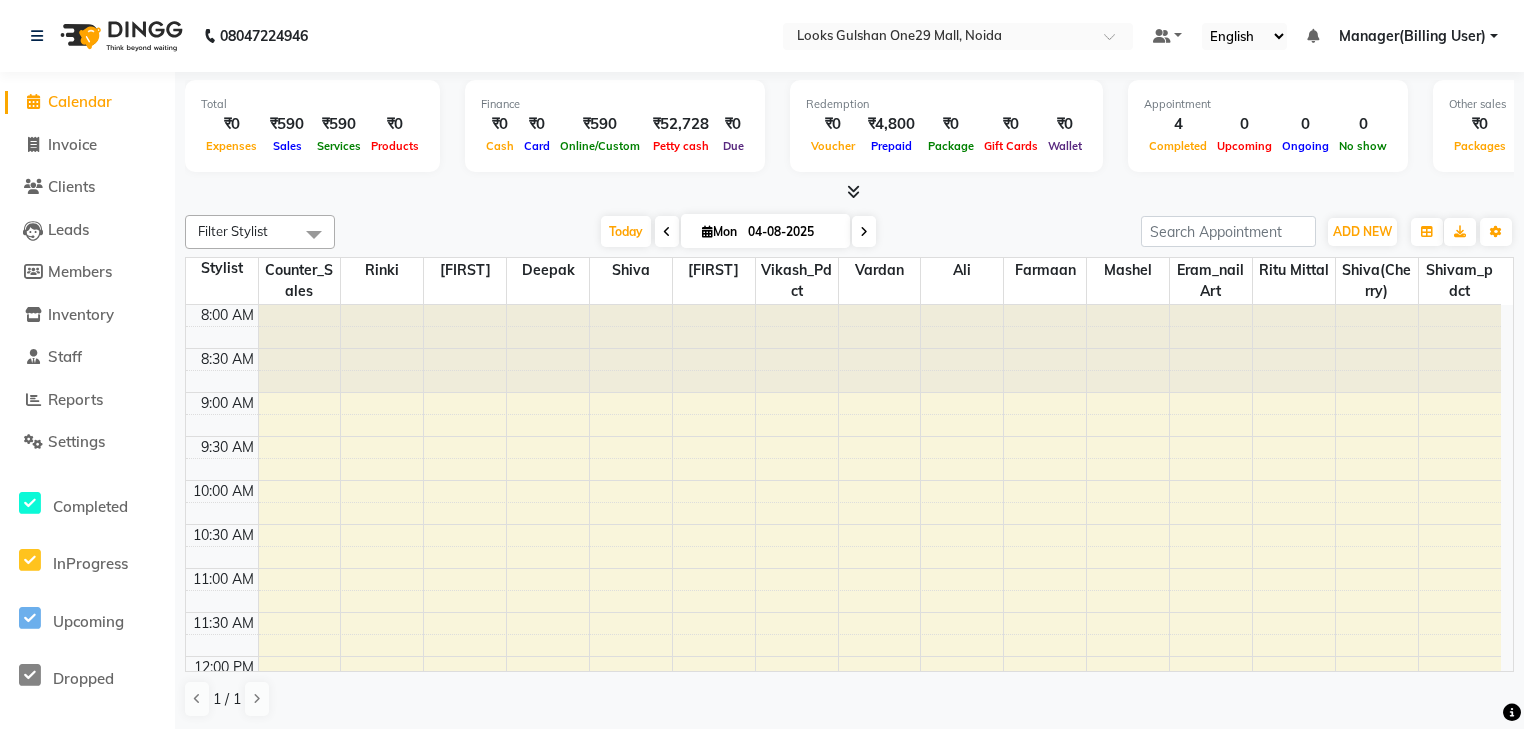 click at bounding box center (849, 192) 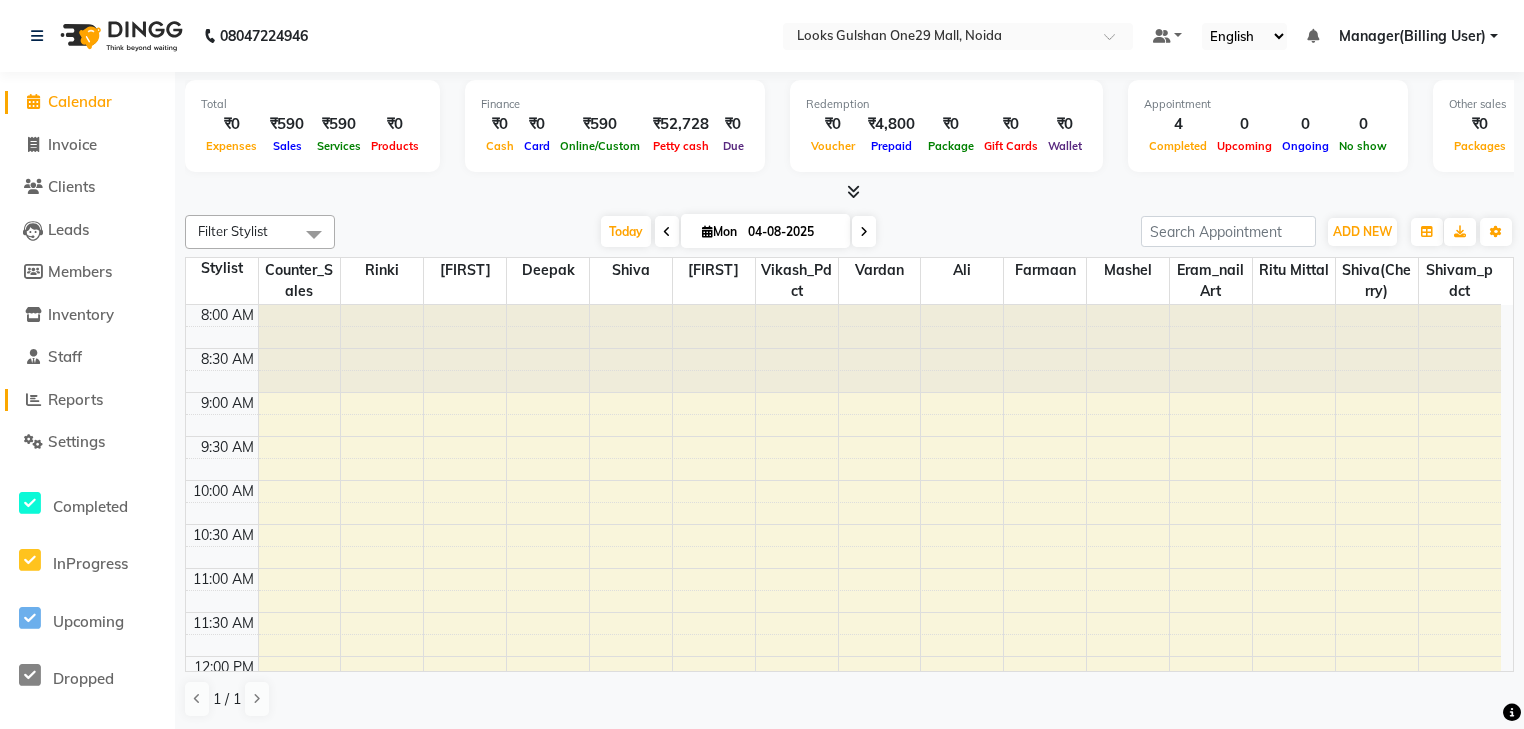 click on "Reports" 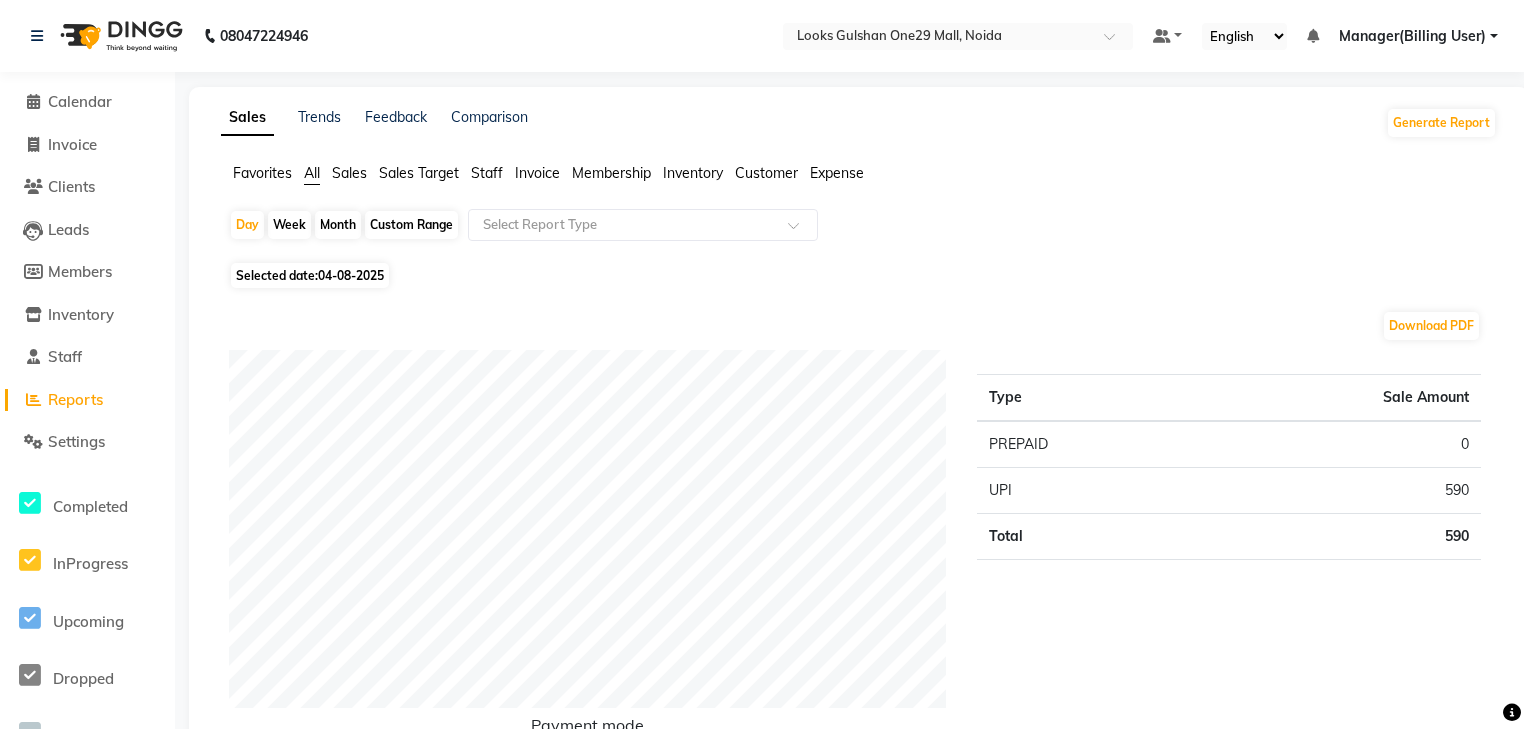 click on "Staff" 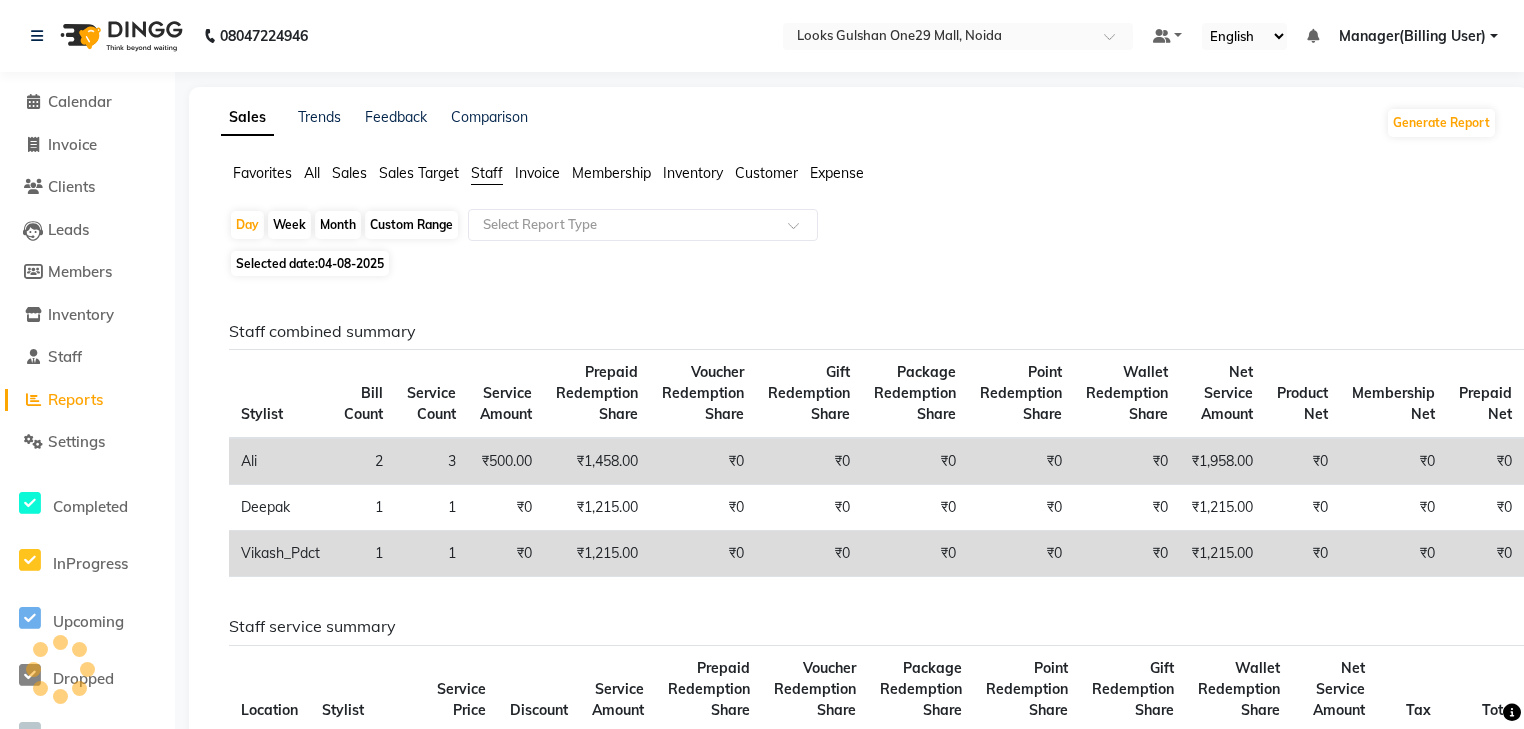 click on "Custom Range" 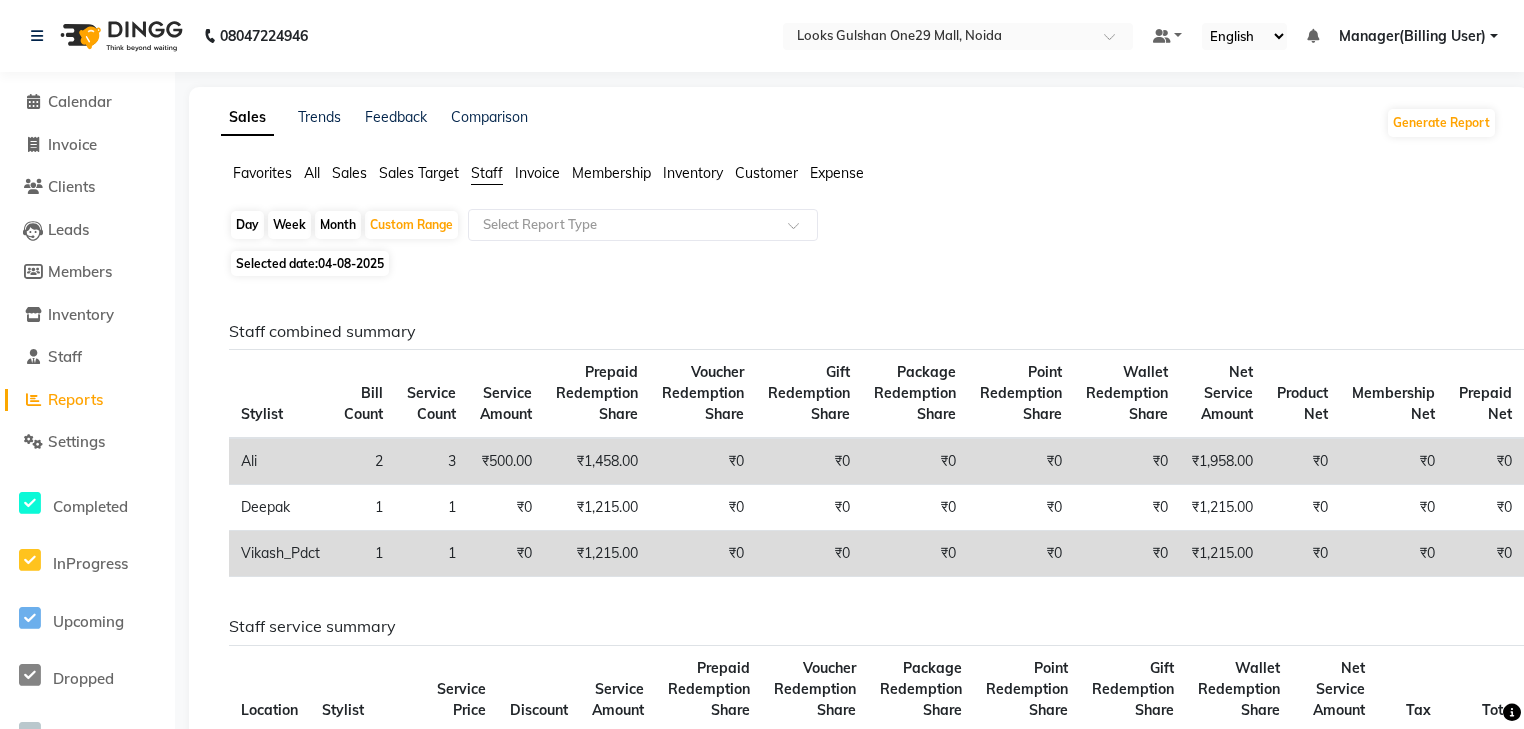 click on "04-08-2025" 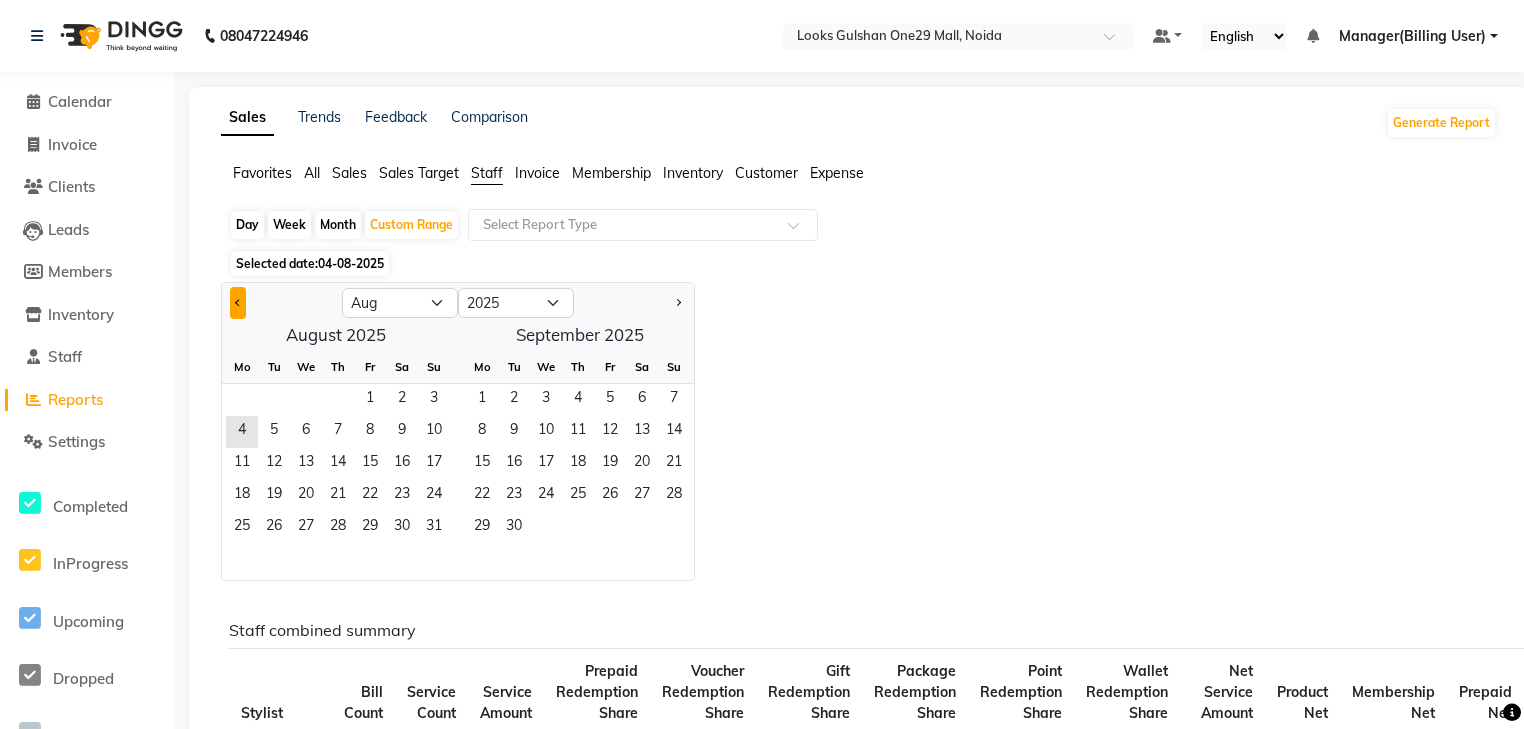click 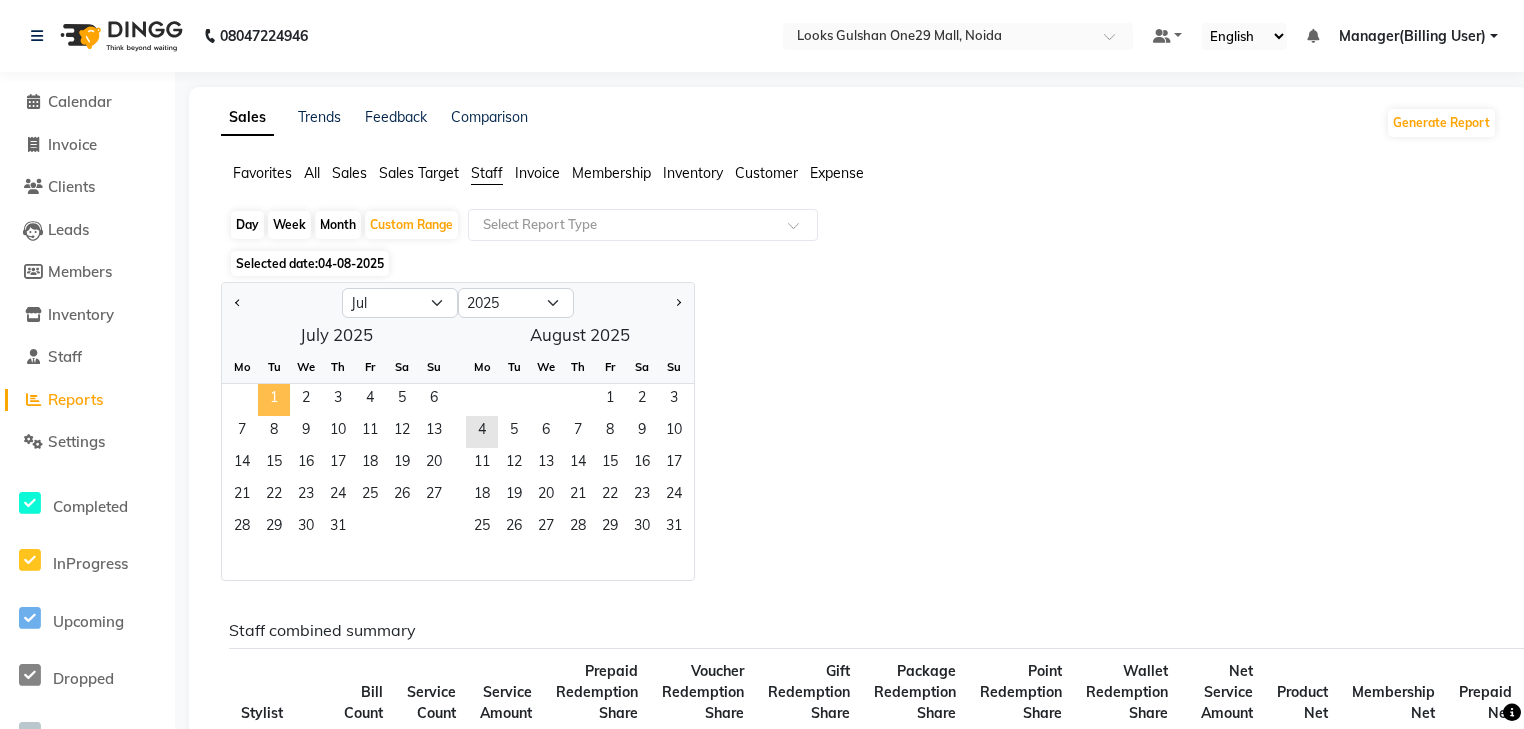 click on "1" 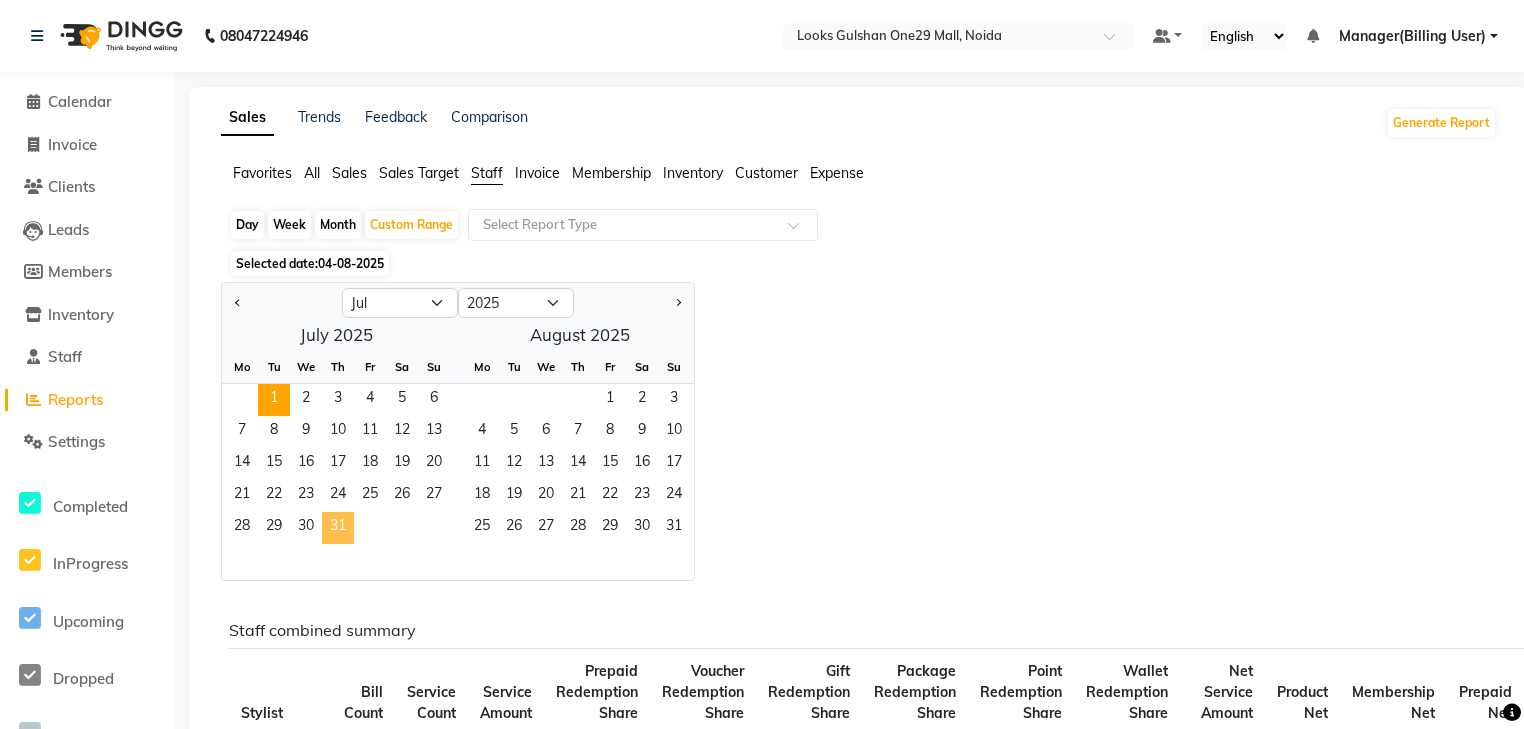 click on "31" 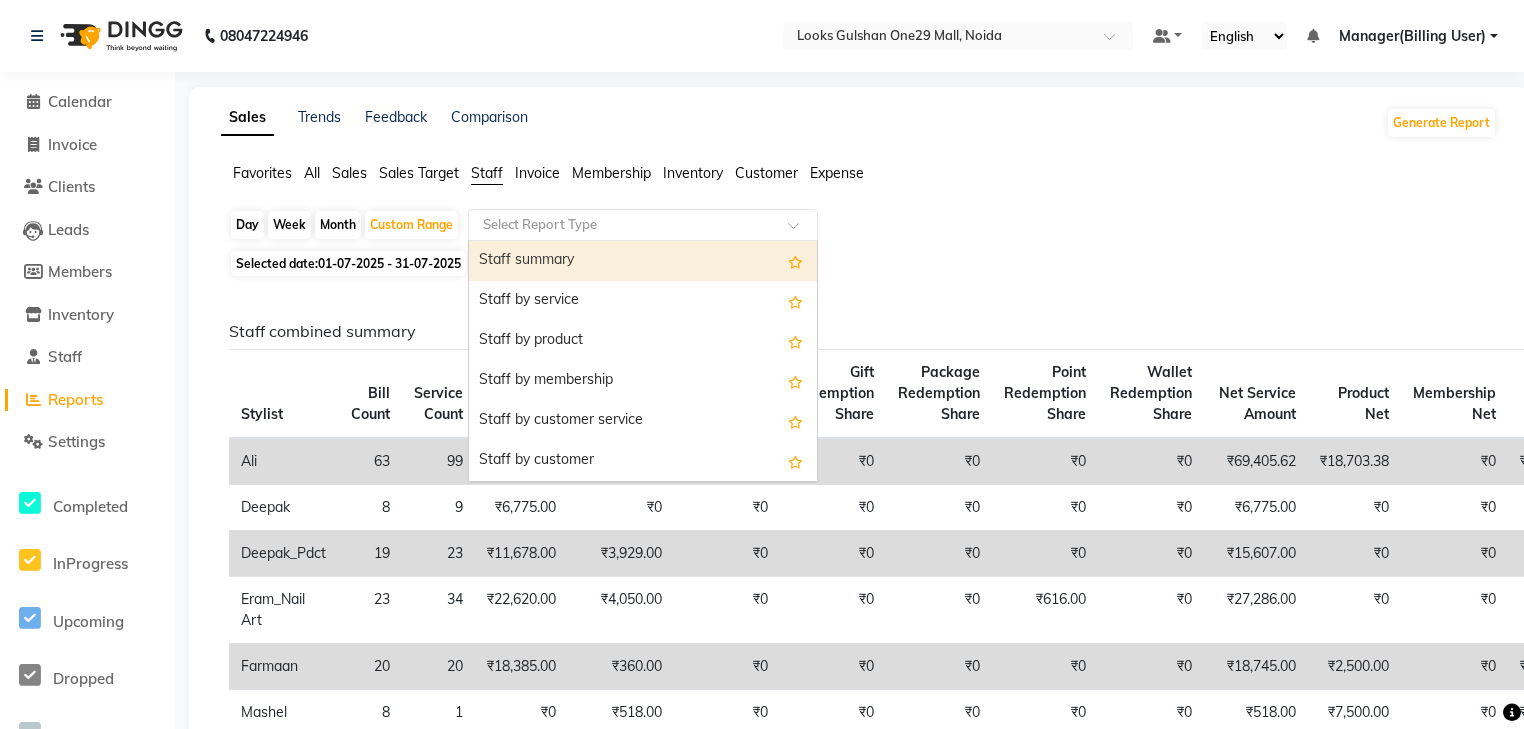 click 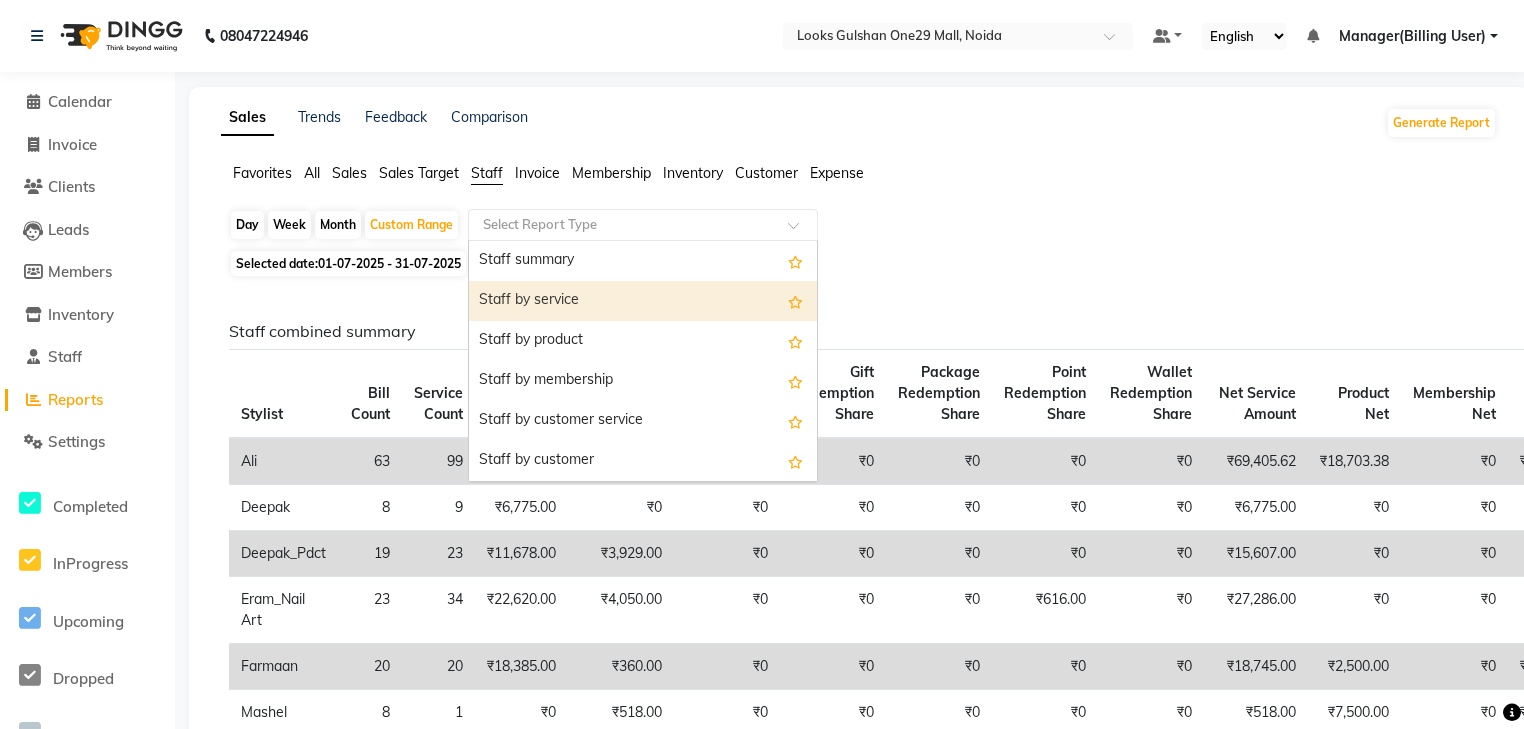 click on "Staff by service" at bounding box center [643, 301] 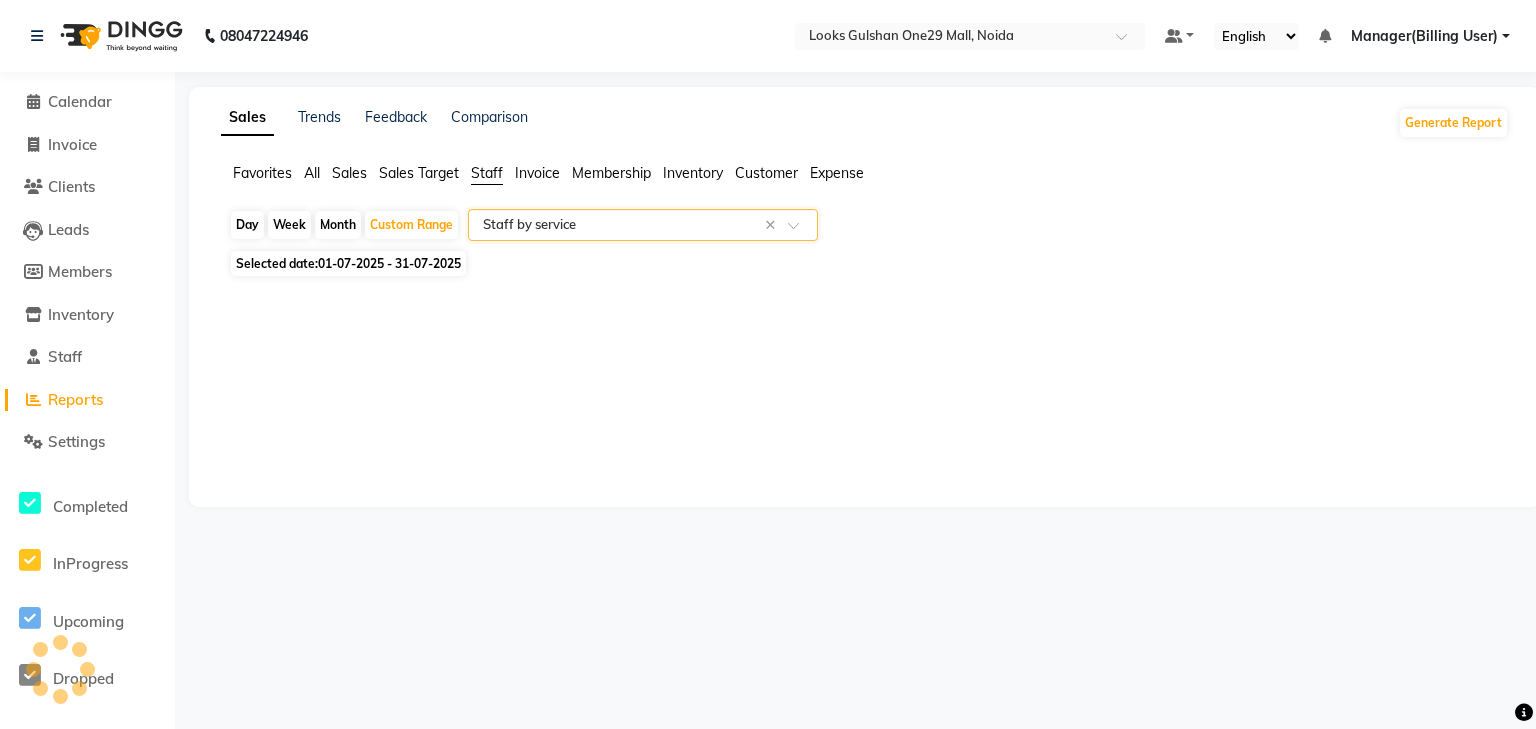 select on "full_report" 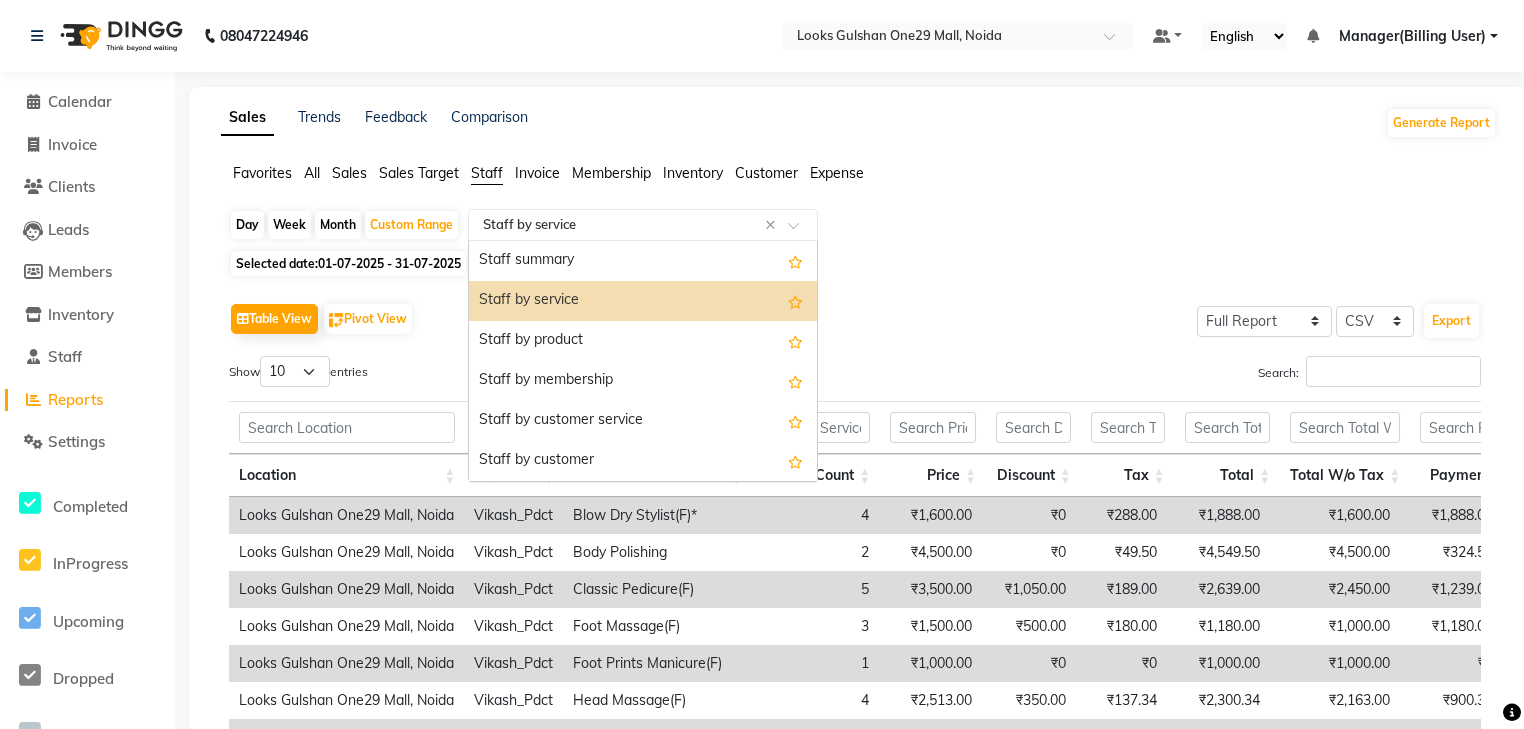 click 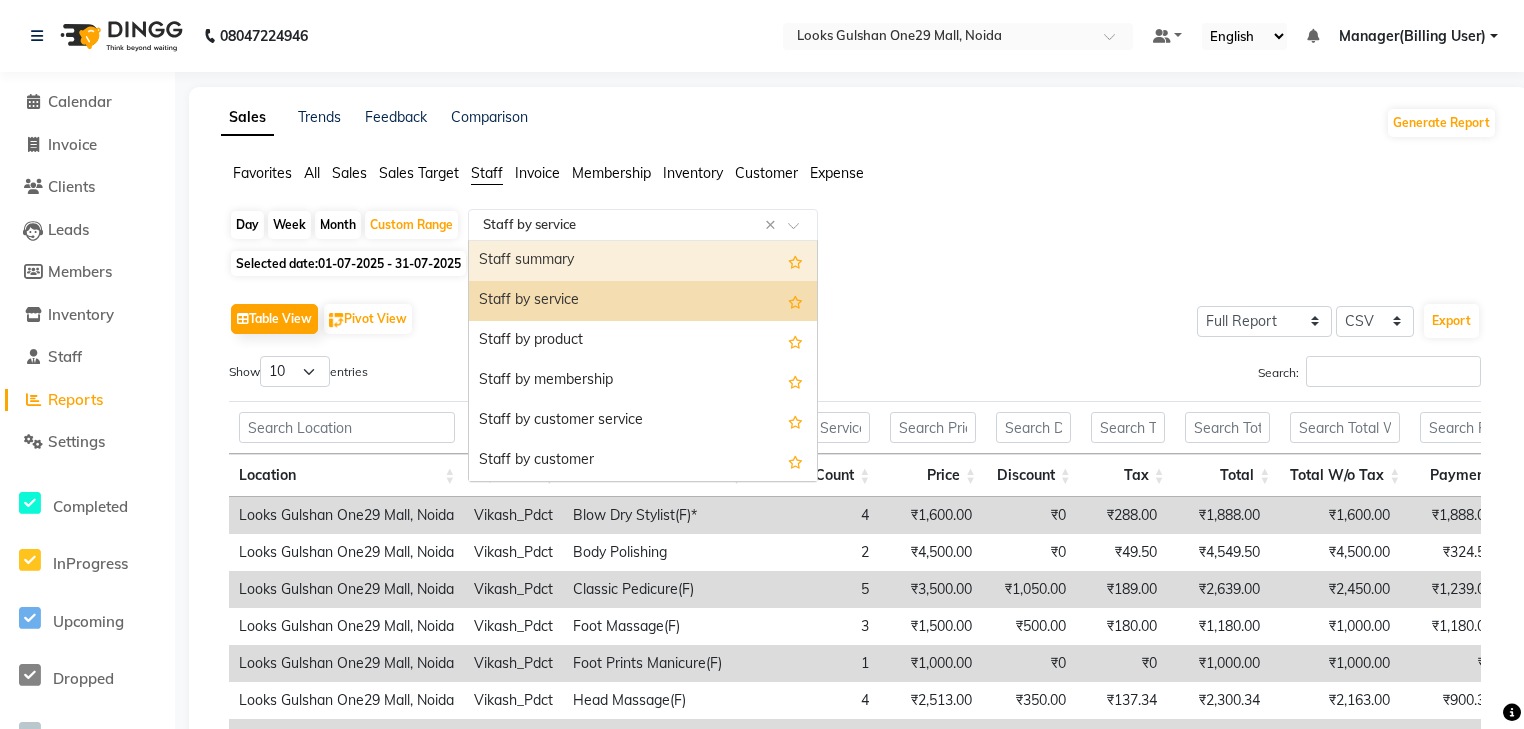 click on "Staff summary" at bounding box center [643, 261] 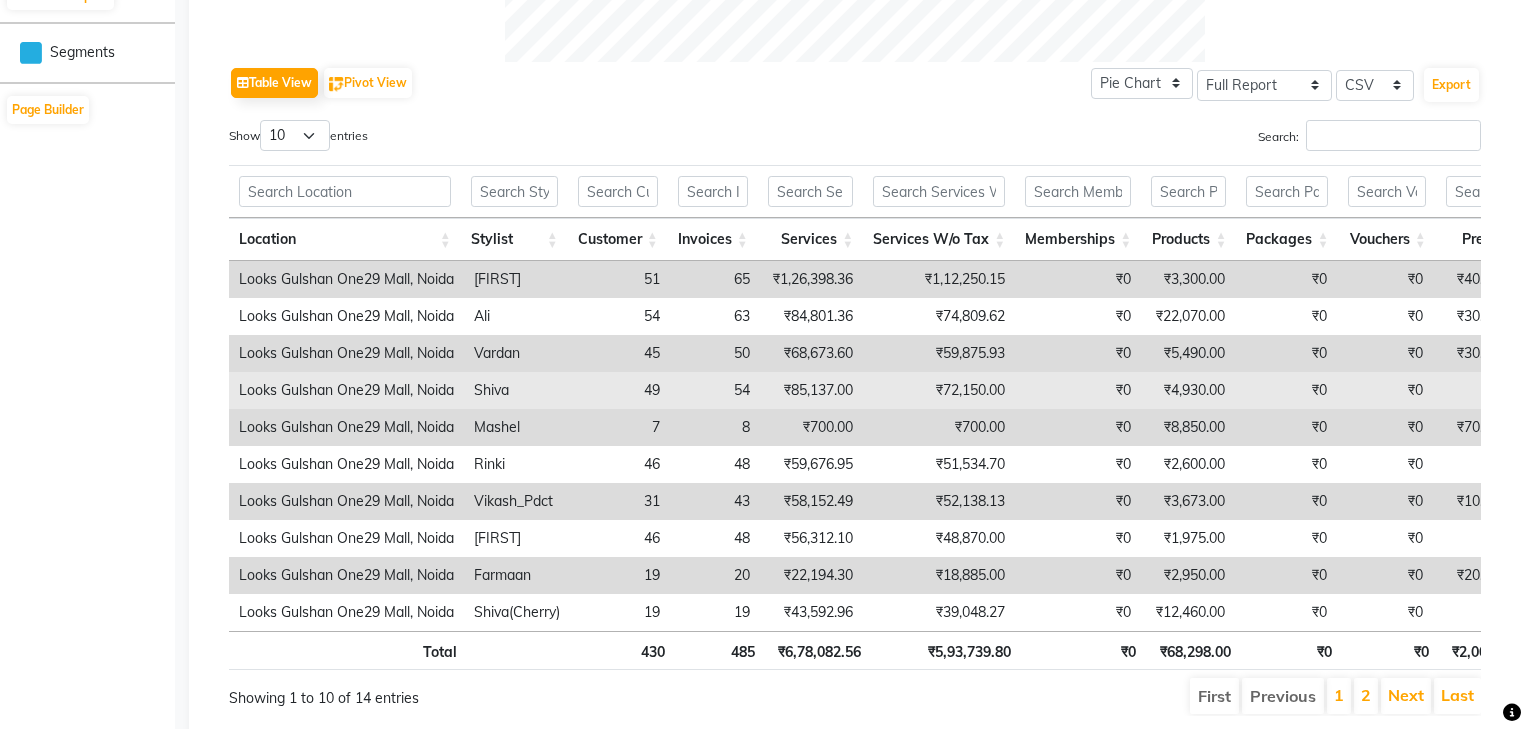 scroll, scrollTop: 1036, scrollLeft: 0, axis: vertical 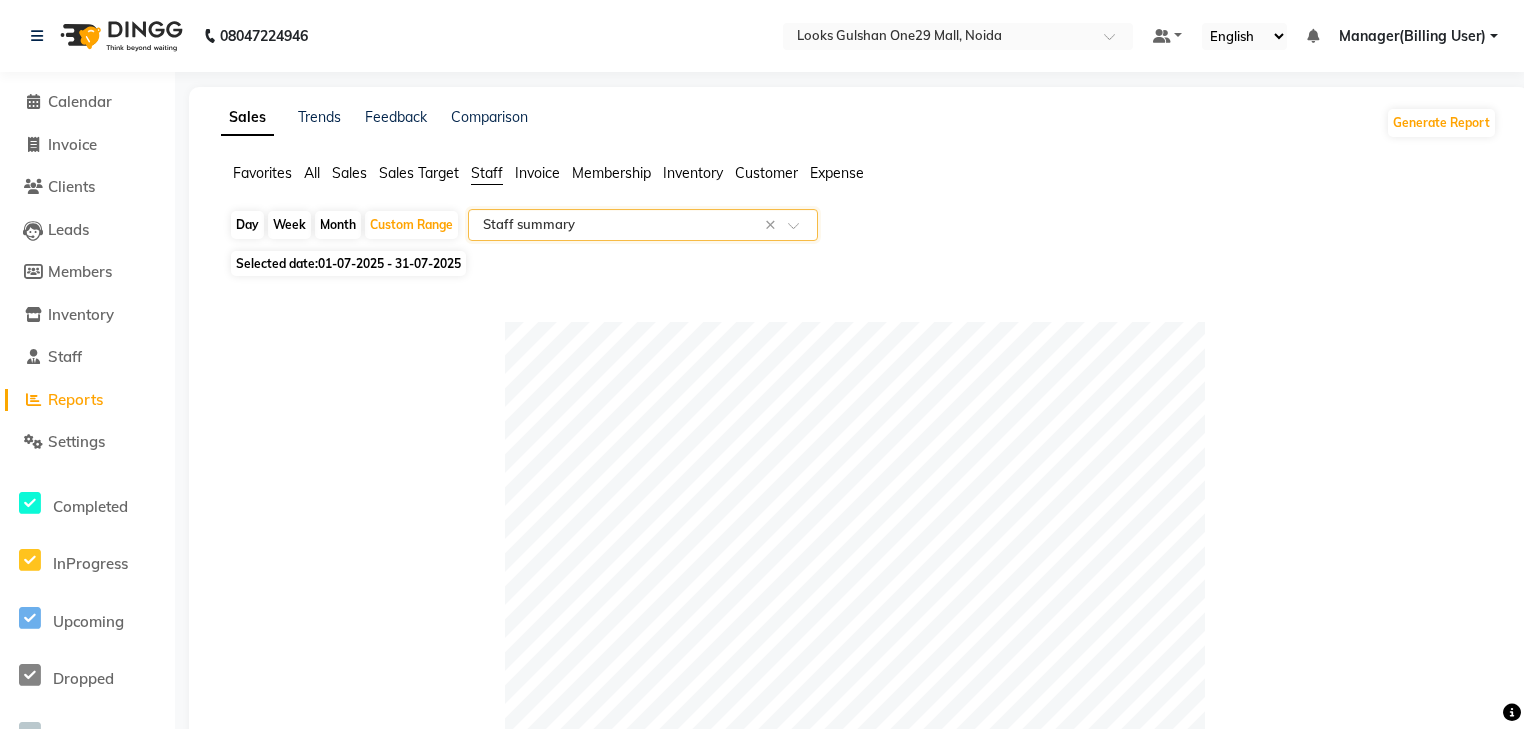 click 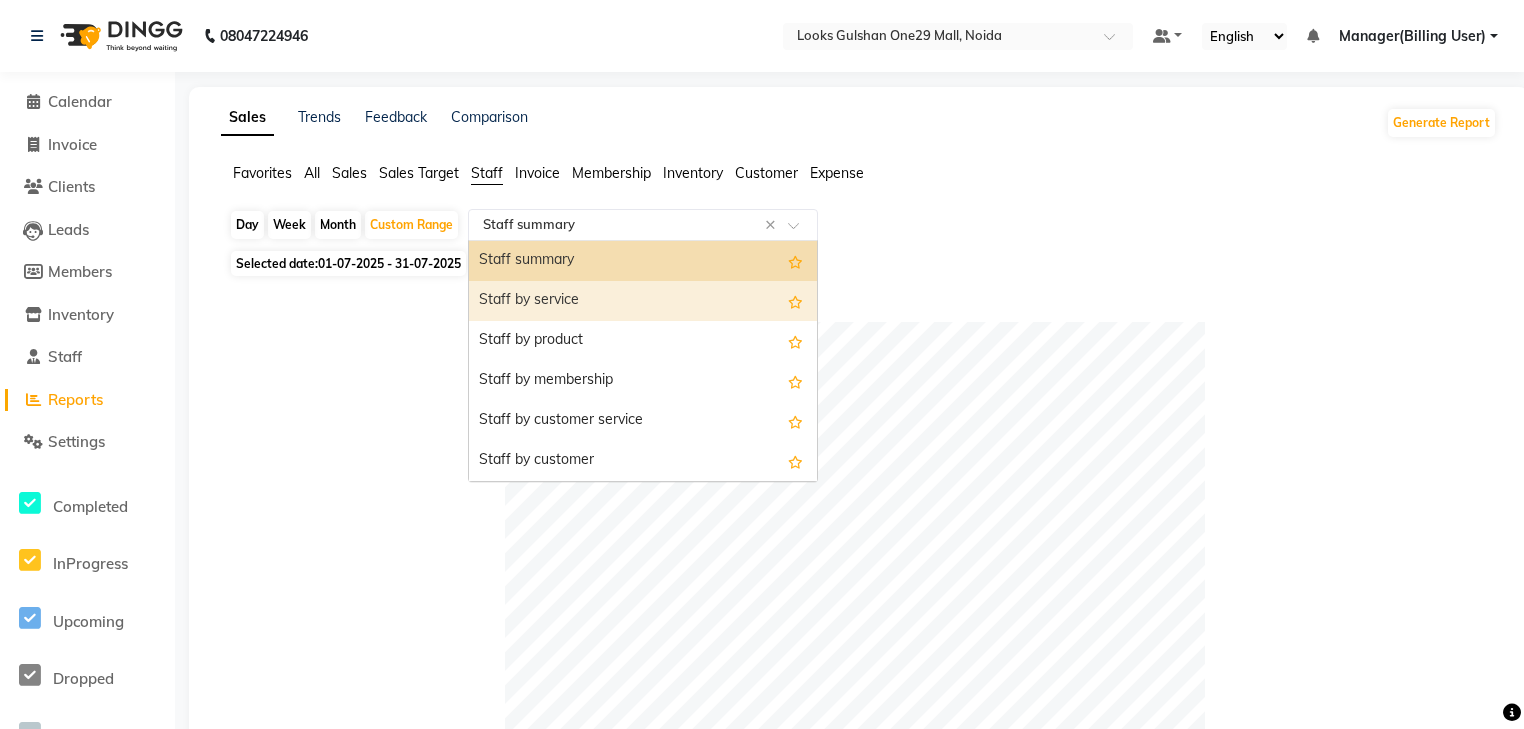 click on "Staff by service" at bounding box center (643, 301) 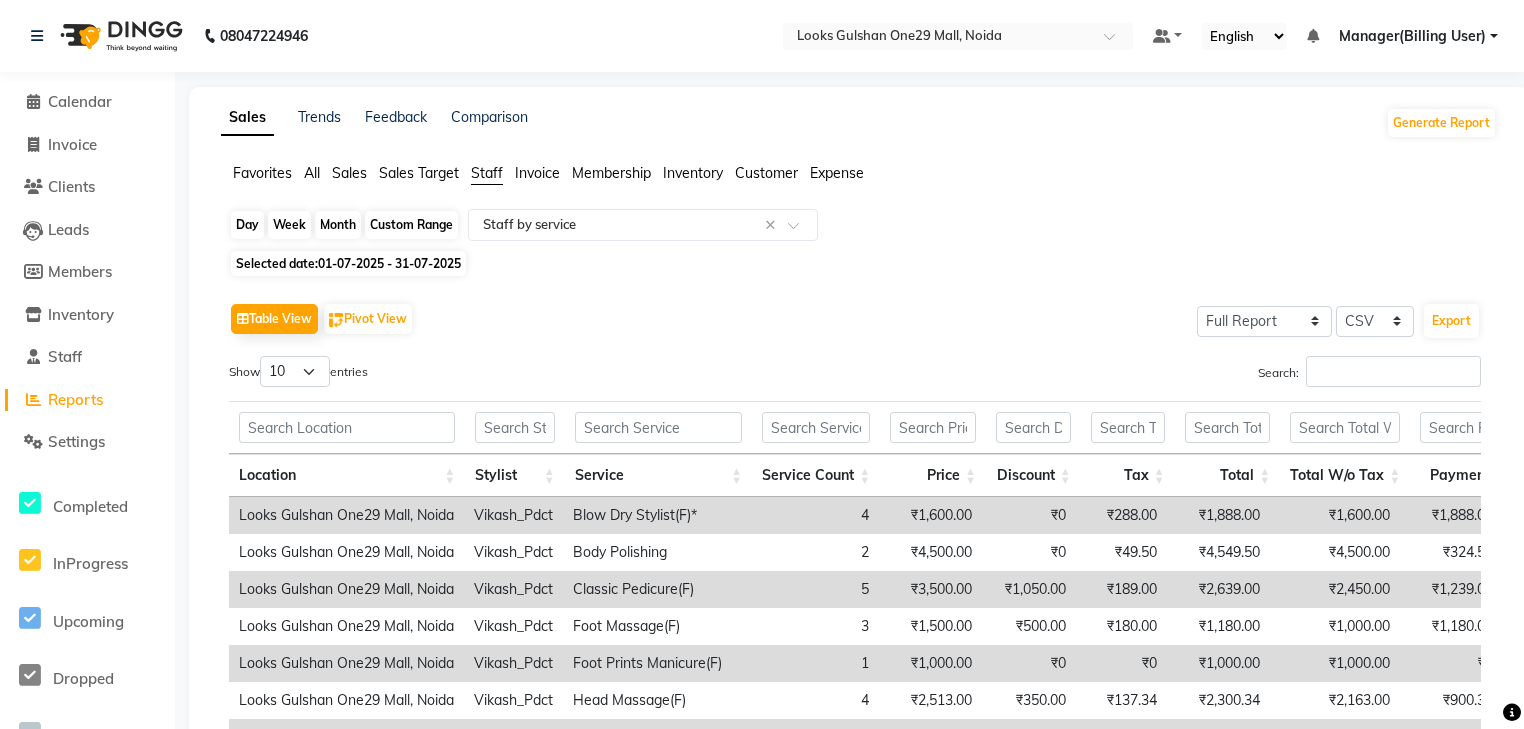 click on "Custom Range" 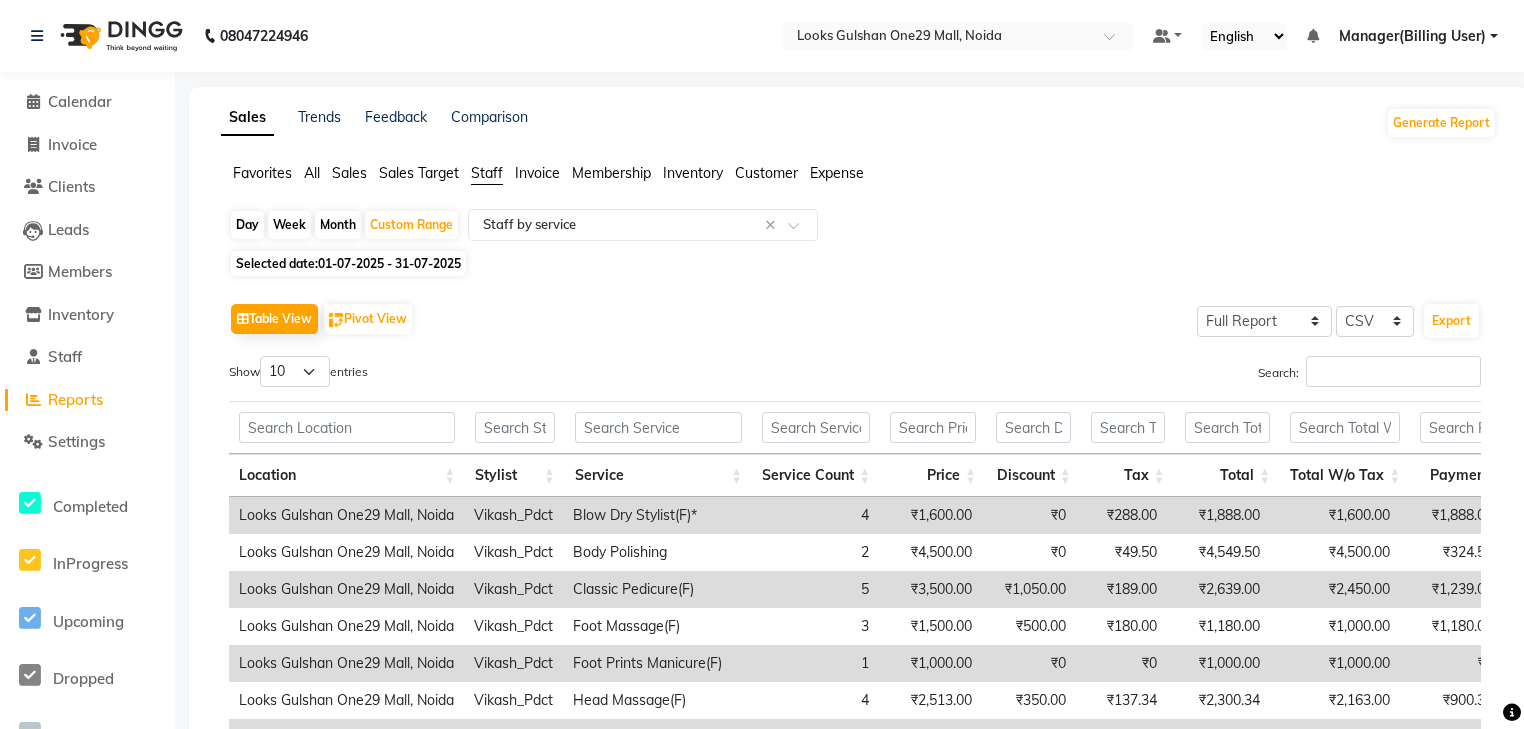 select on "7" 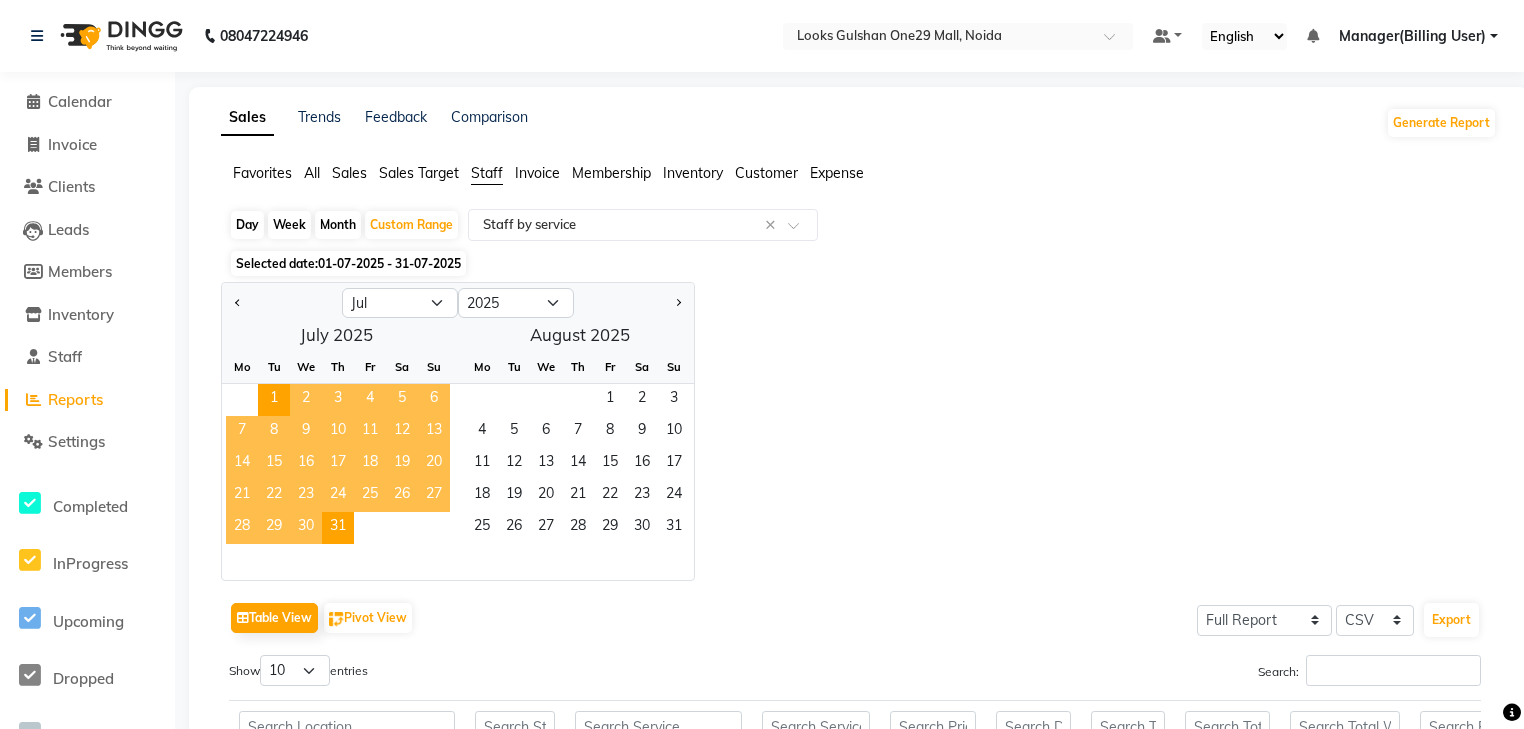 click on "28" 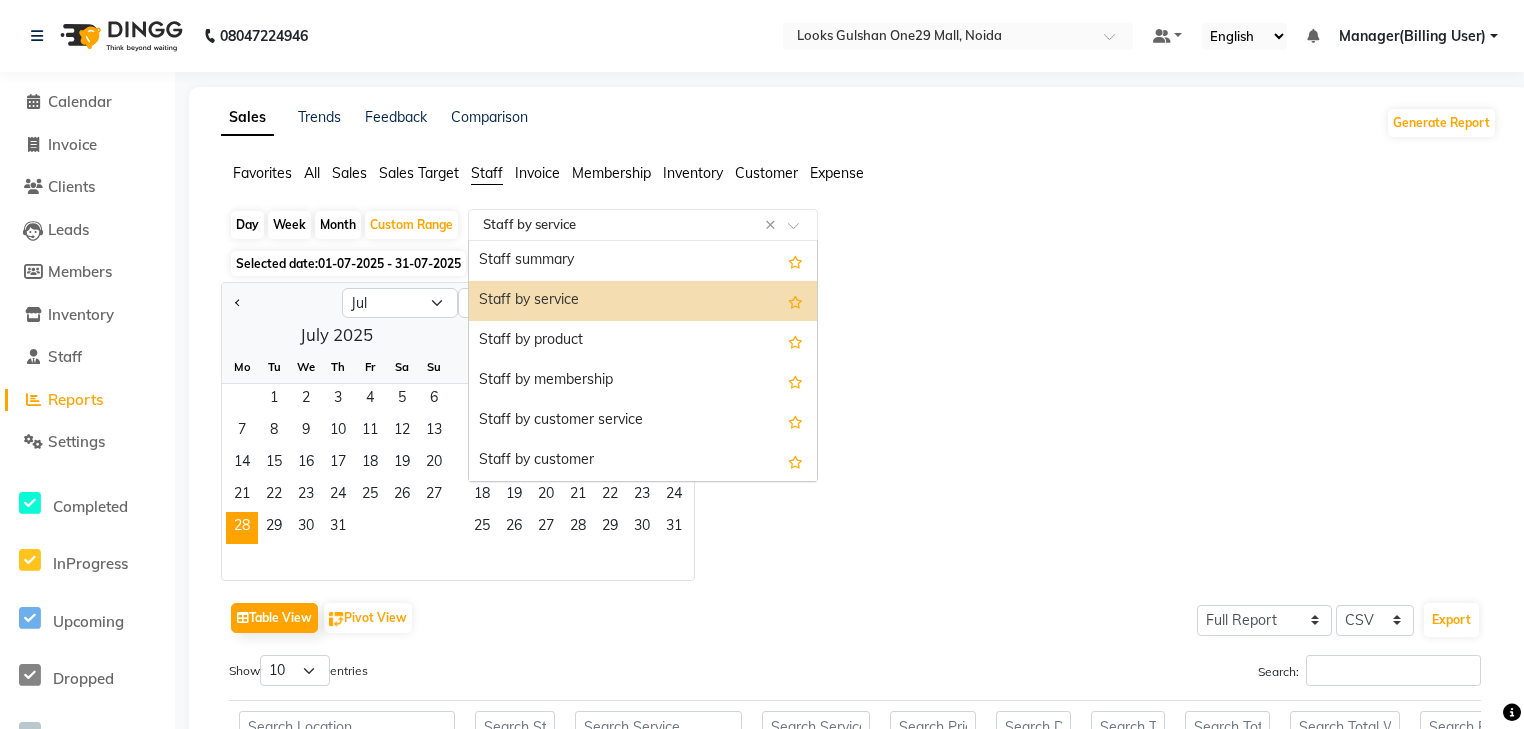 click 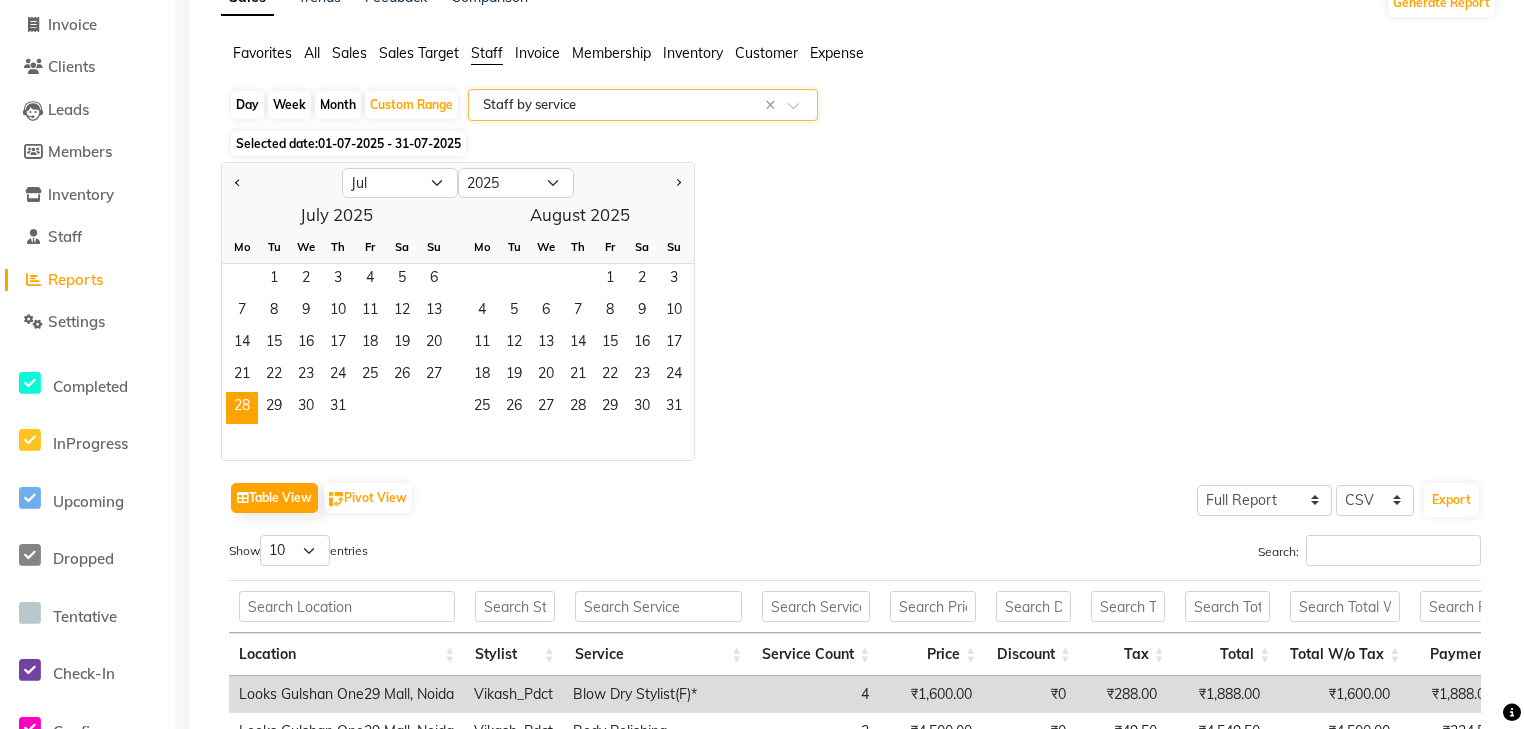 scroll, scrollTop: 240, scrollLeft: 0, axis: vertical 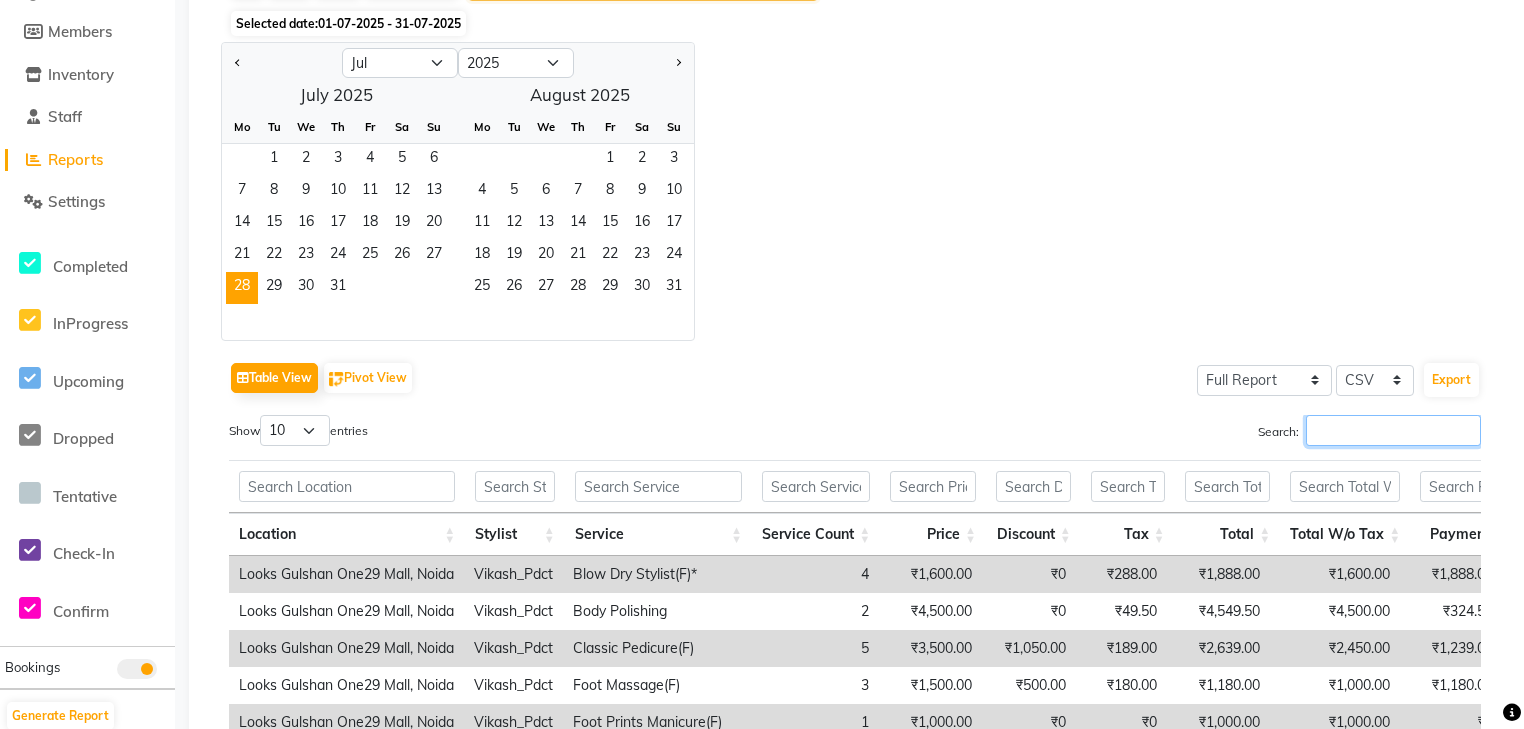 click on "Search:" at bounding box center [1393, 430] 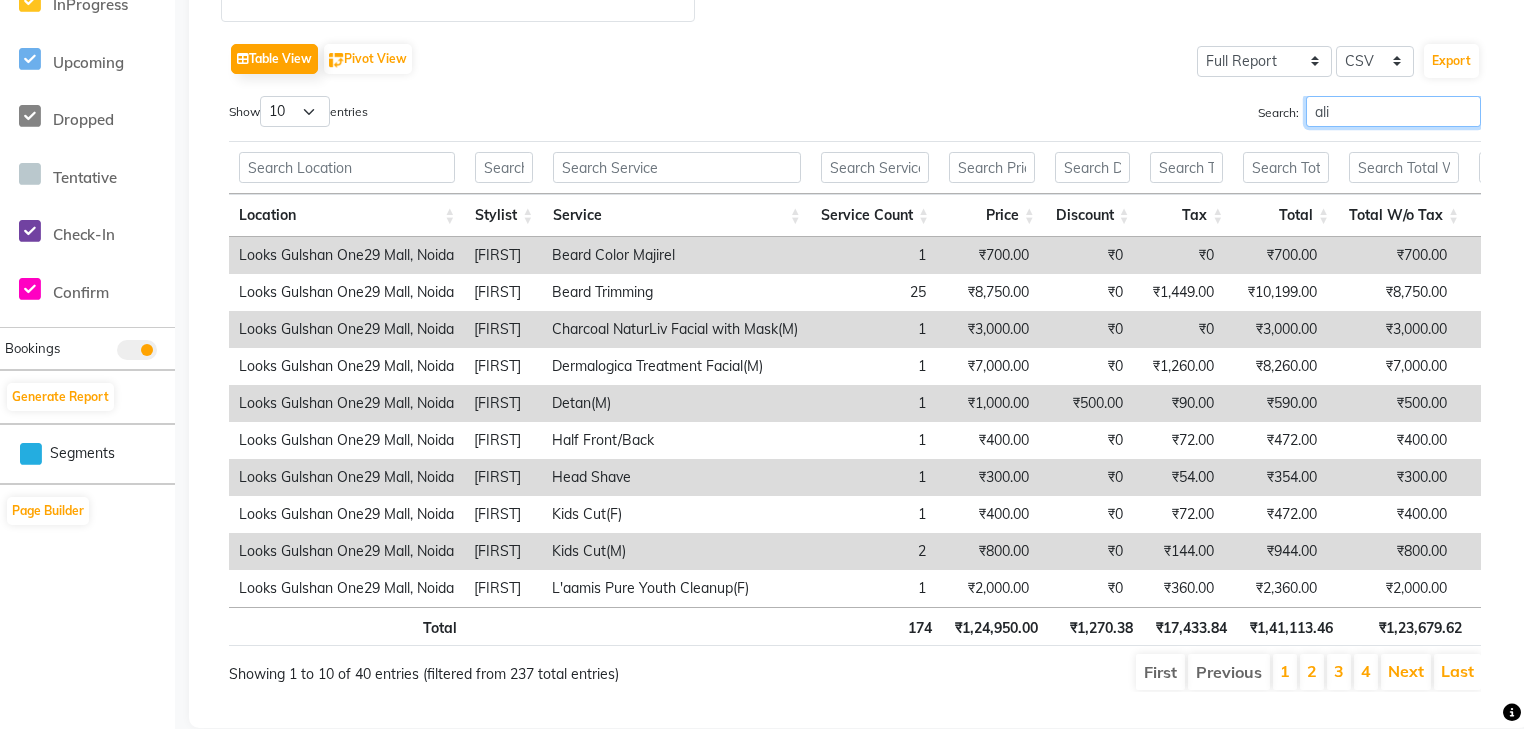 scroll, scrollTop: 560, scrollLeft: 0, axis: vertical 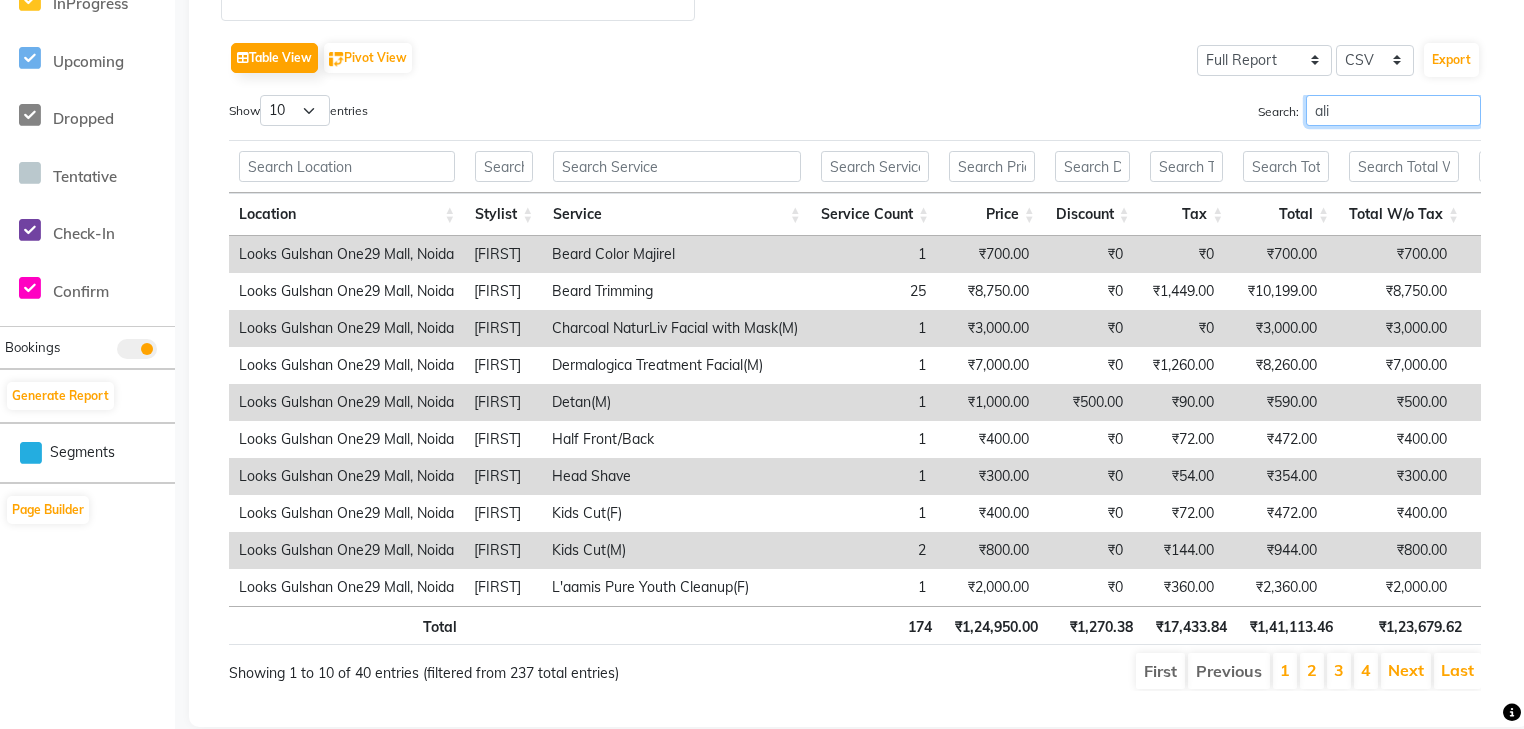 type on "ali" 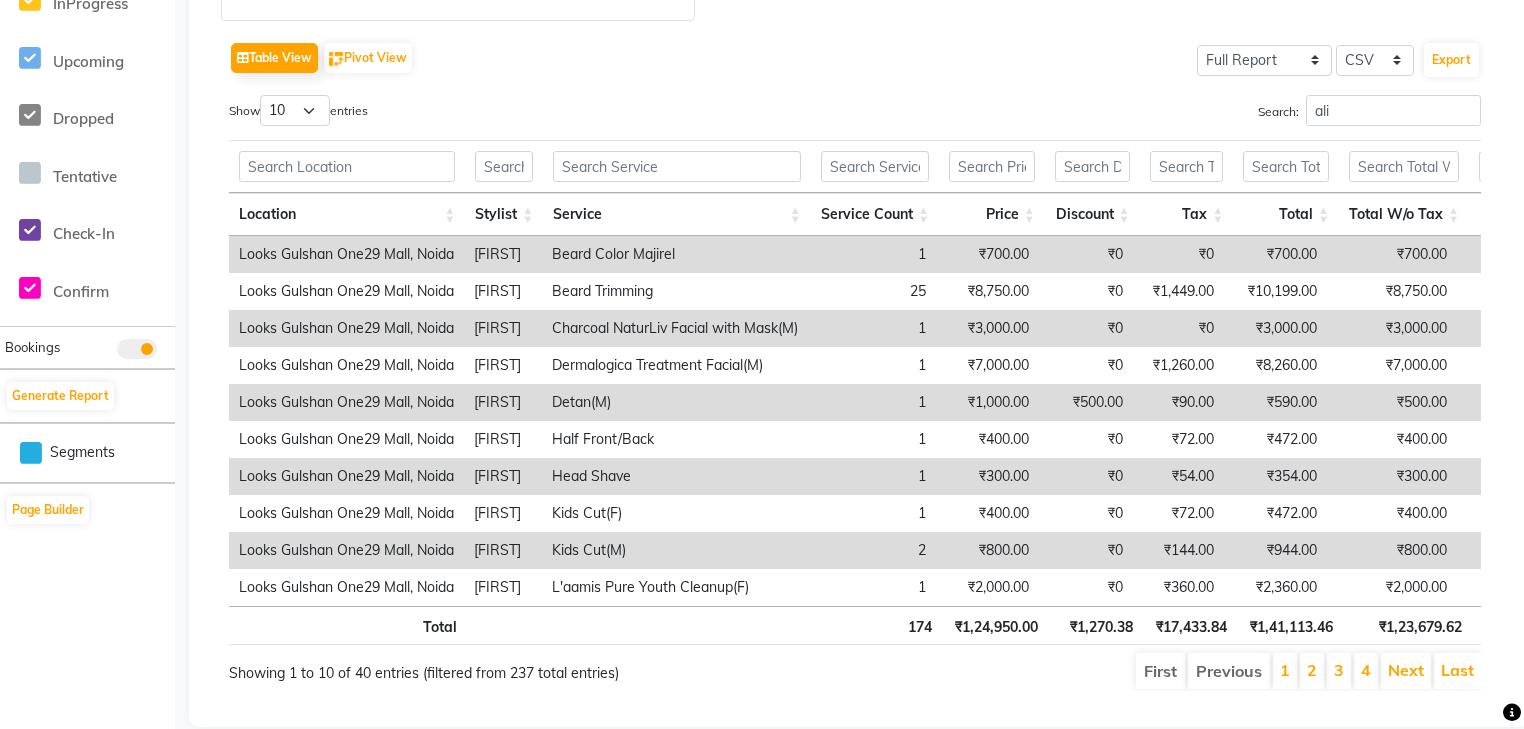 click on "2" at bounding box center (1312, 671) 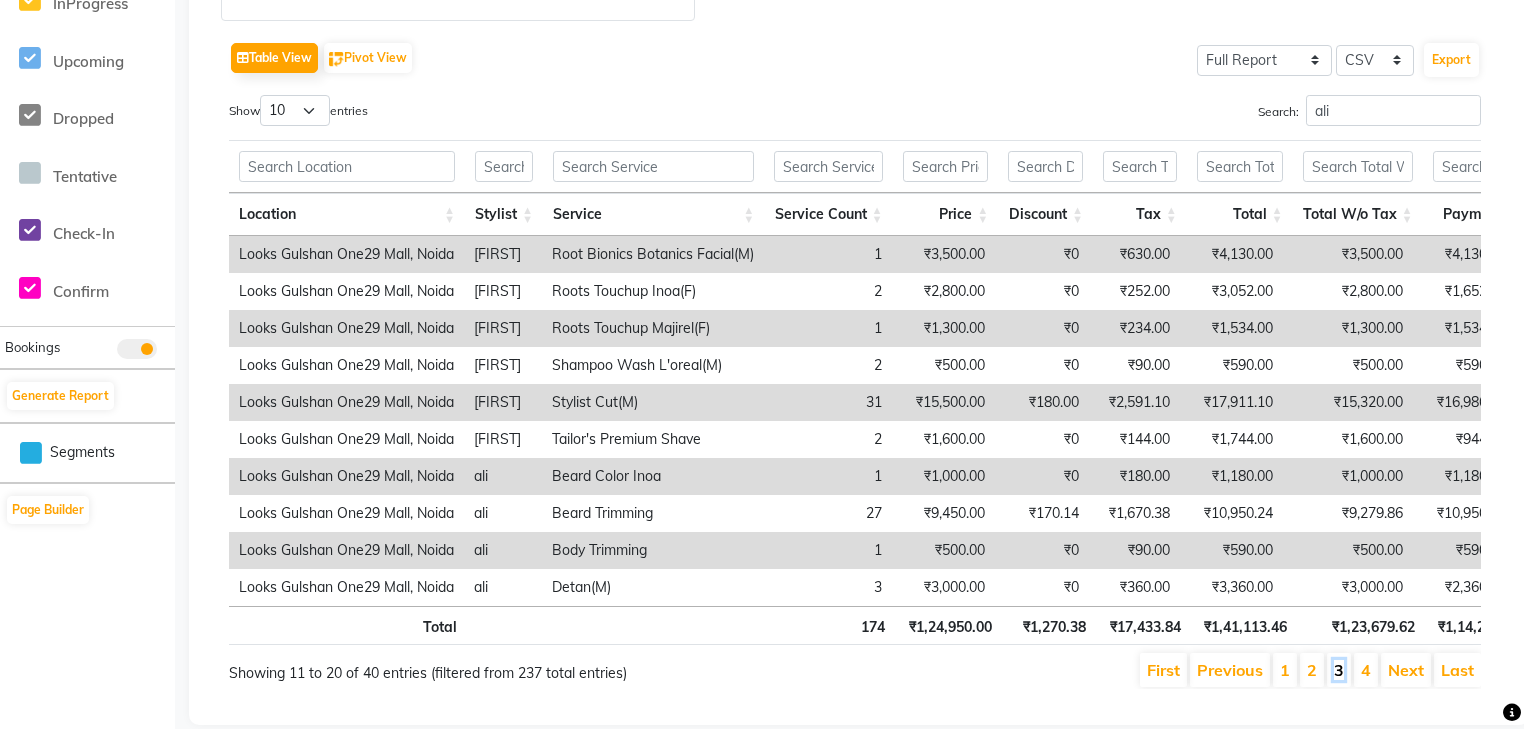 click on "3" at bounding box center (1339, 670) 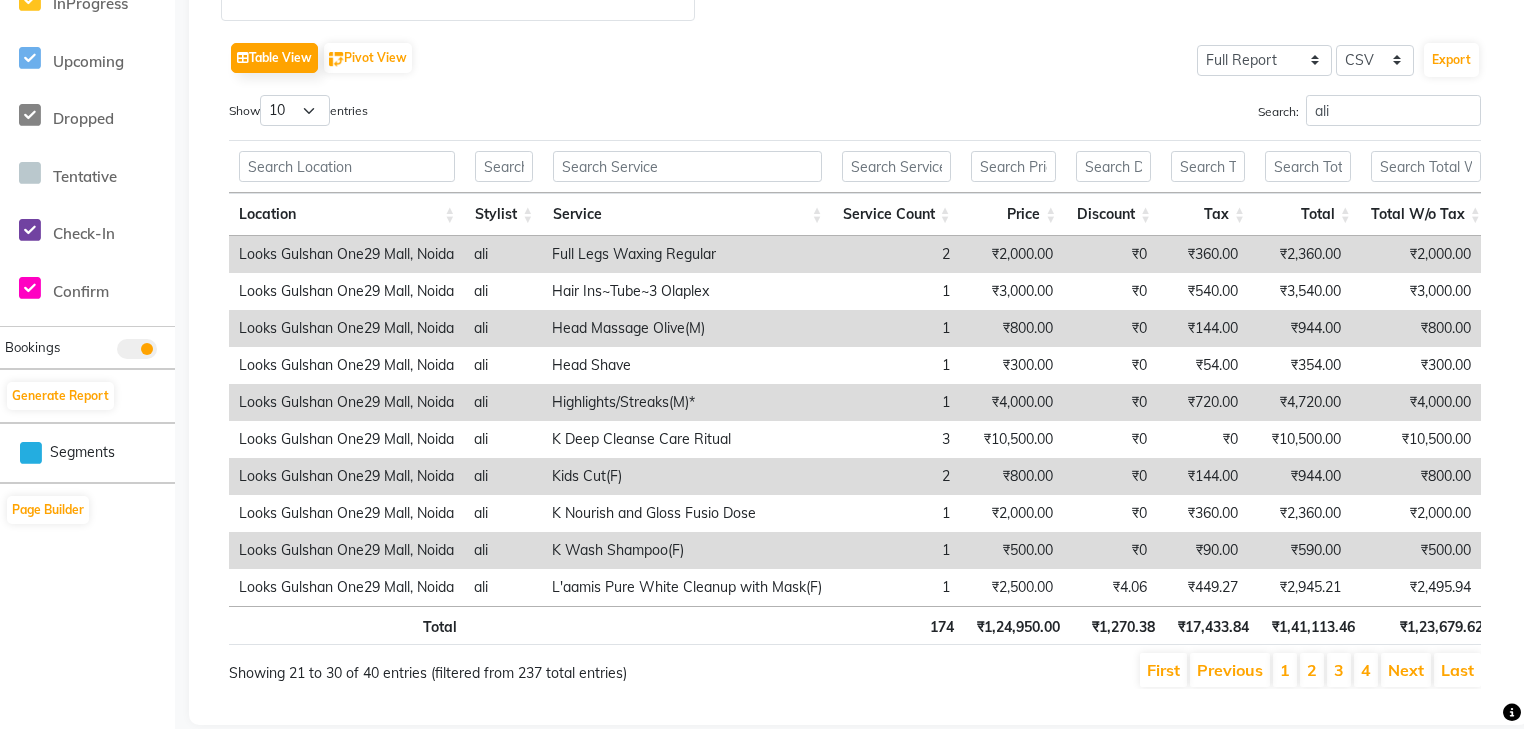 click on "4" at bounding box center [1366, 670] 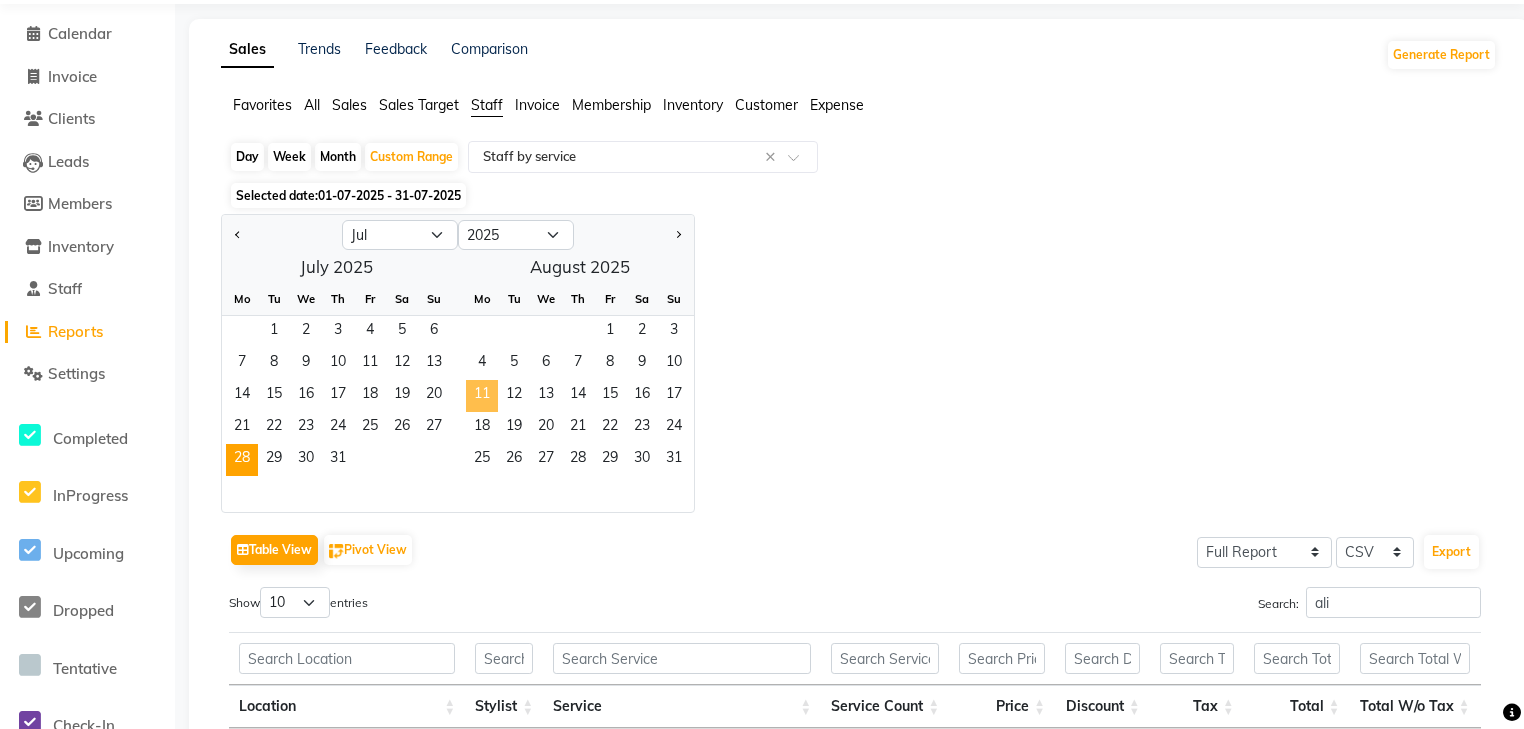 scroll, scrollTop: 0, scrollLeft: 0, axis: both 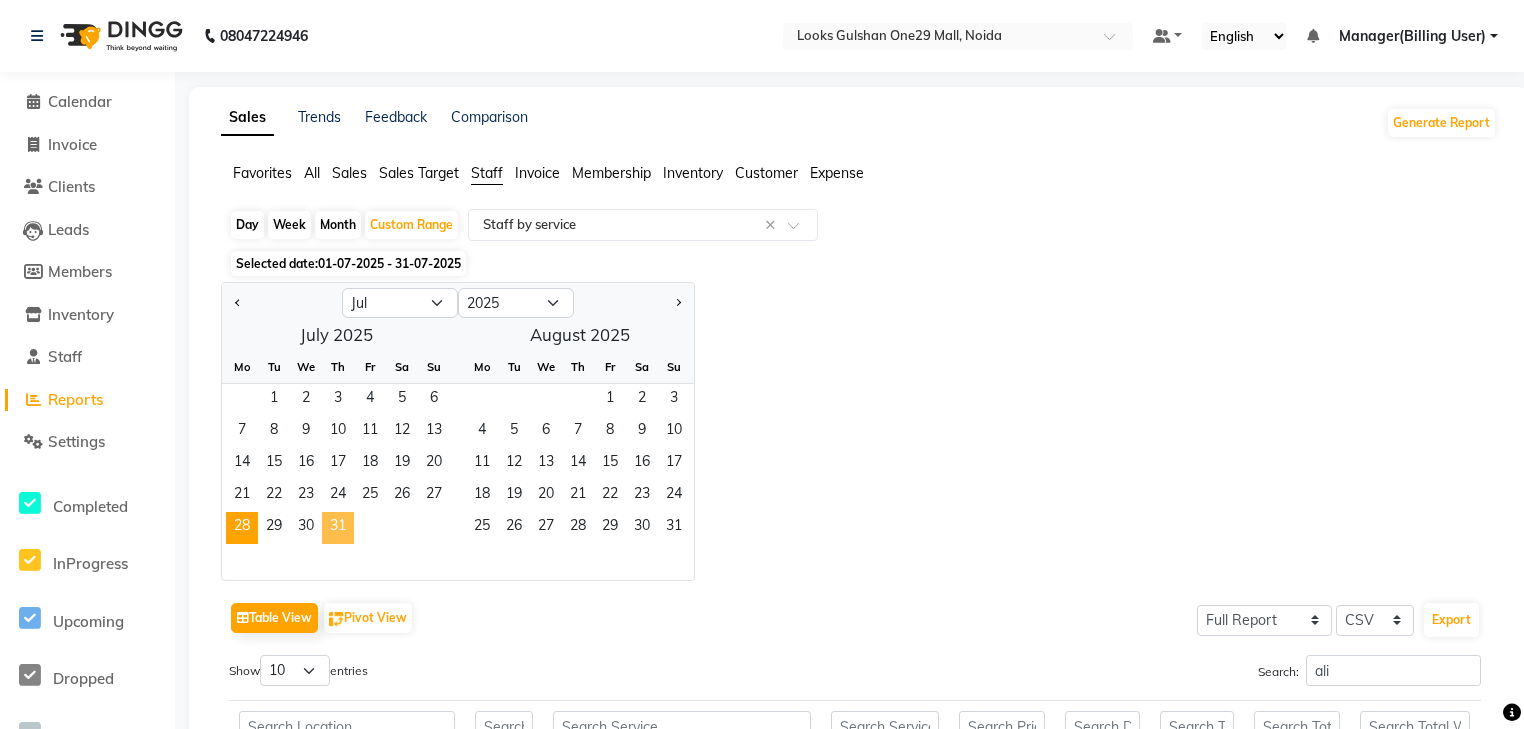 click on "31" 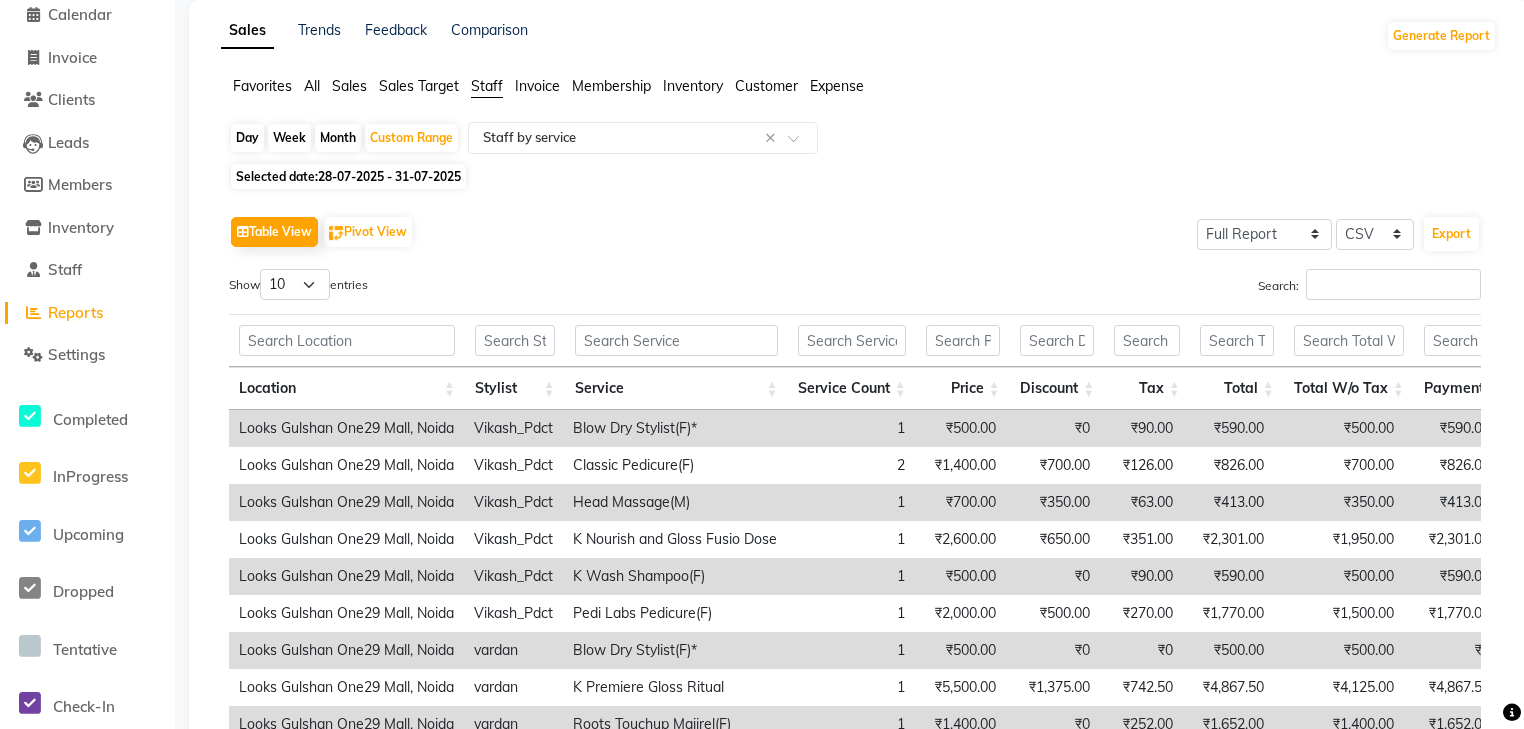 scroll, scrollTop: 160, scrollLeft: 0, axis: vertical 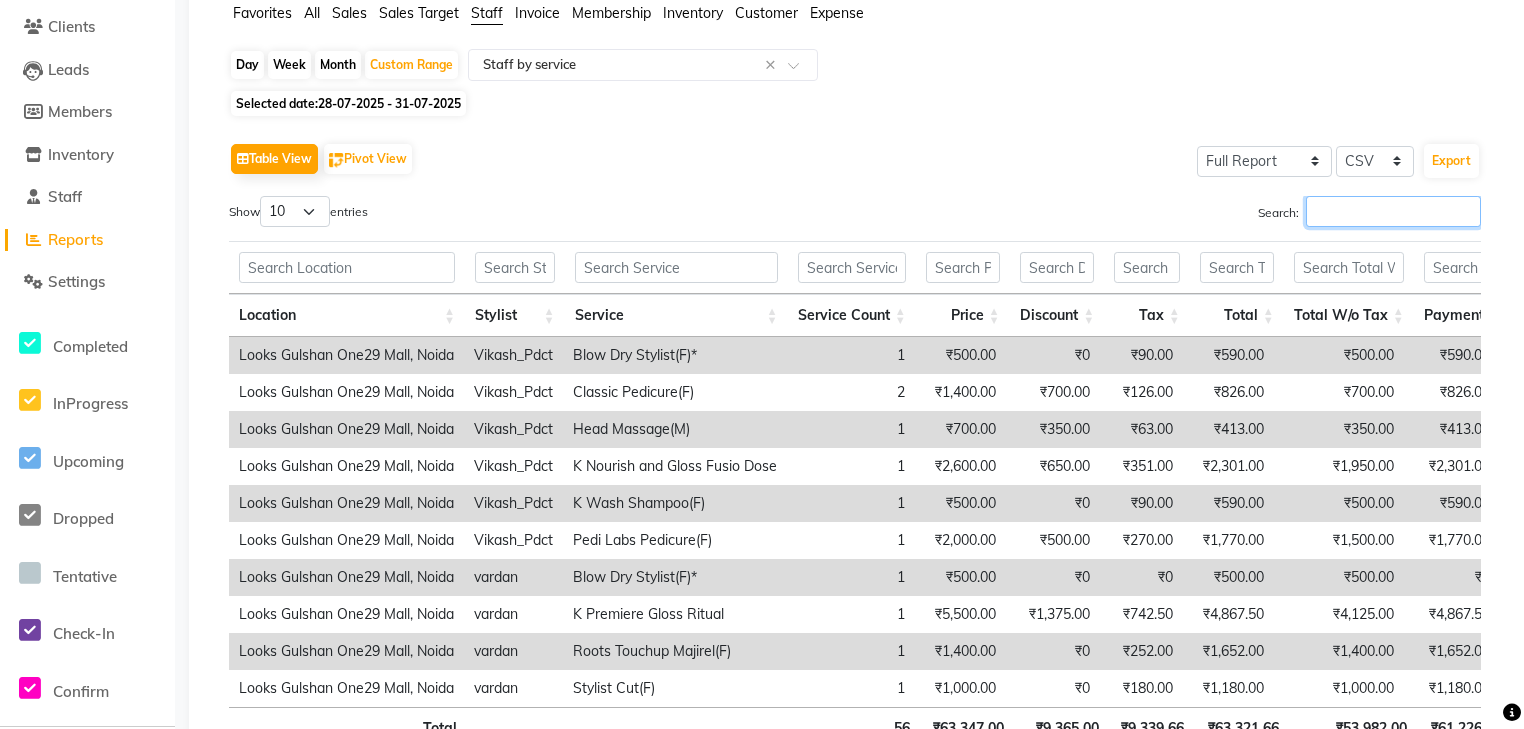 click on "Search:" at bounding box center [1393, 211] 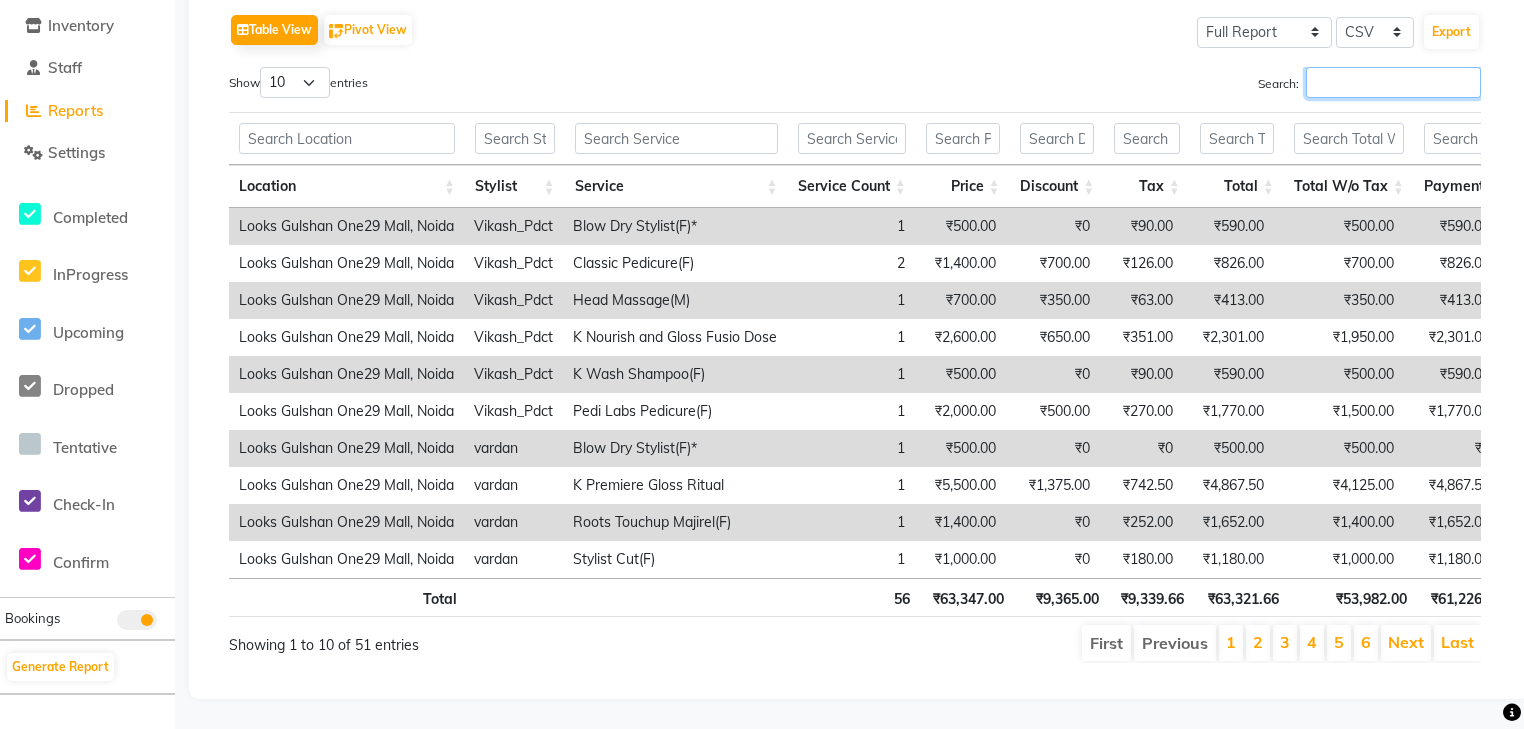scroll, scrollTop: 312, scrollLeft: 0, axis: vertical 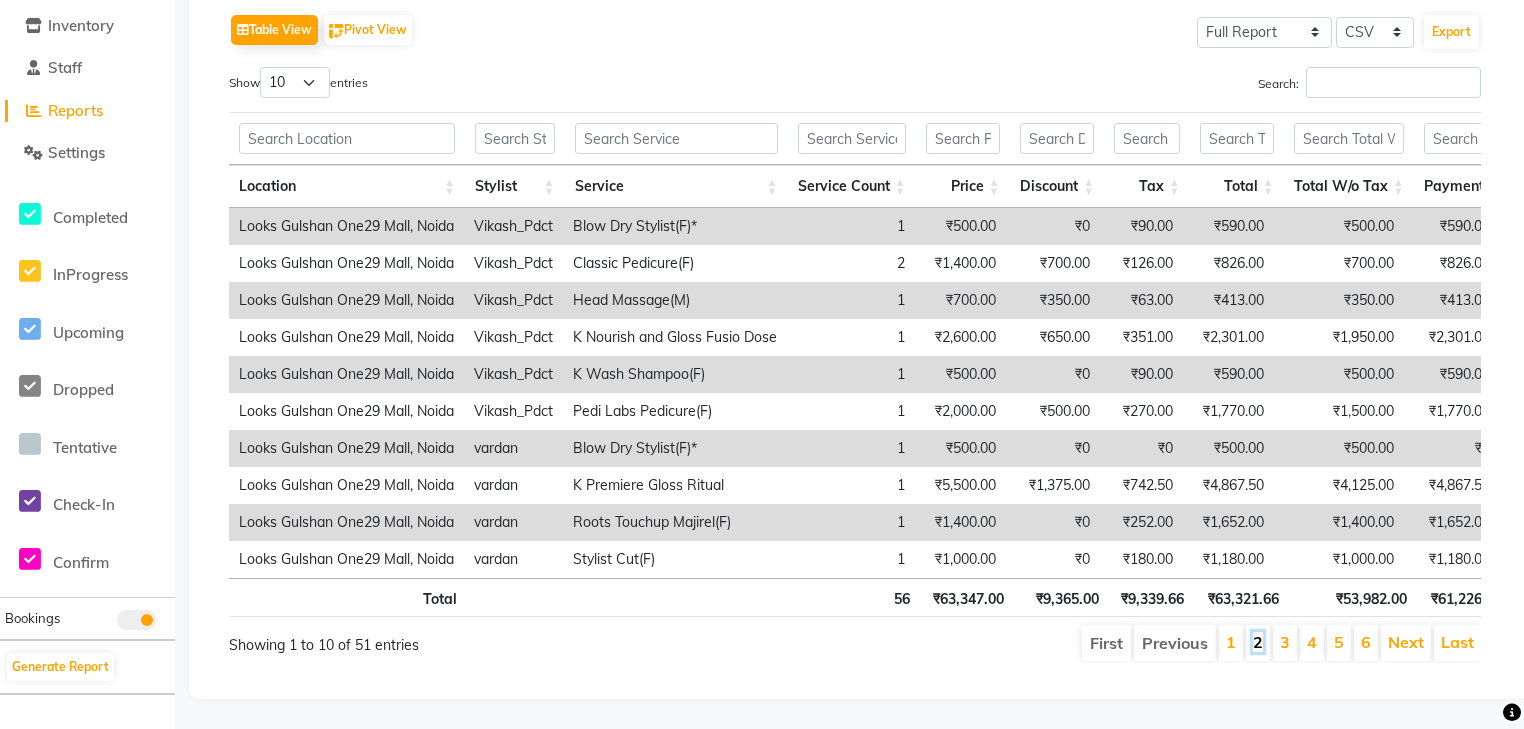 click on "2" at bounding box center (1258, 642) 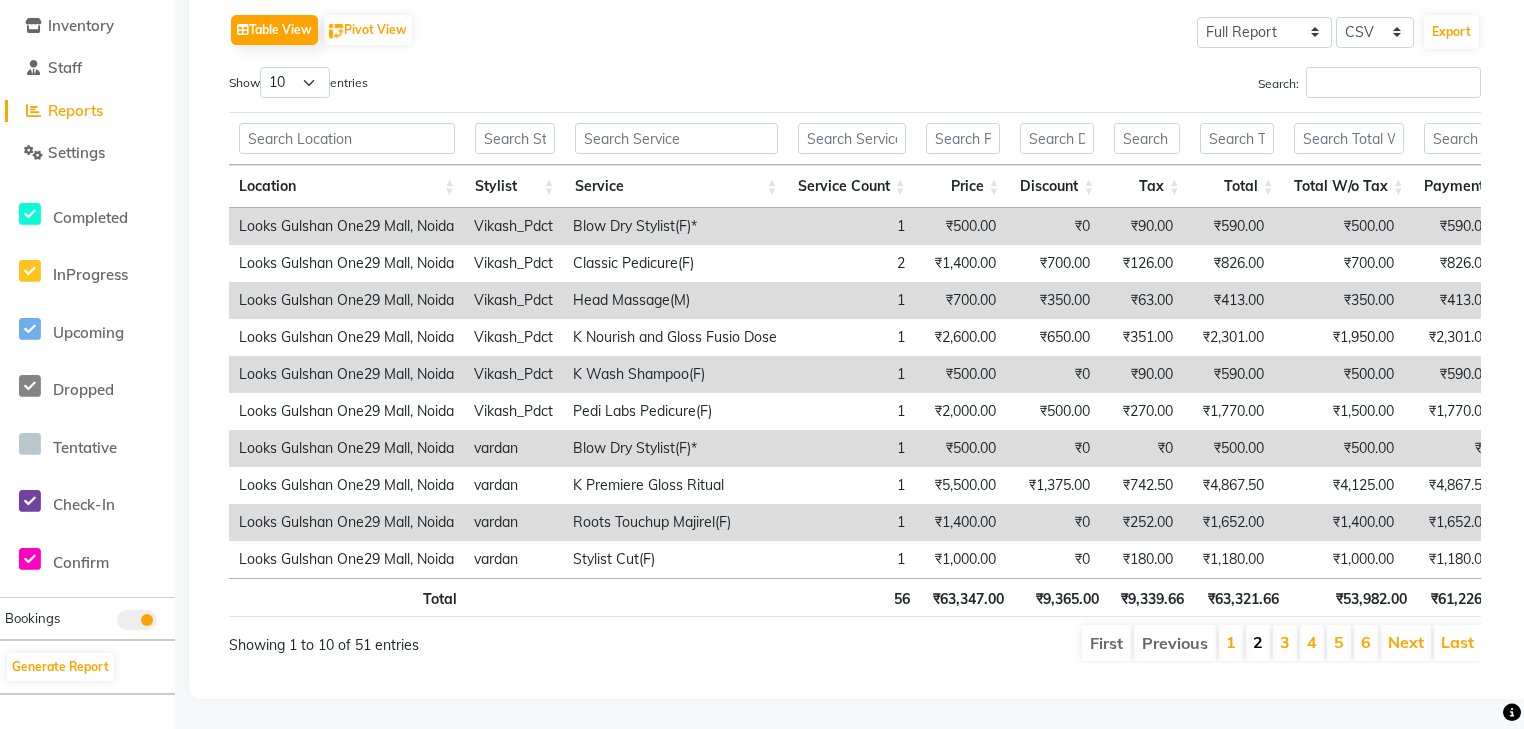 scroll, scrollTop: 310, scrollLeft: 0, axis: vertical 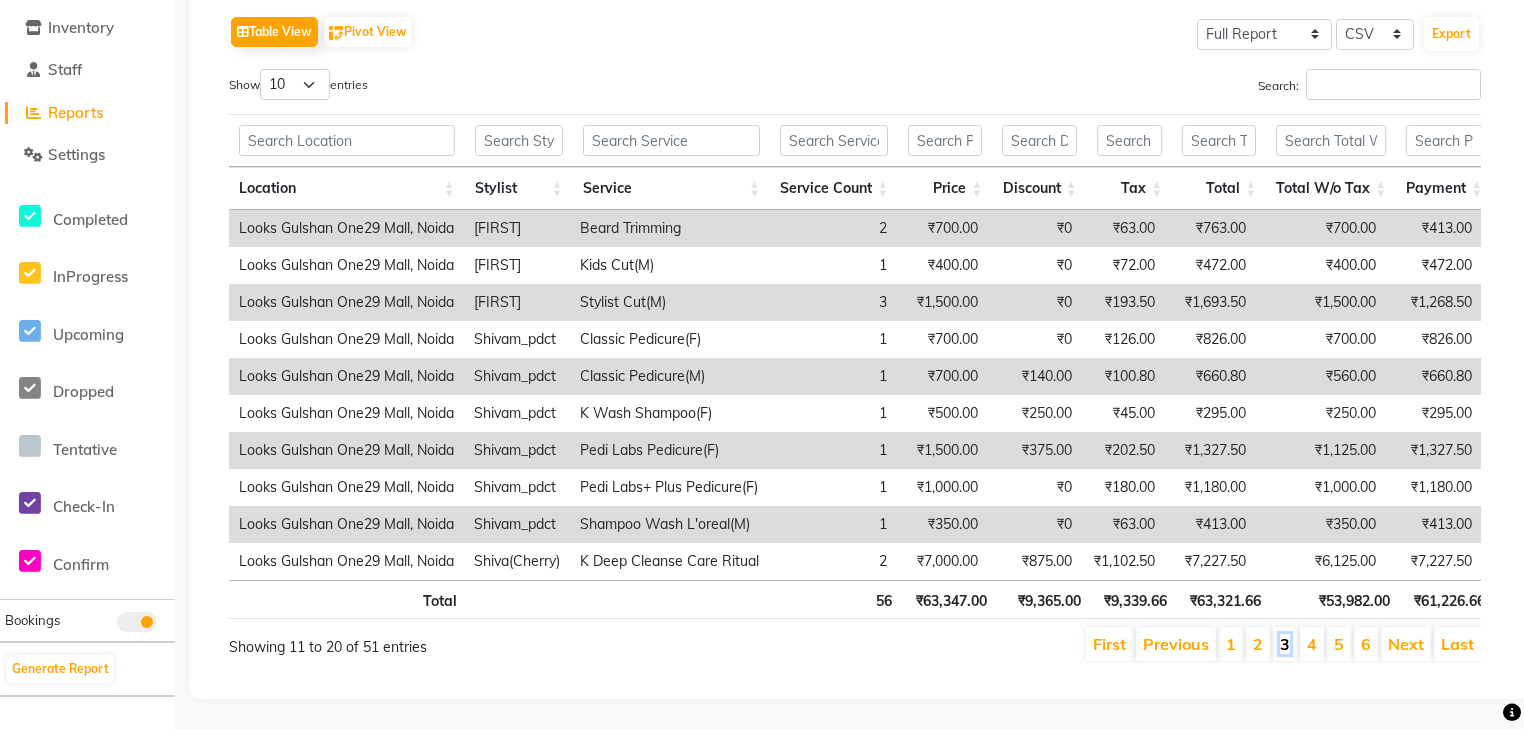 click on "3" at bounding box center (1285, 644) 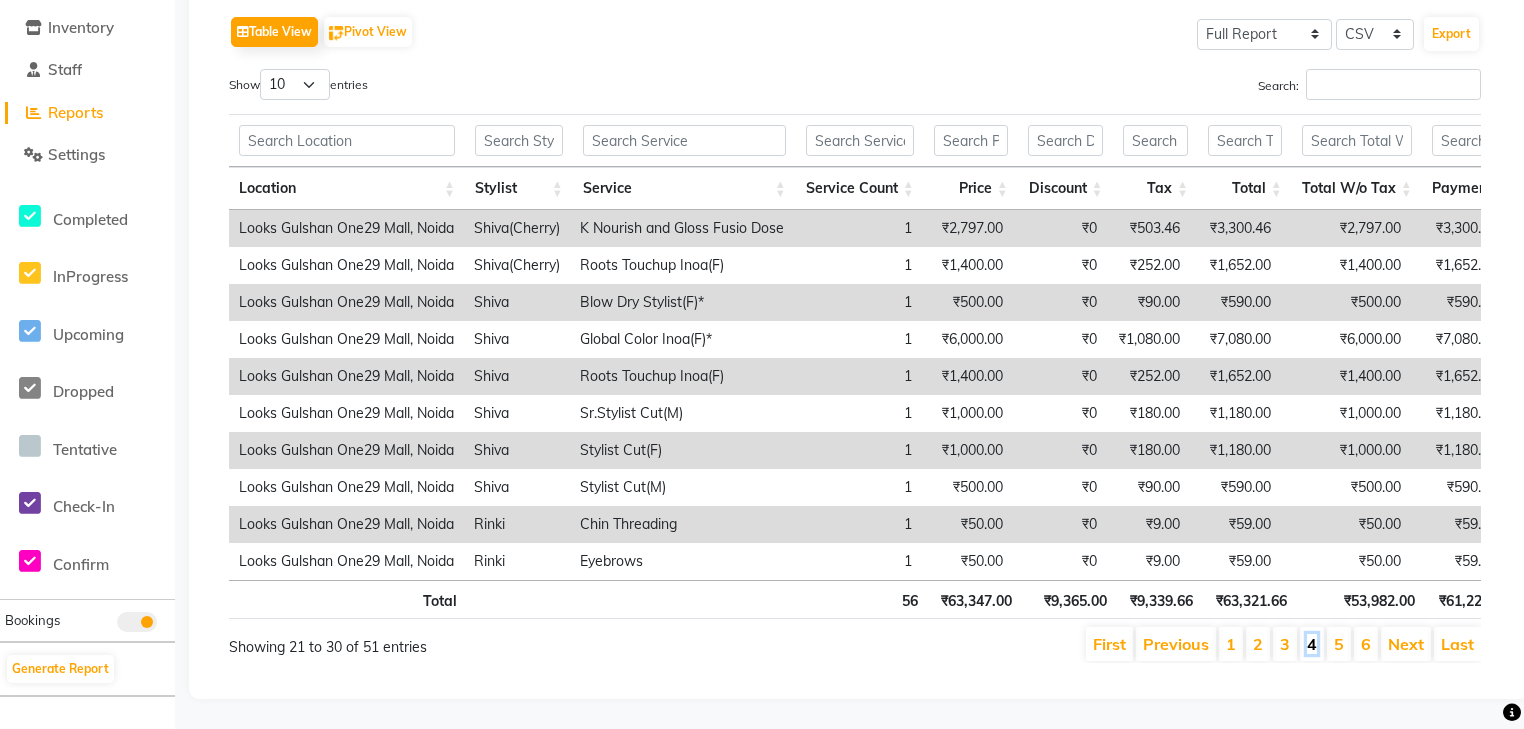 click on "4" at bounding box center [1312, 644] 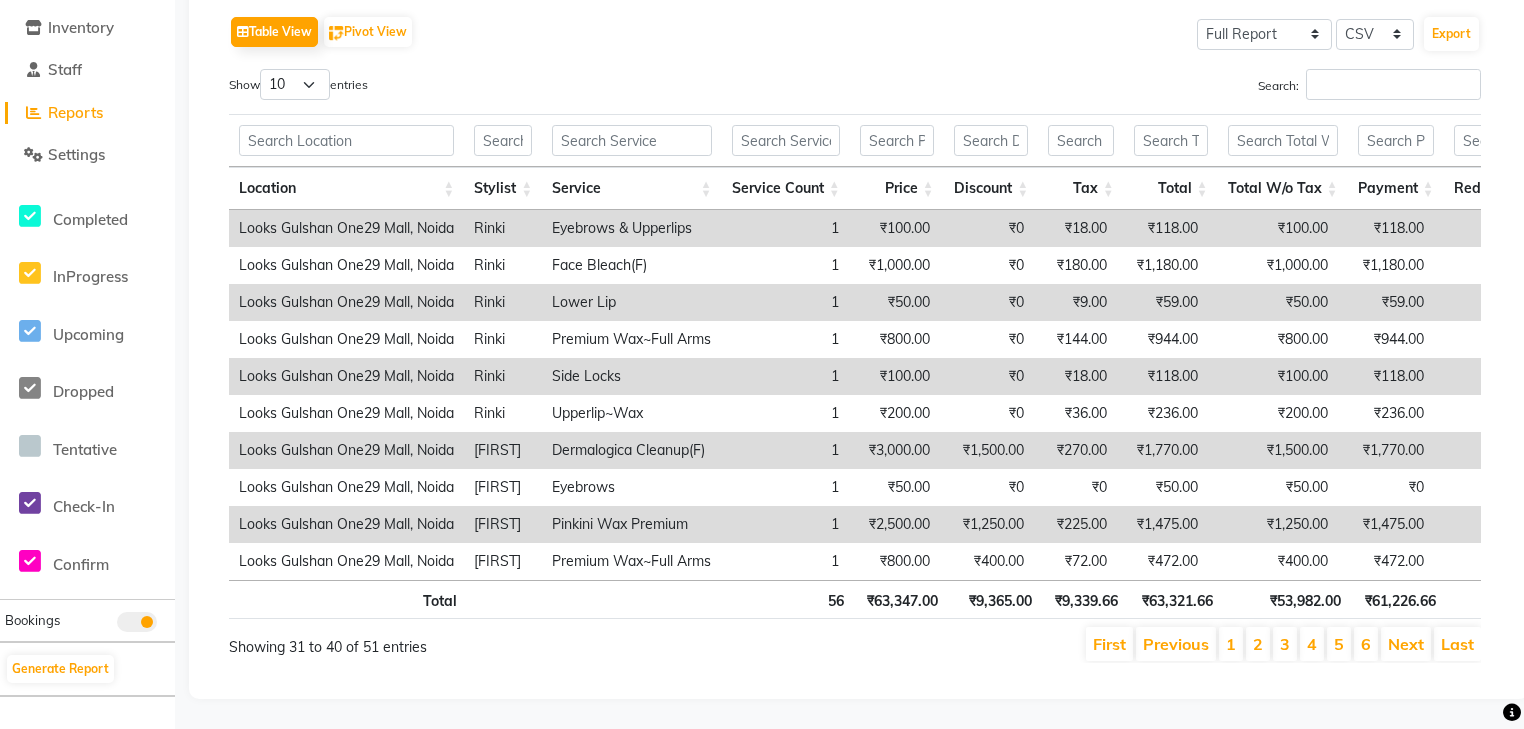 click on "5" at bounding box center [1339, 644] 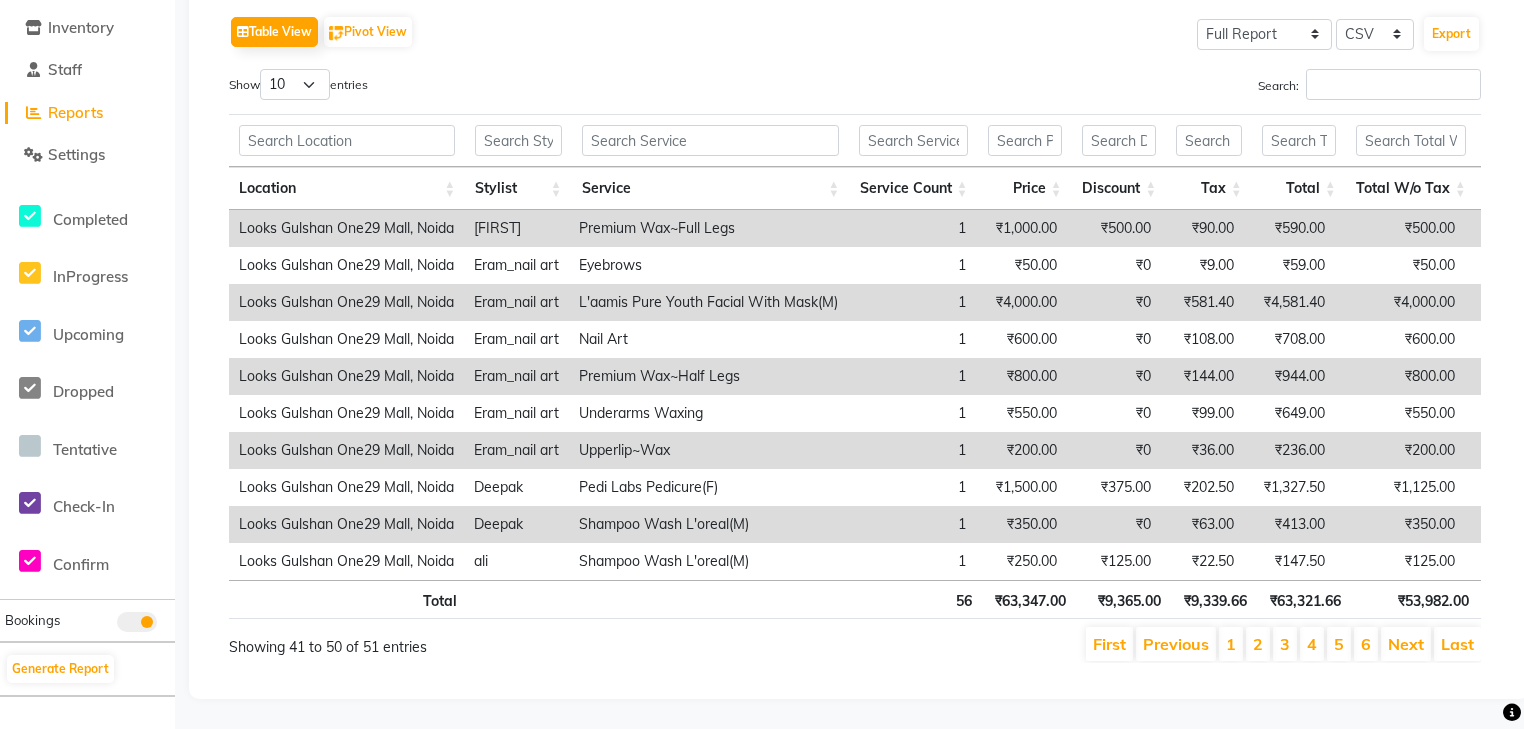 click on "6" at bounding box center (1366, 644) 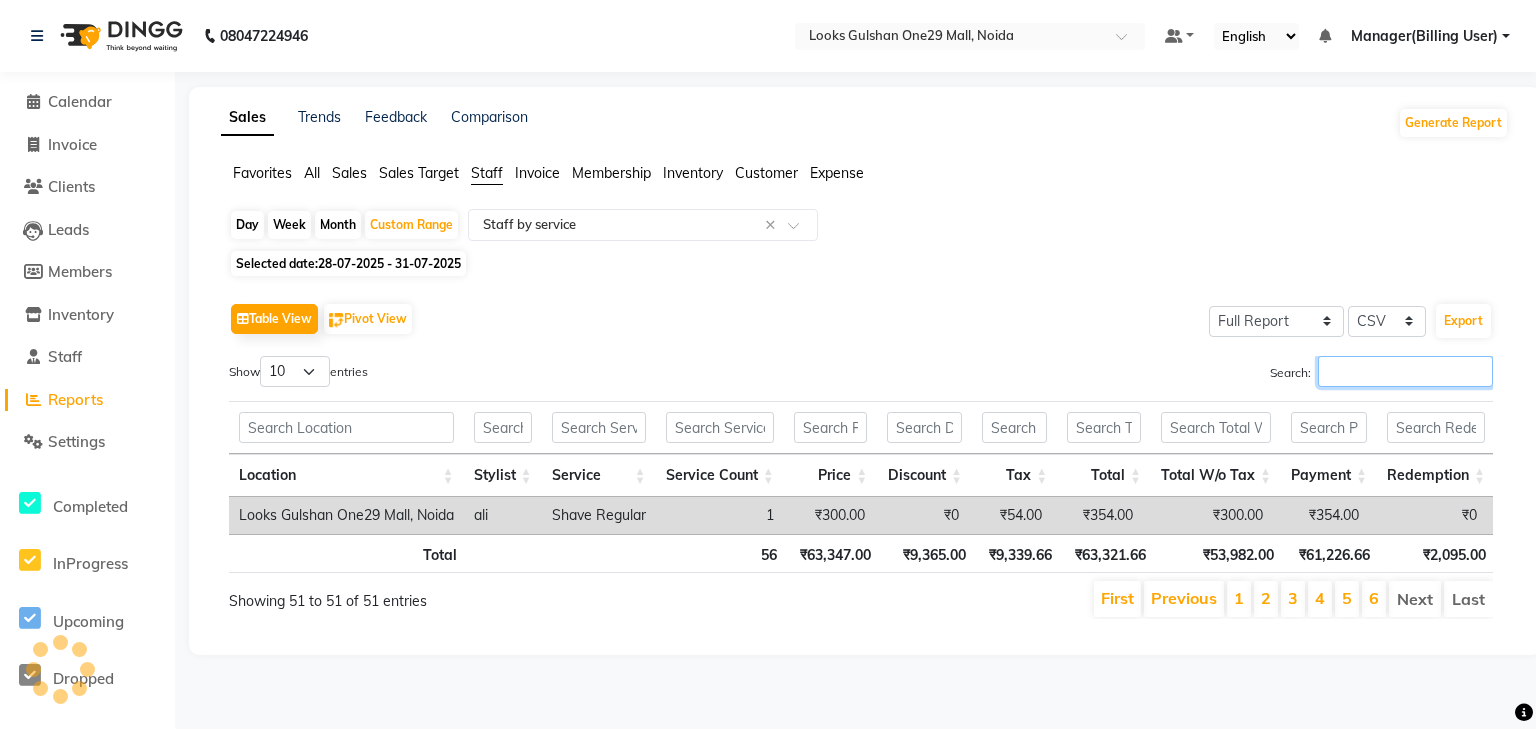 click on "Search:" at bounding box center (1405, 371) 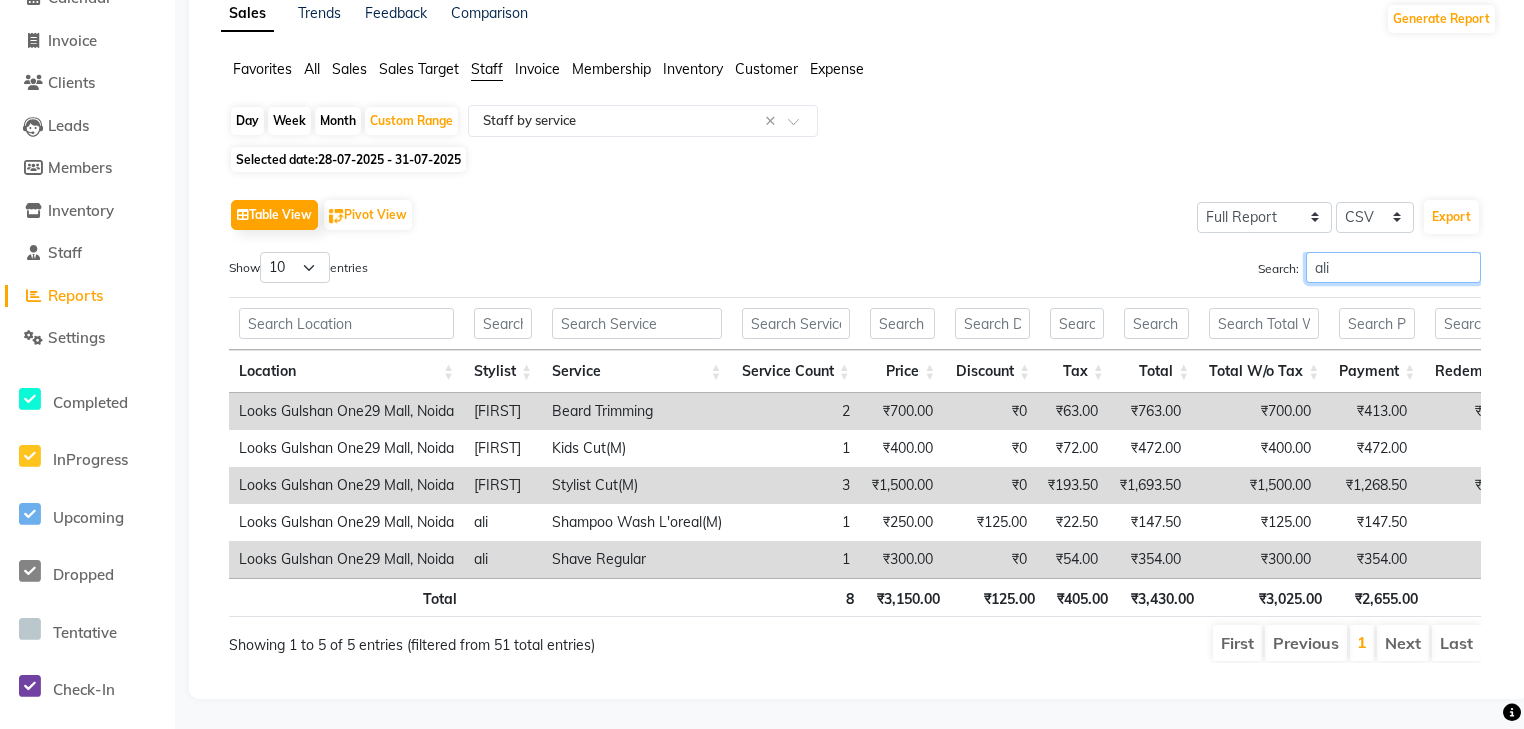 scroll, scrollTop: 127, scrollLeft: 0, axis: vertical 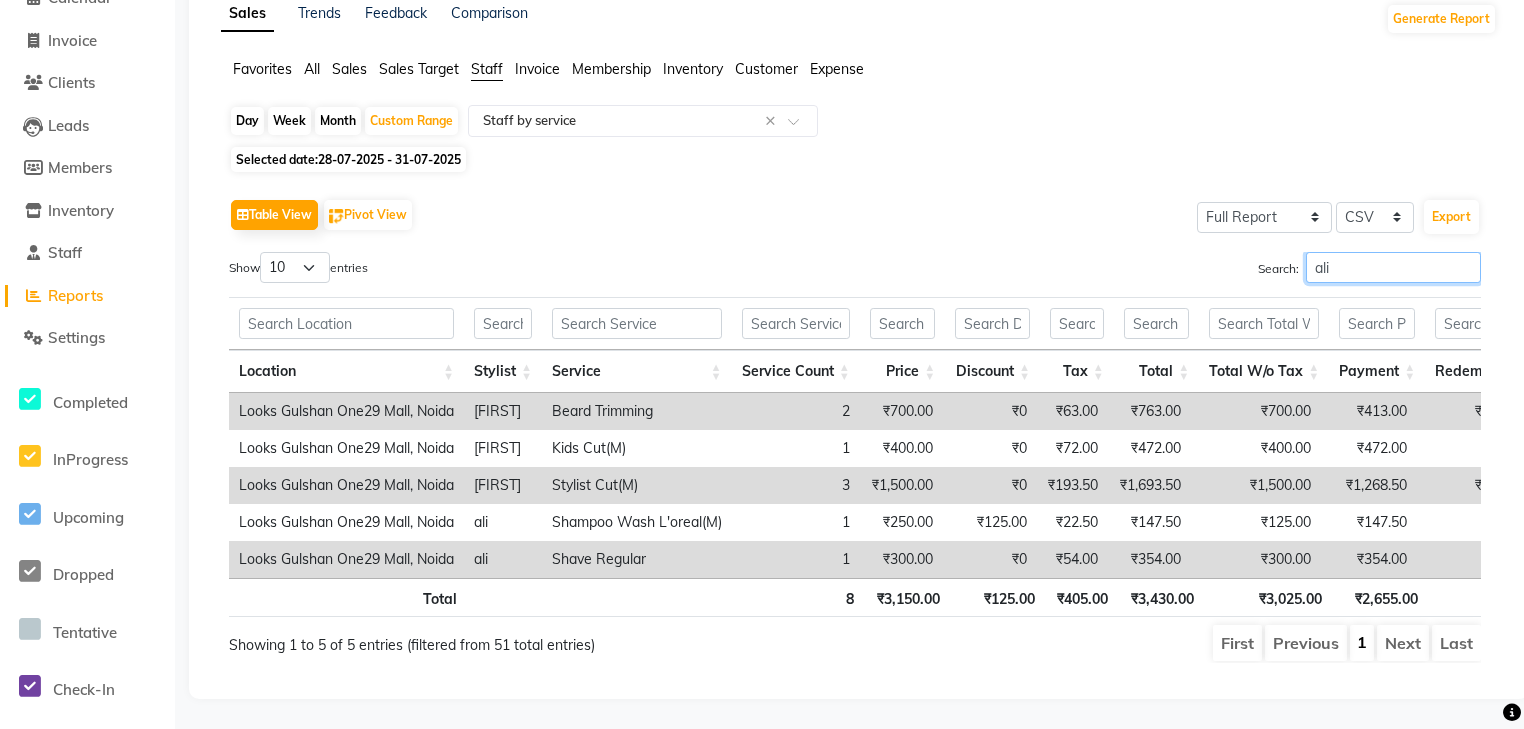 type on "ali" 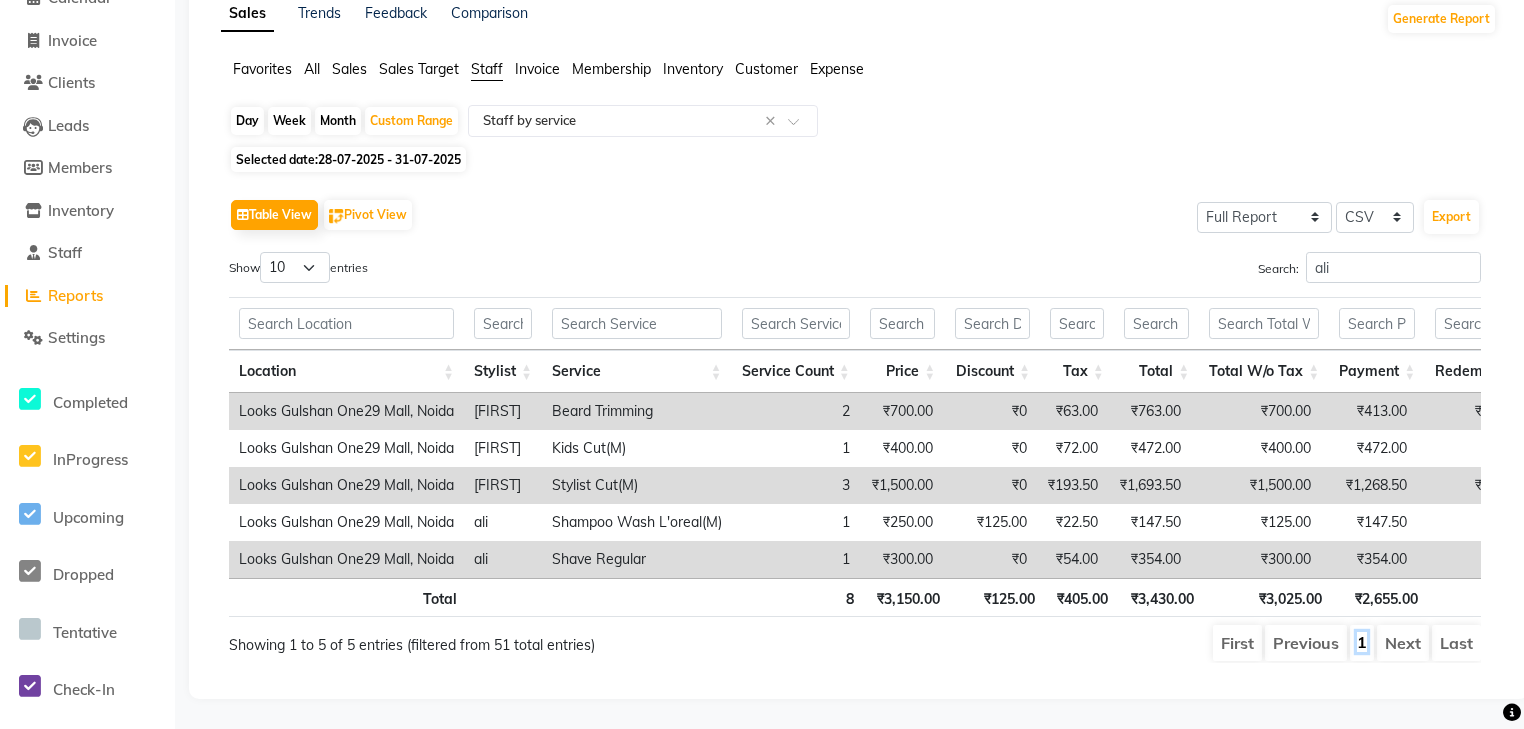 click on "1" at bounding box center (1362, 642) 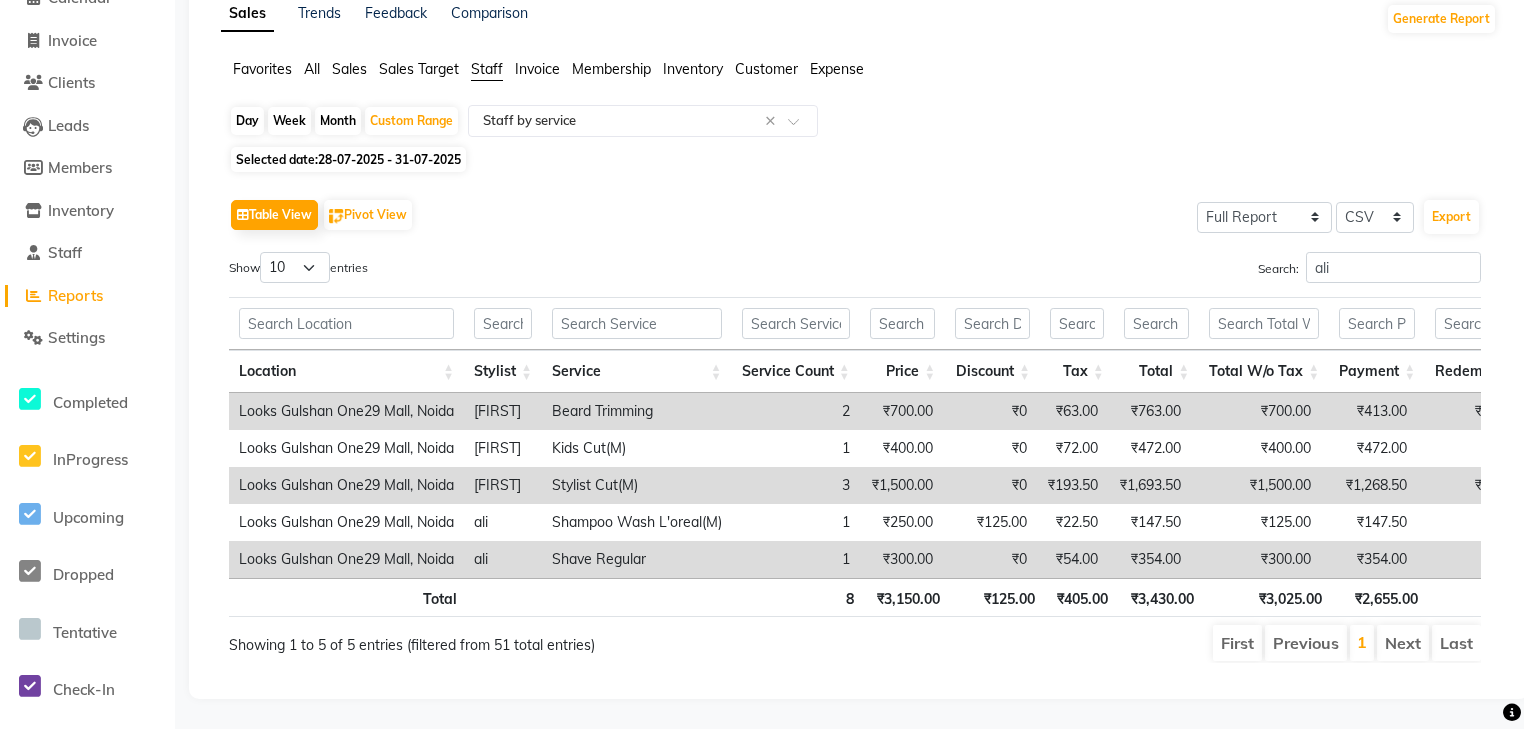 click on "Next" at bounding box center (1403, 643) 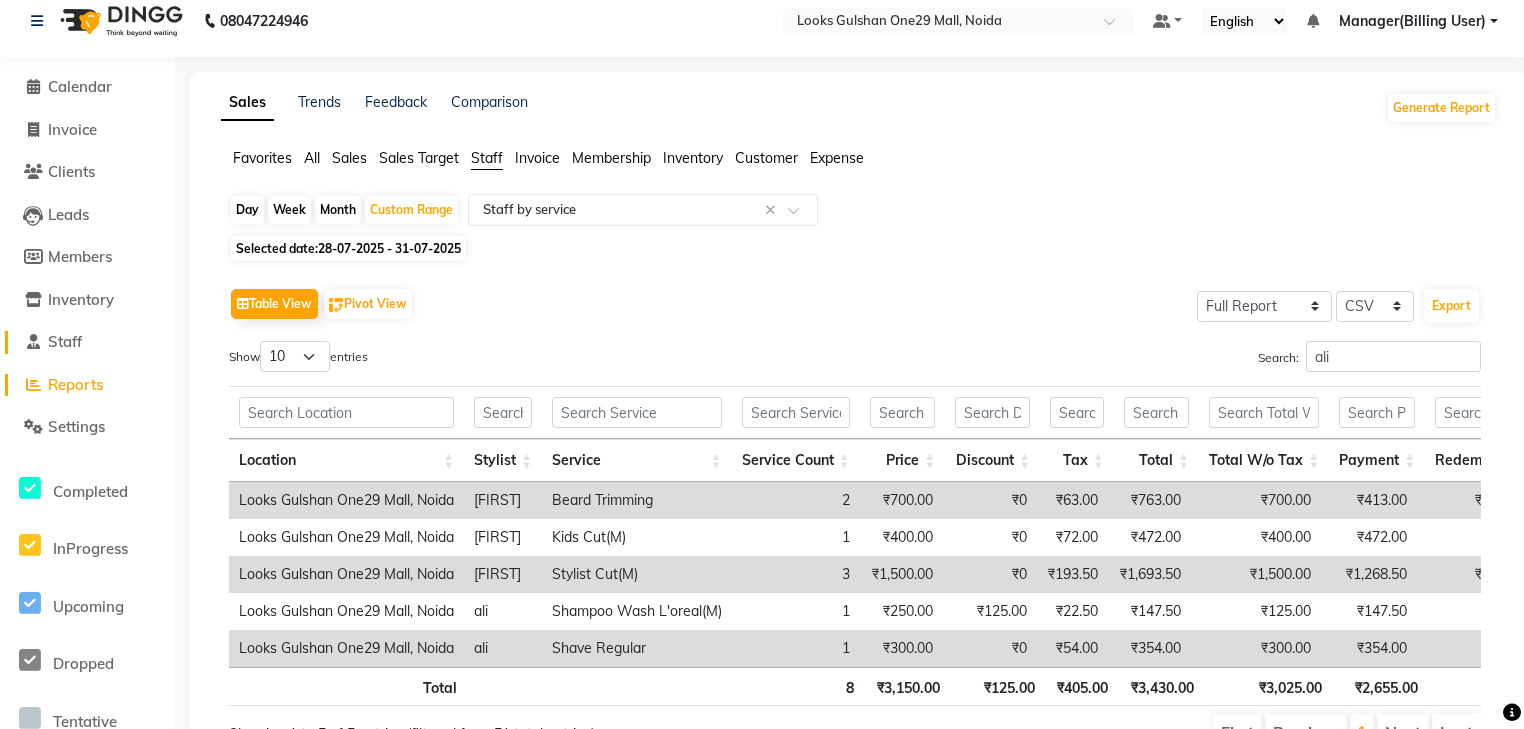 scroll, scrollTop: 0, scrollLeft: 0, axis: both 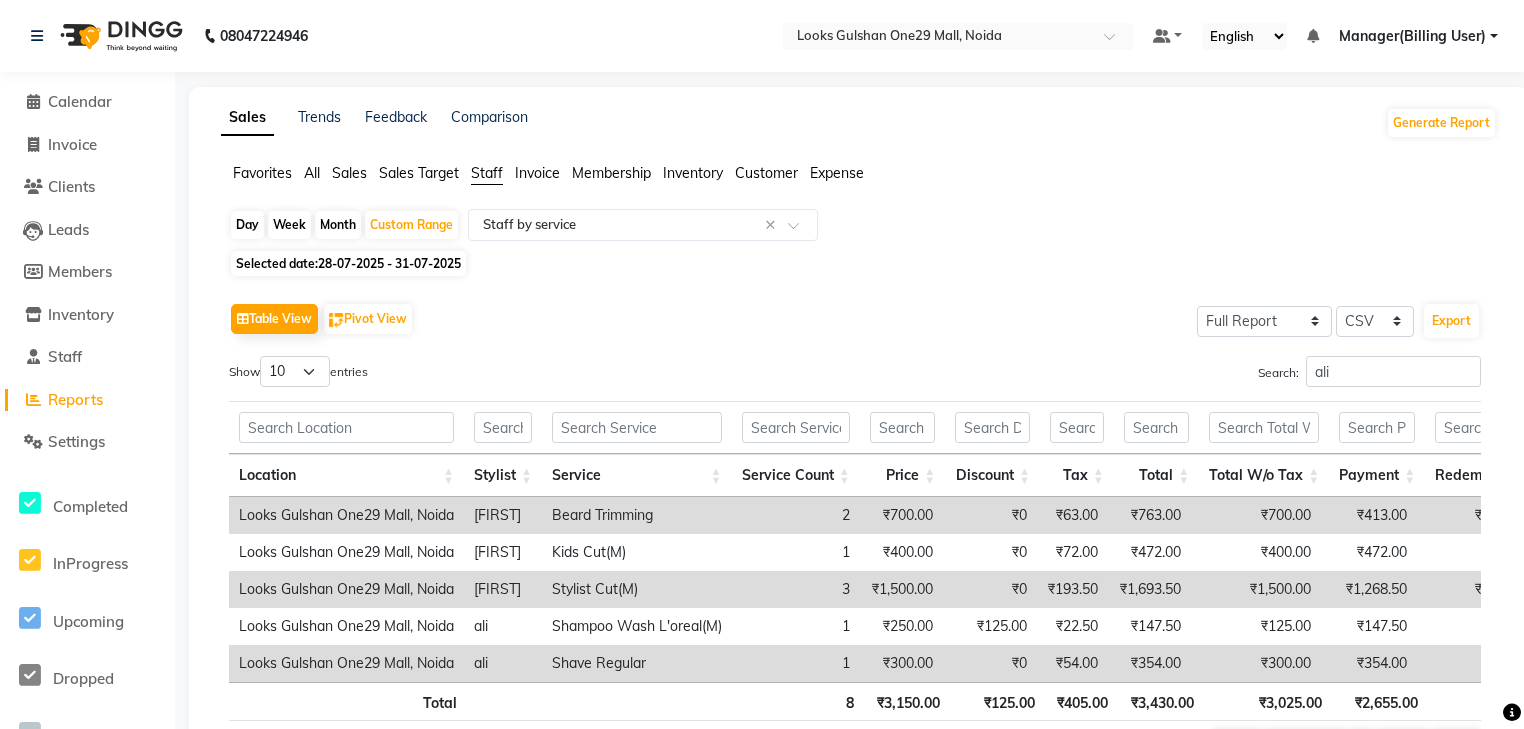 drag, startPoint x: 309, startPoint y: 177, endPoint x: 466, endPoint y: 280, distance: 187.77113 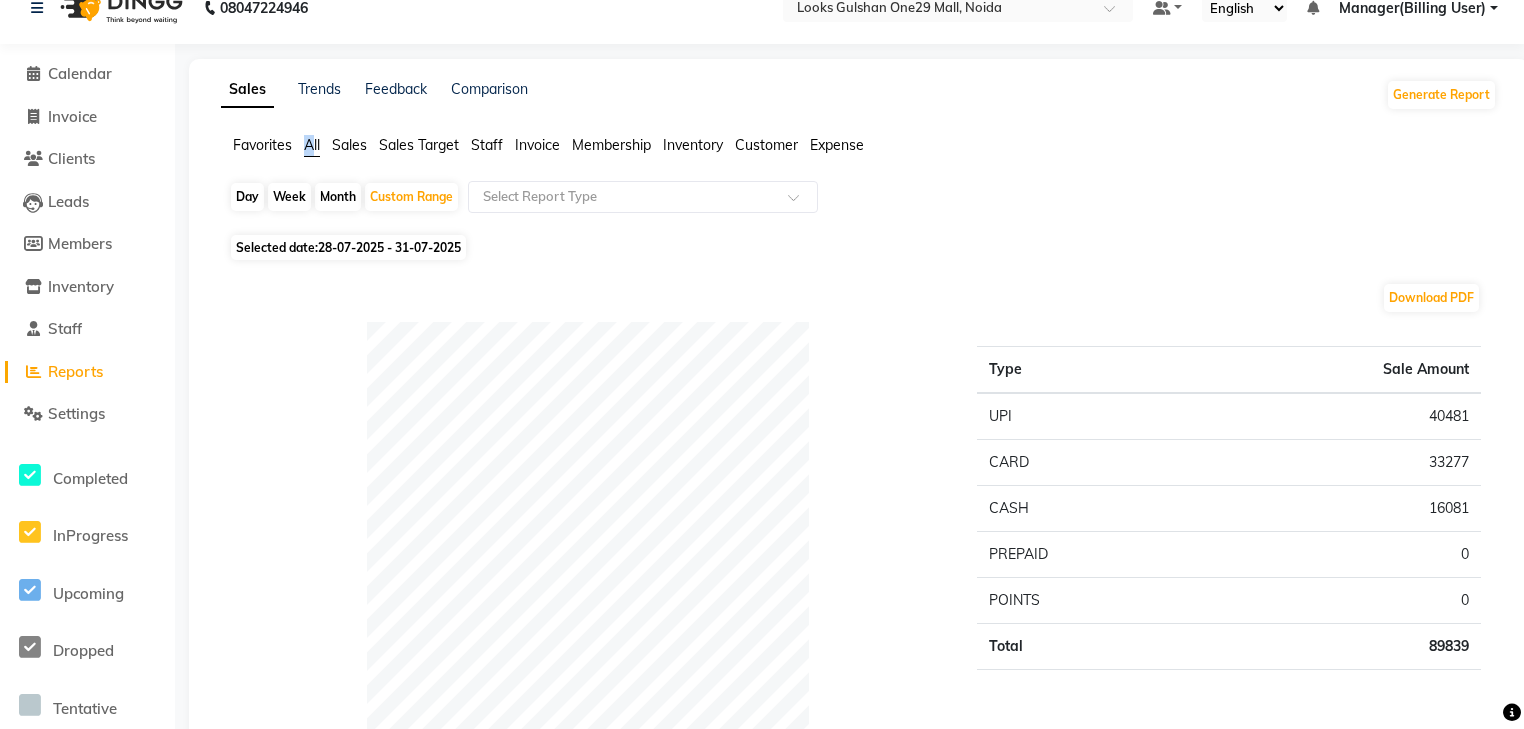 scroll, scrollTop: 0, scrollLeft: 0, axis: both 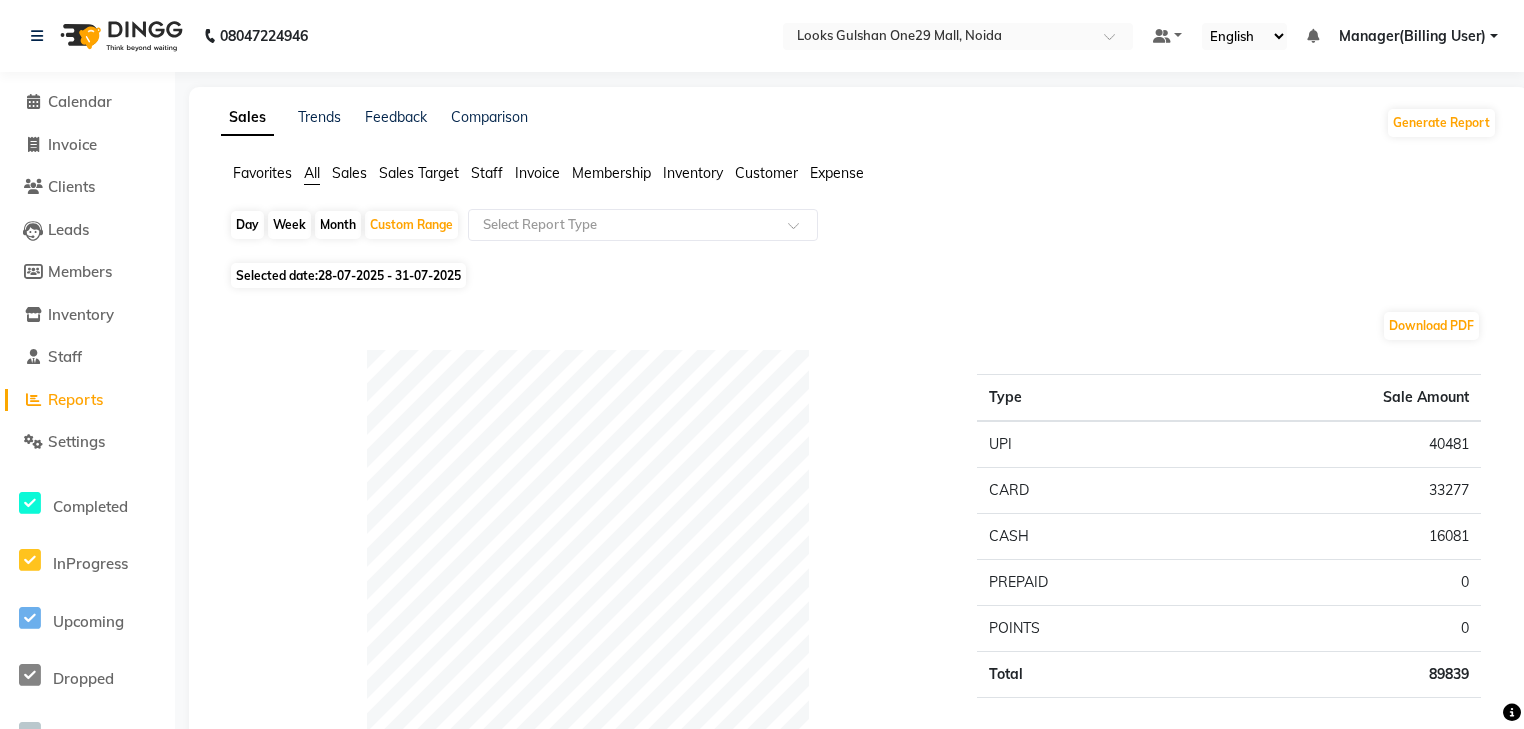 click on "Day" 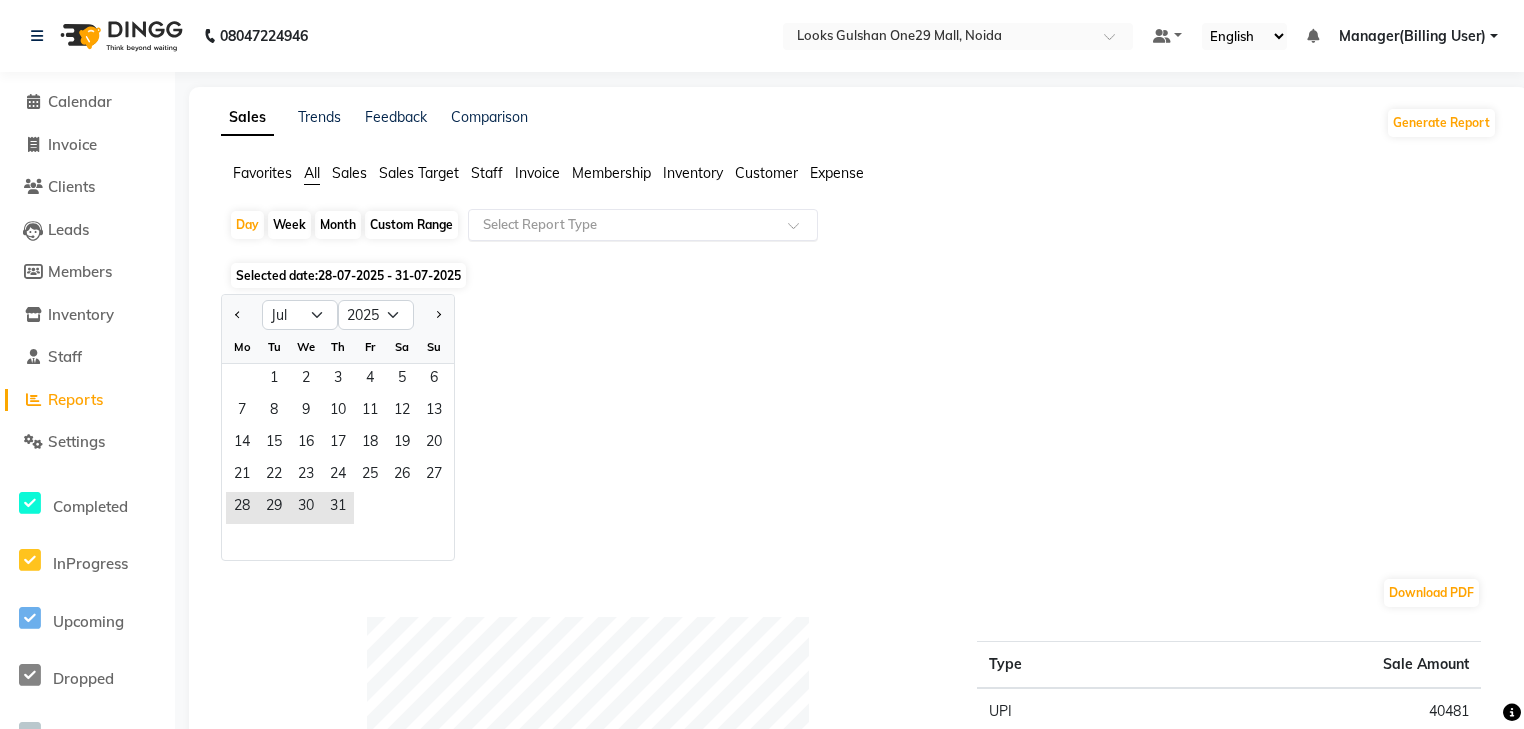 click 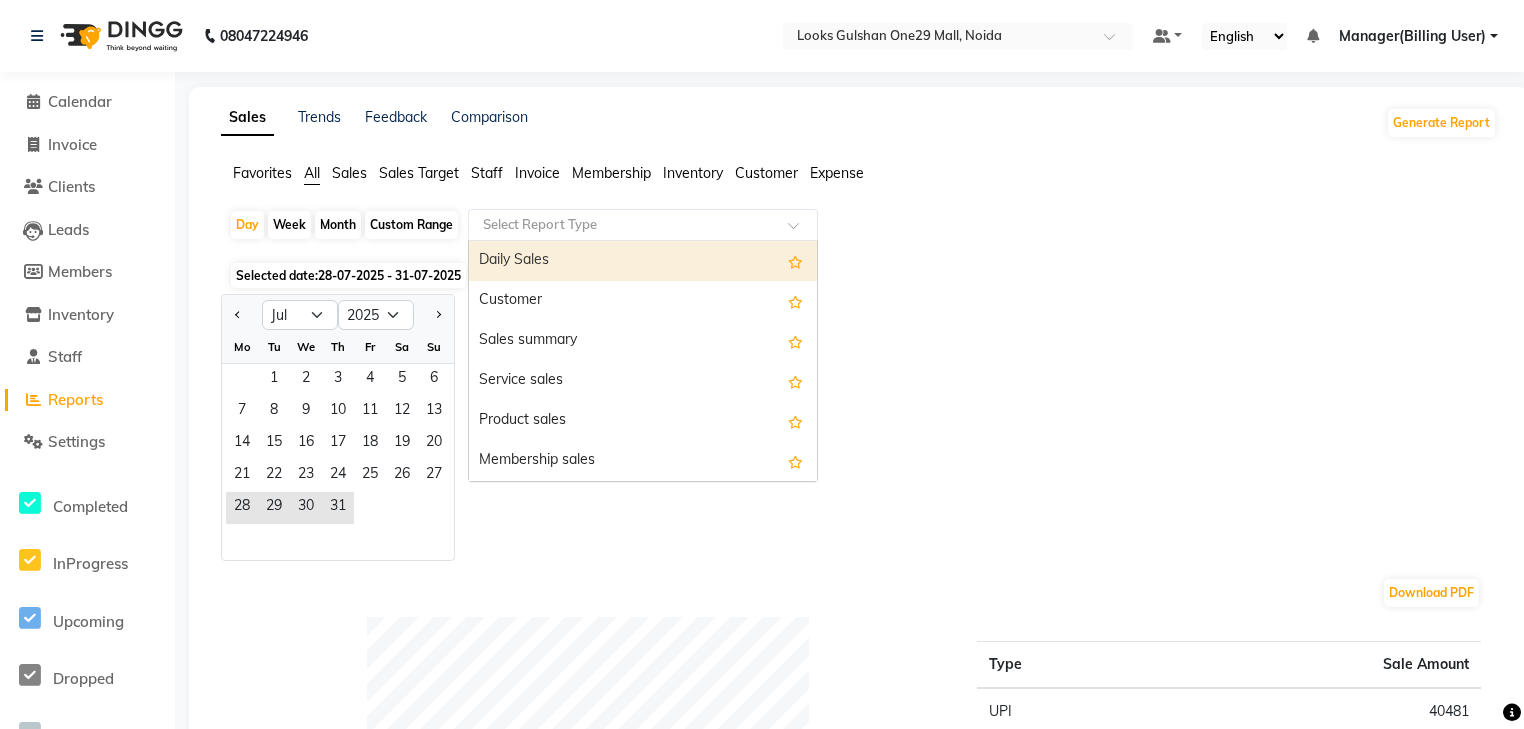 click on "Daily Sales" at bounding box center (643, 261) 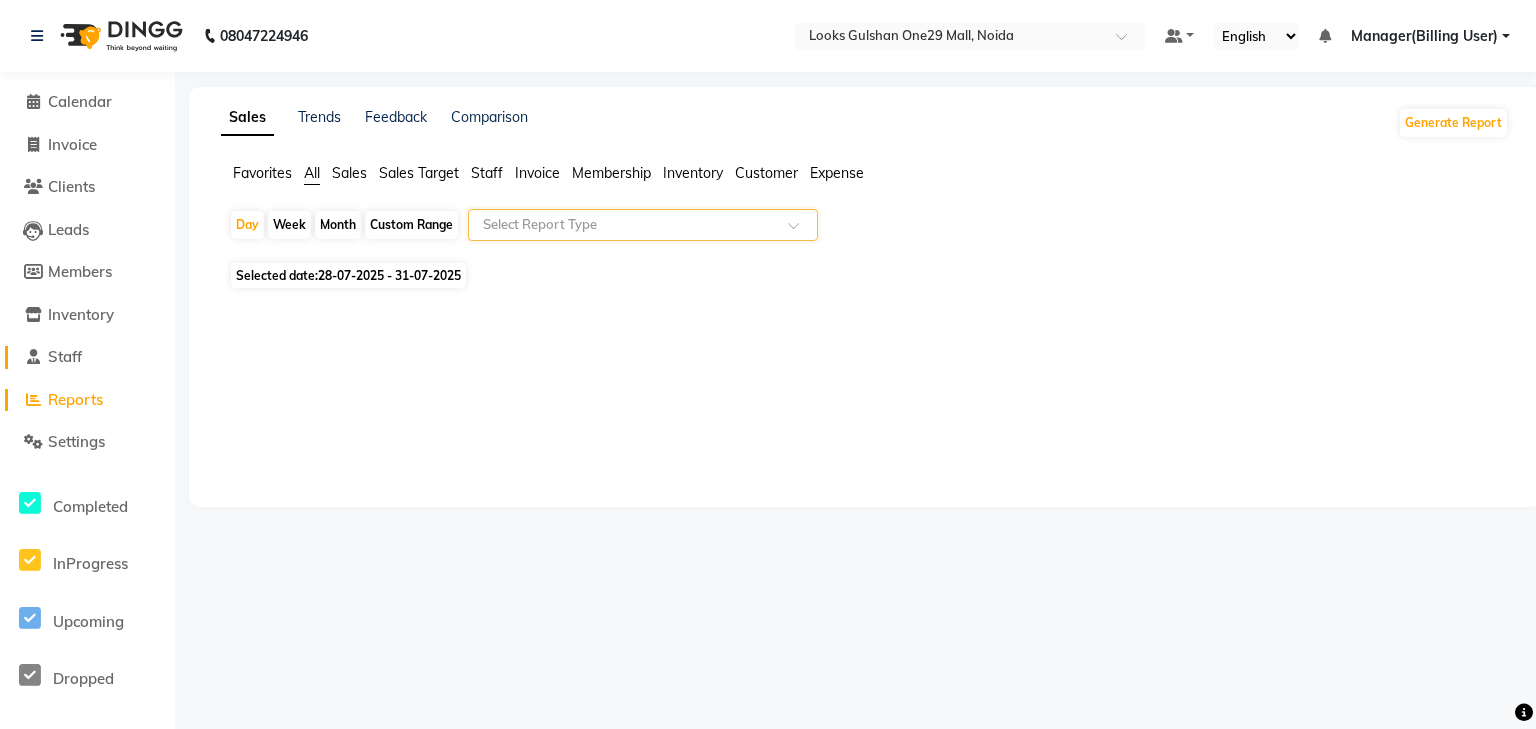 click on "Staff" 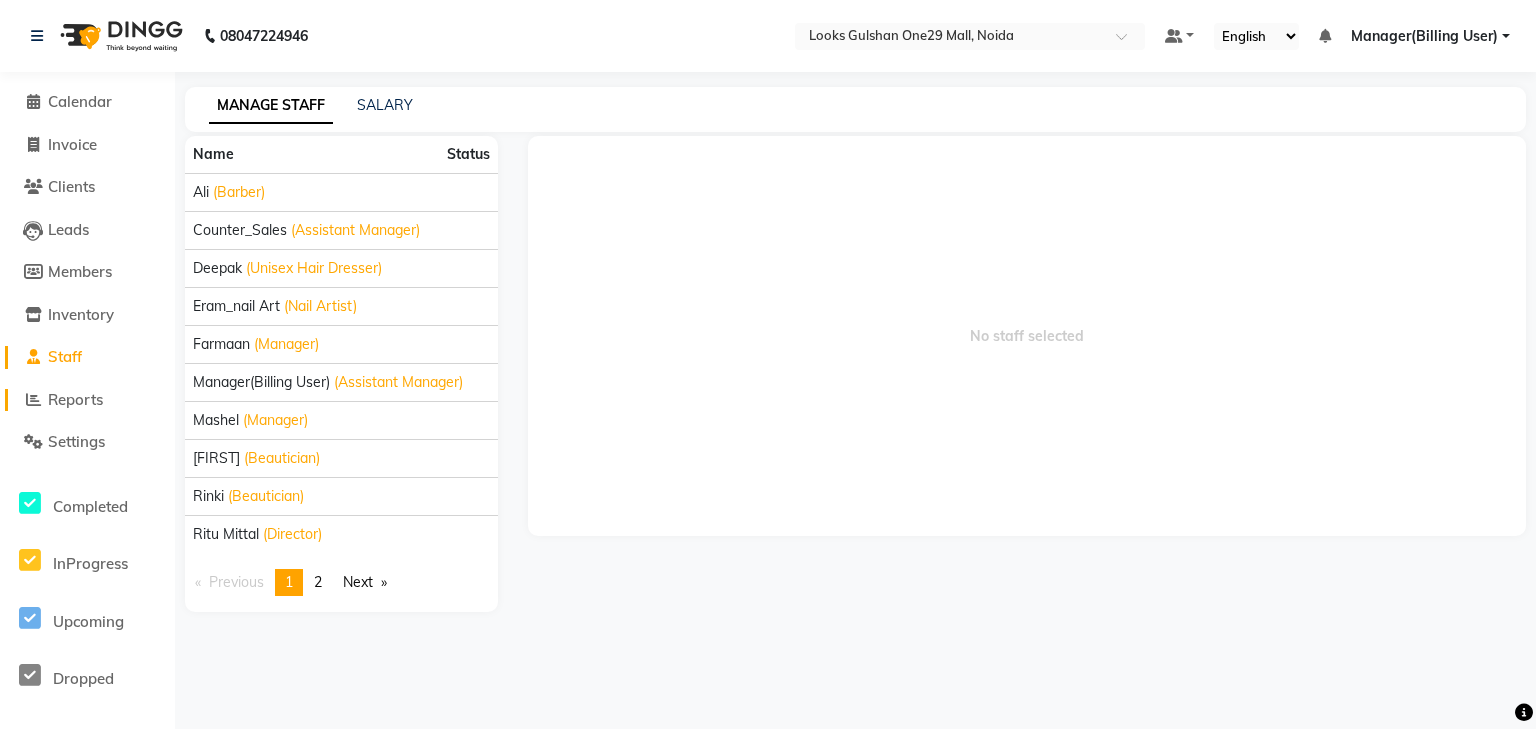 click on "Reports" 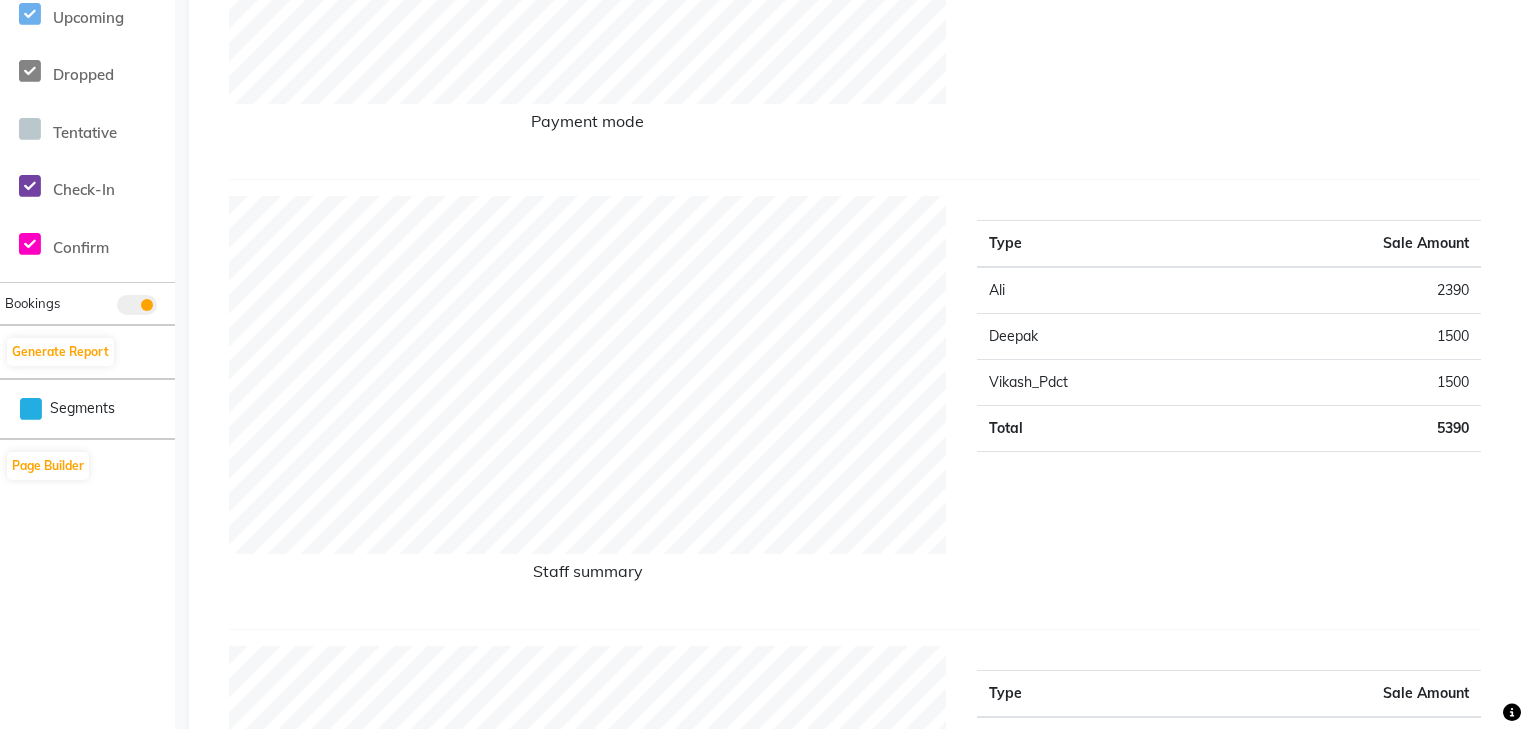scroll, scrollTop: 640, scrollLeft: 0, axis: vertical 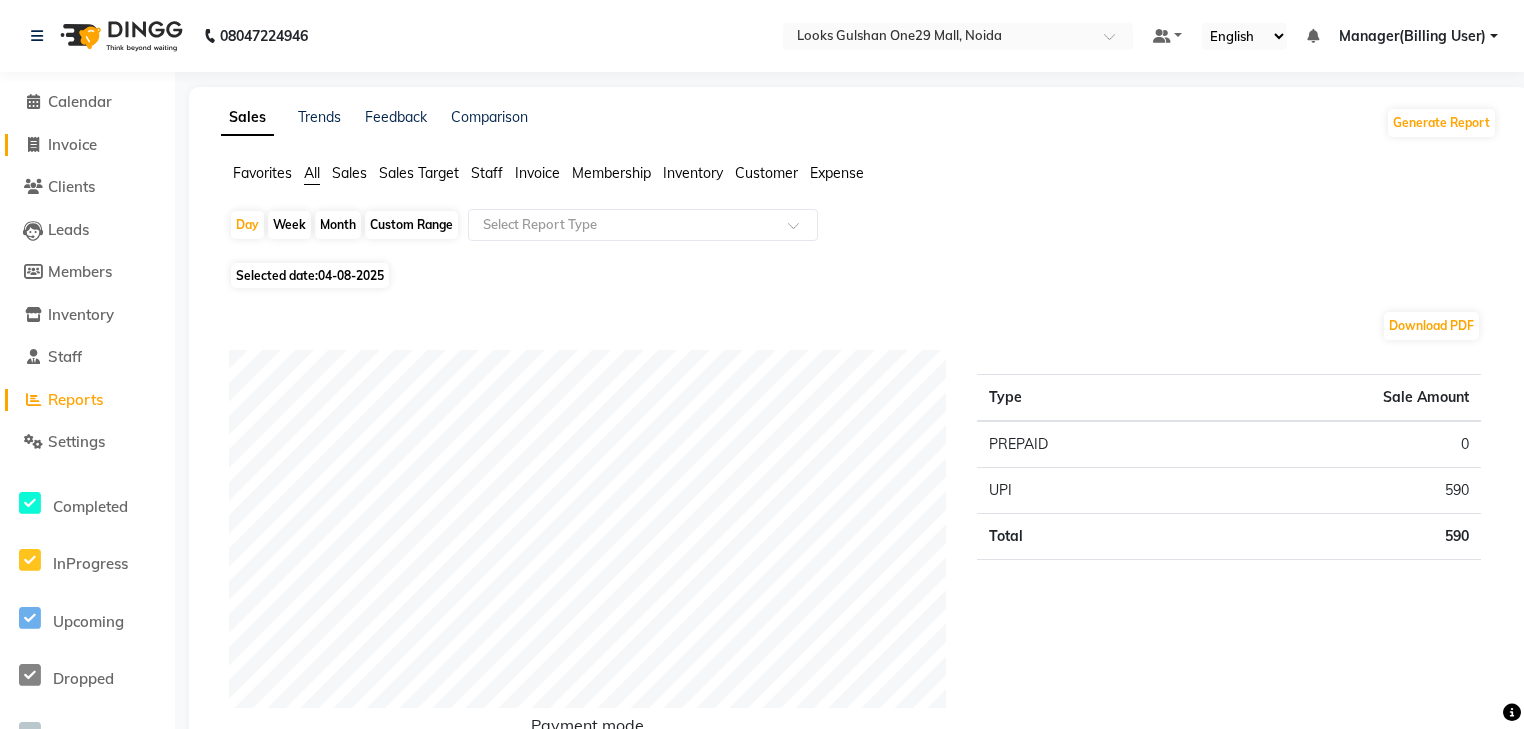 click on "Invoice" 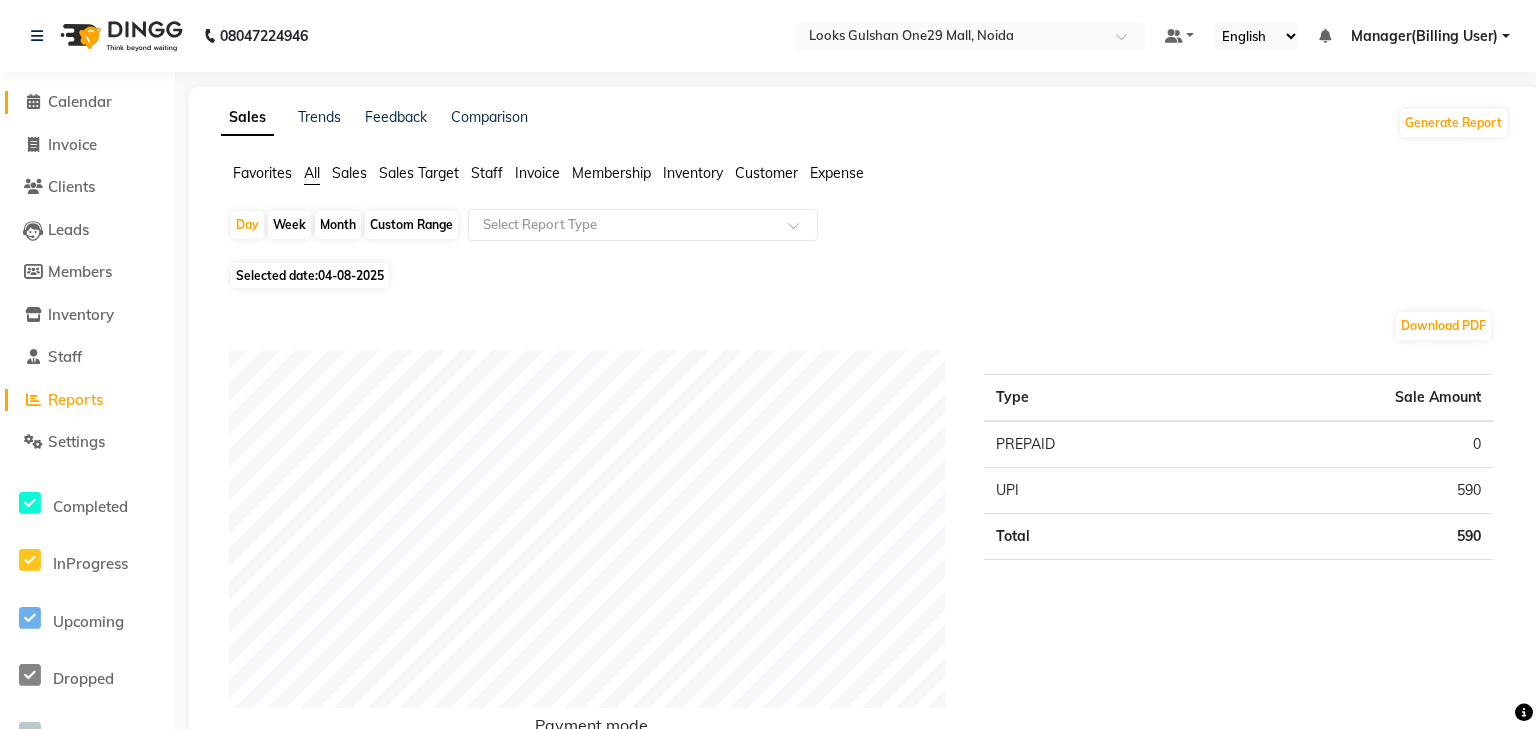 select on "8337" 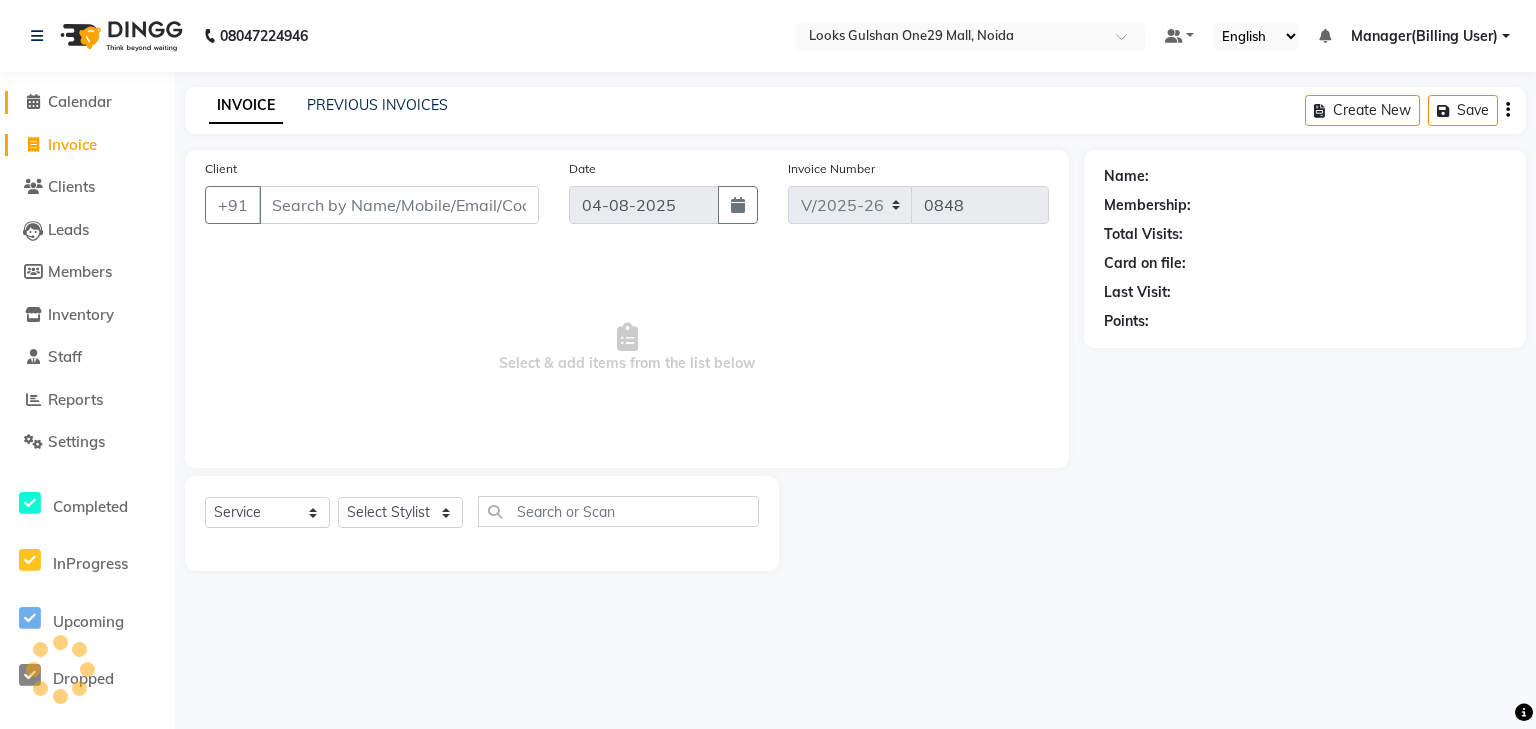 click on "Calendar" 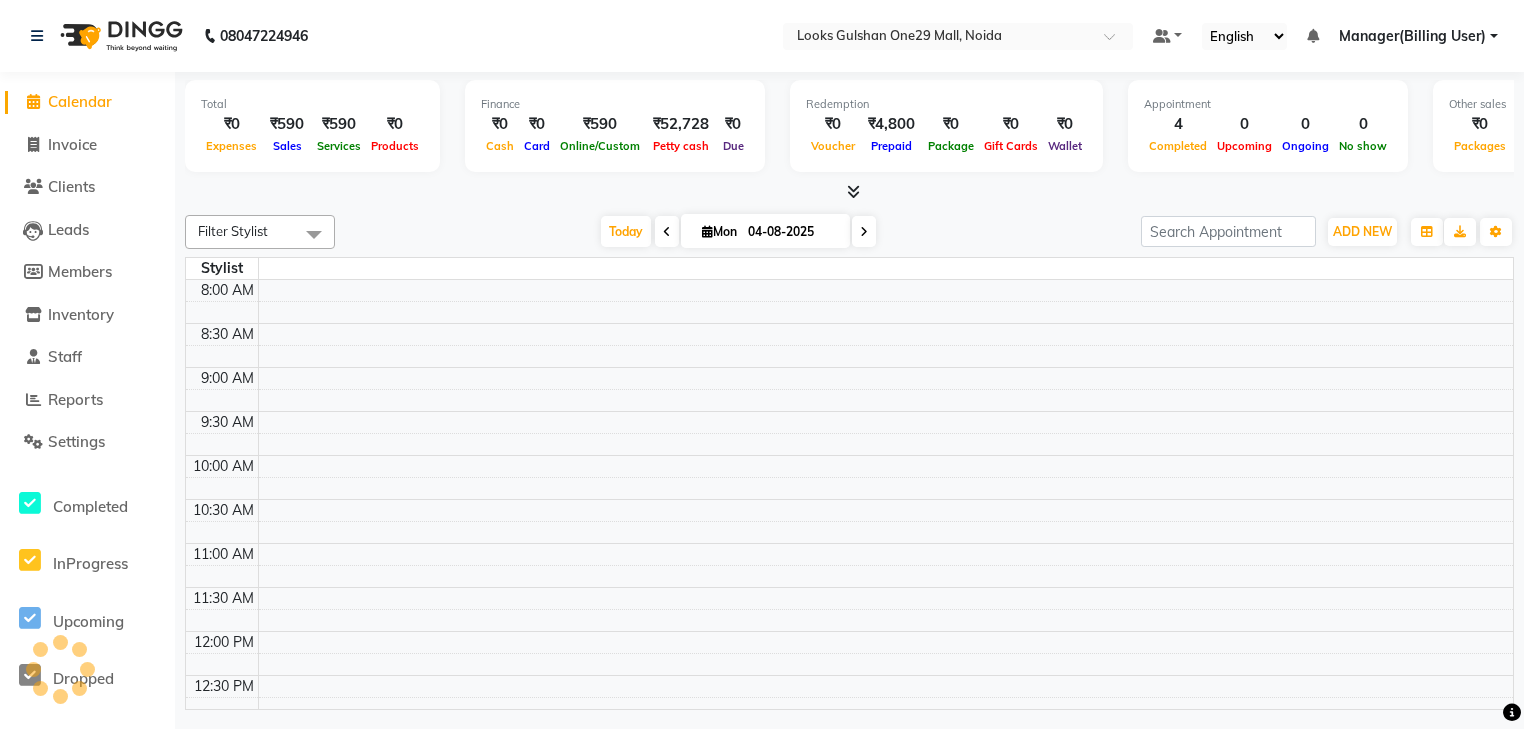 scroll, scrollTop: 0, scrollLeft: 0, axis: both 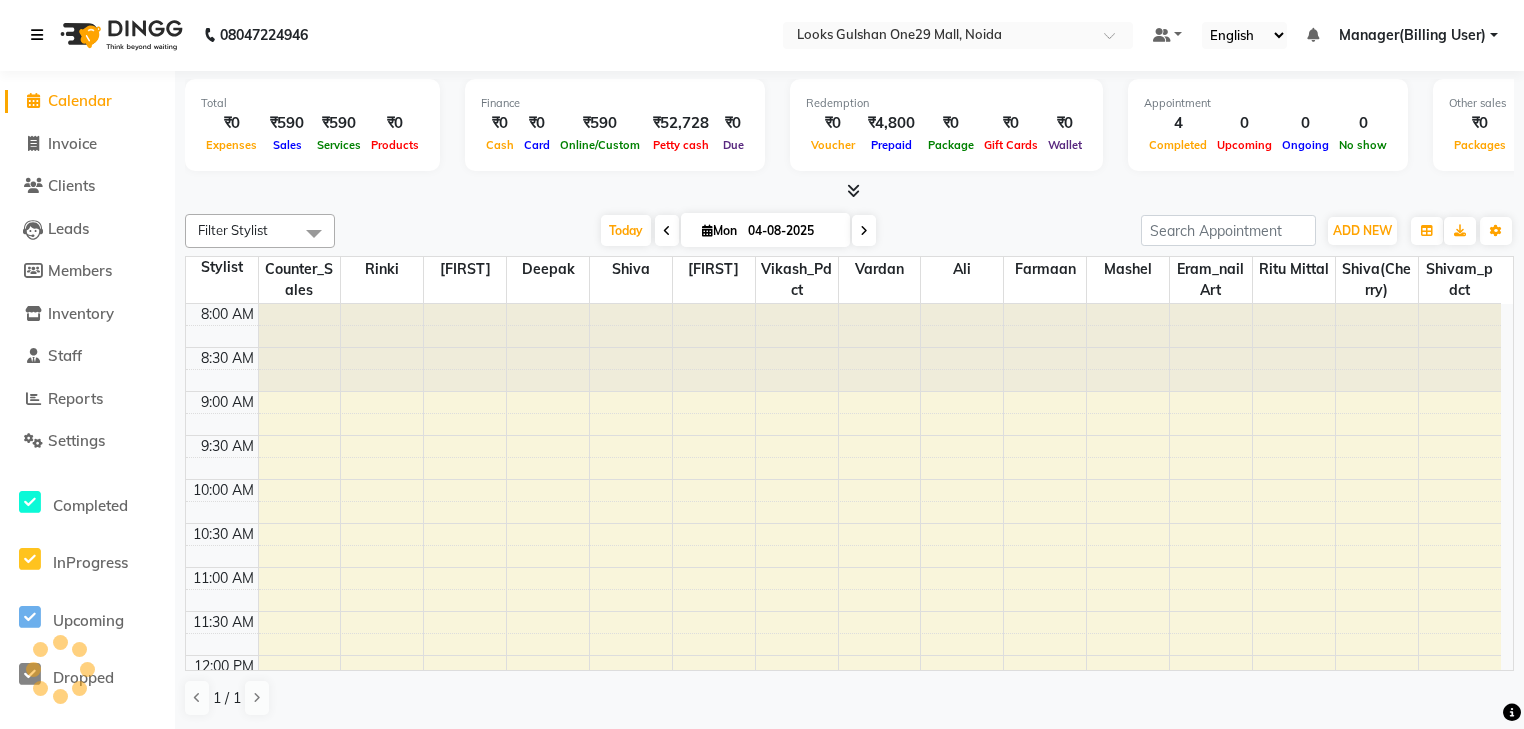 click at bounding box center (37, 35) 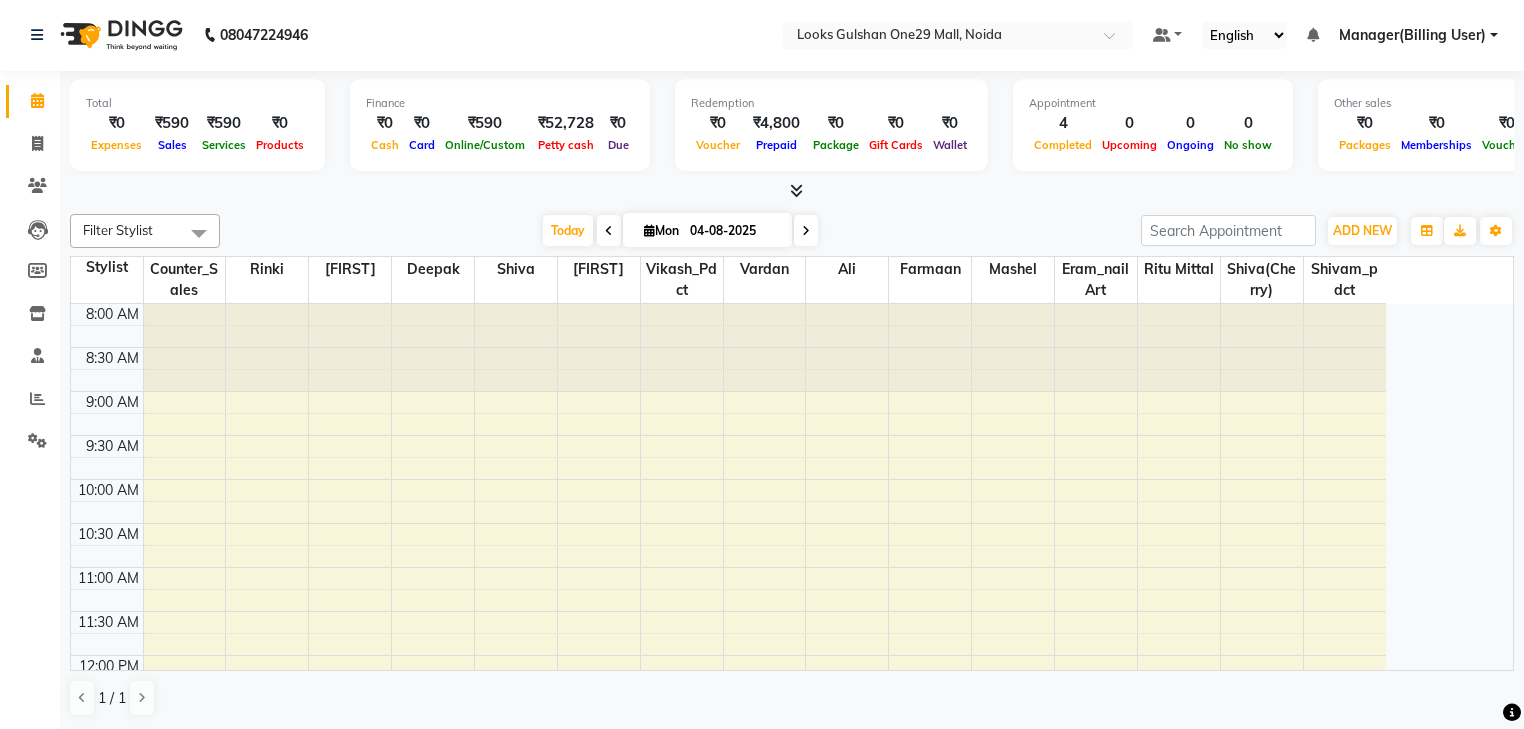 click on "Manager(Billing User)" at bounding box center (1418, 35) 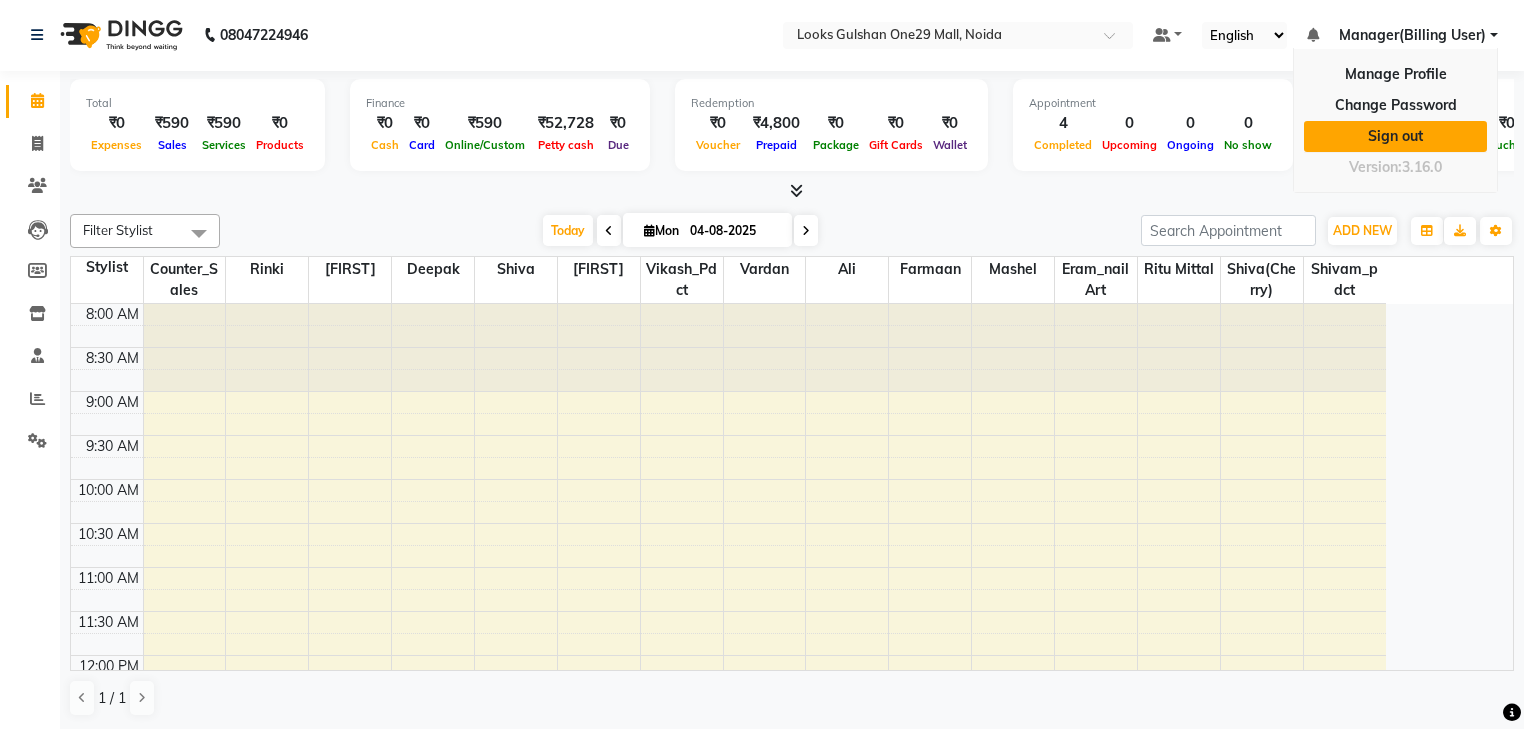click on "Sign out" at bounding box center (1395, 136) 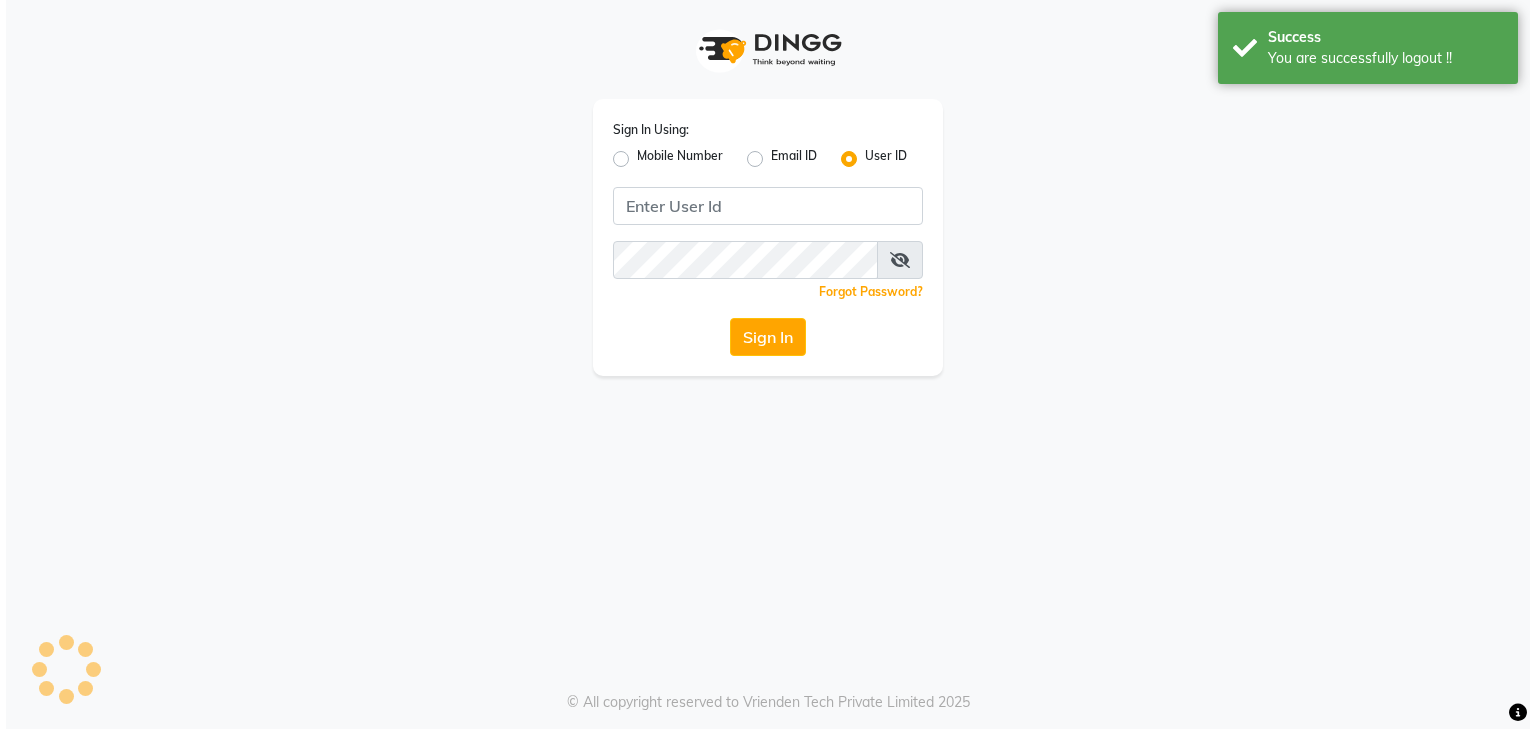 scroll, scrollTop: 0, scrollLeft: 0, axis: both 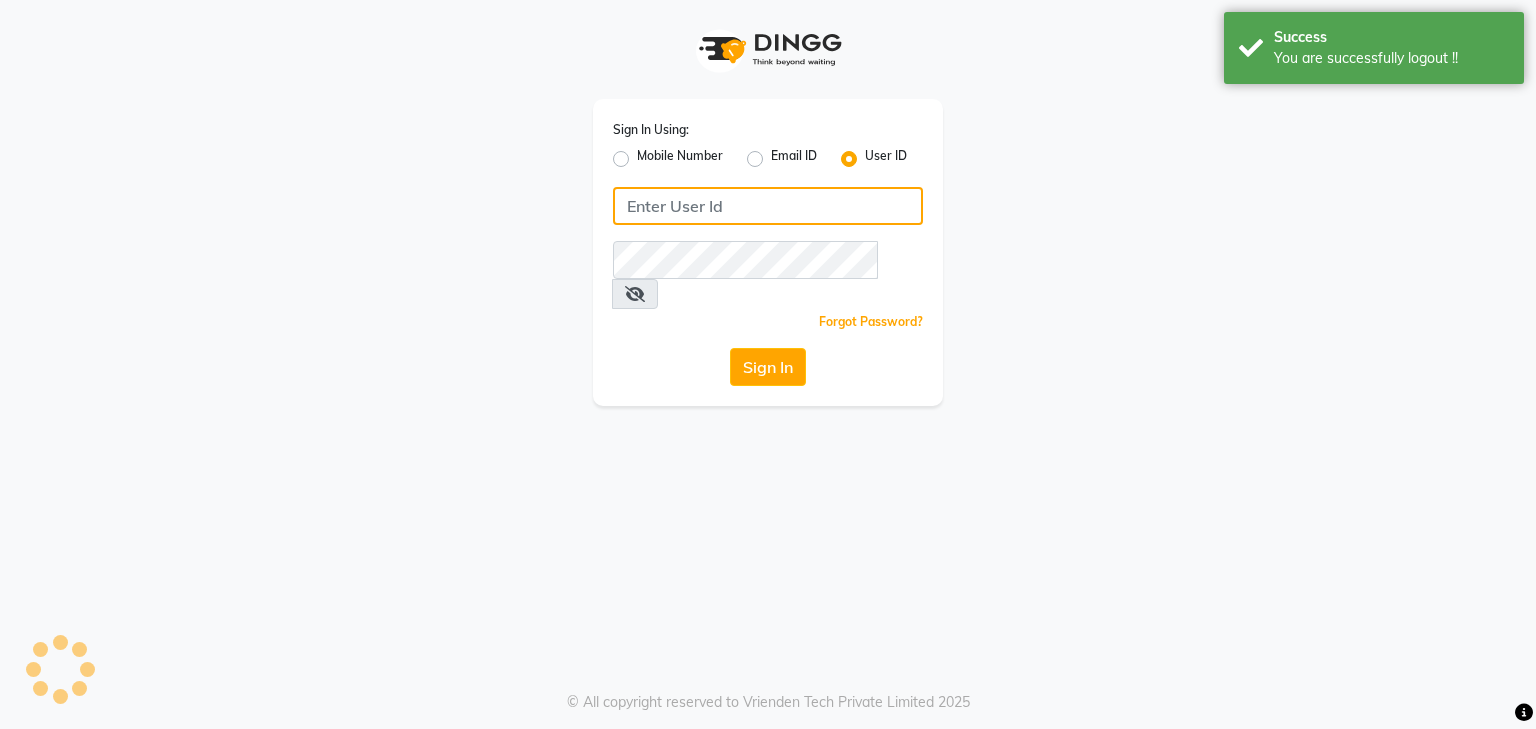type on "e3694-01" 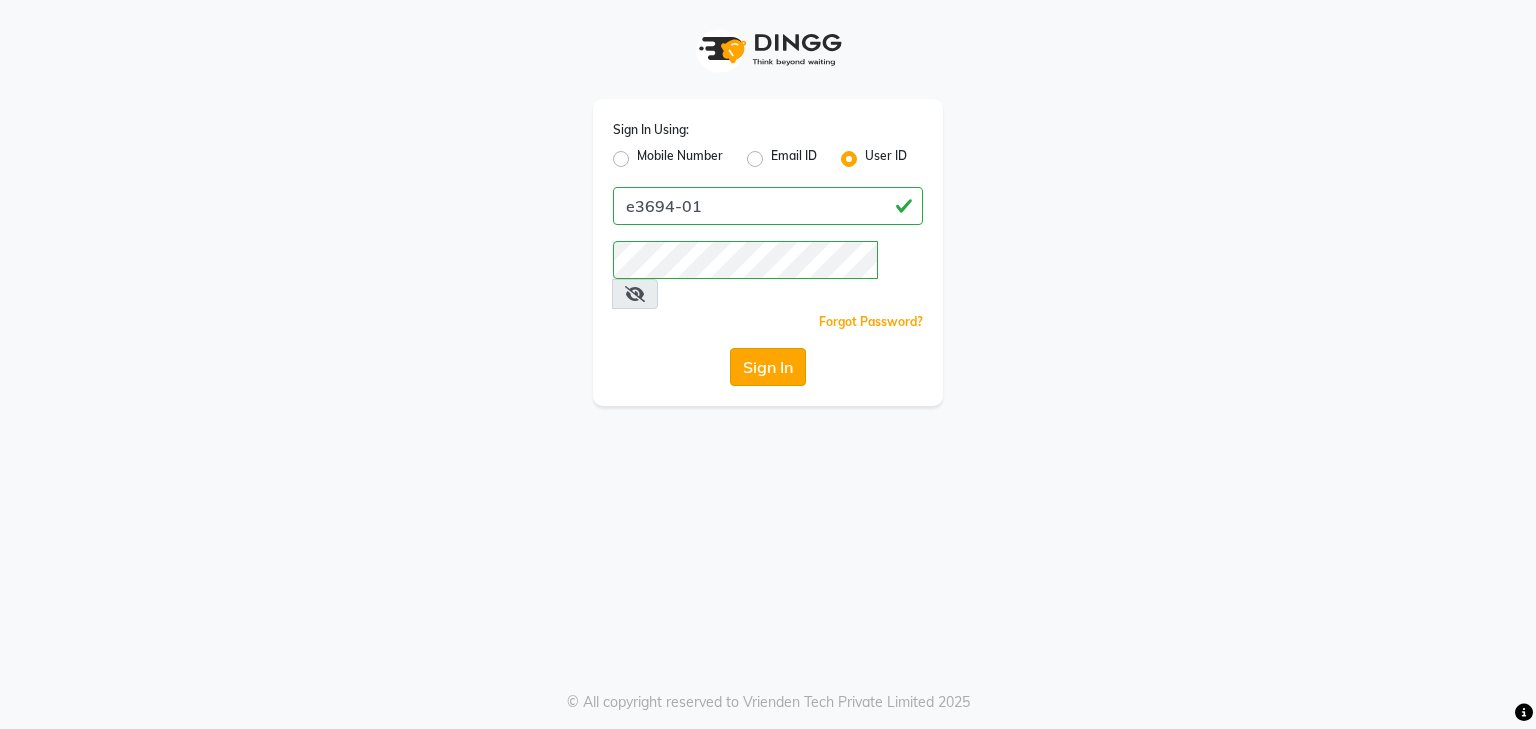 click on "Sign In" 